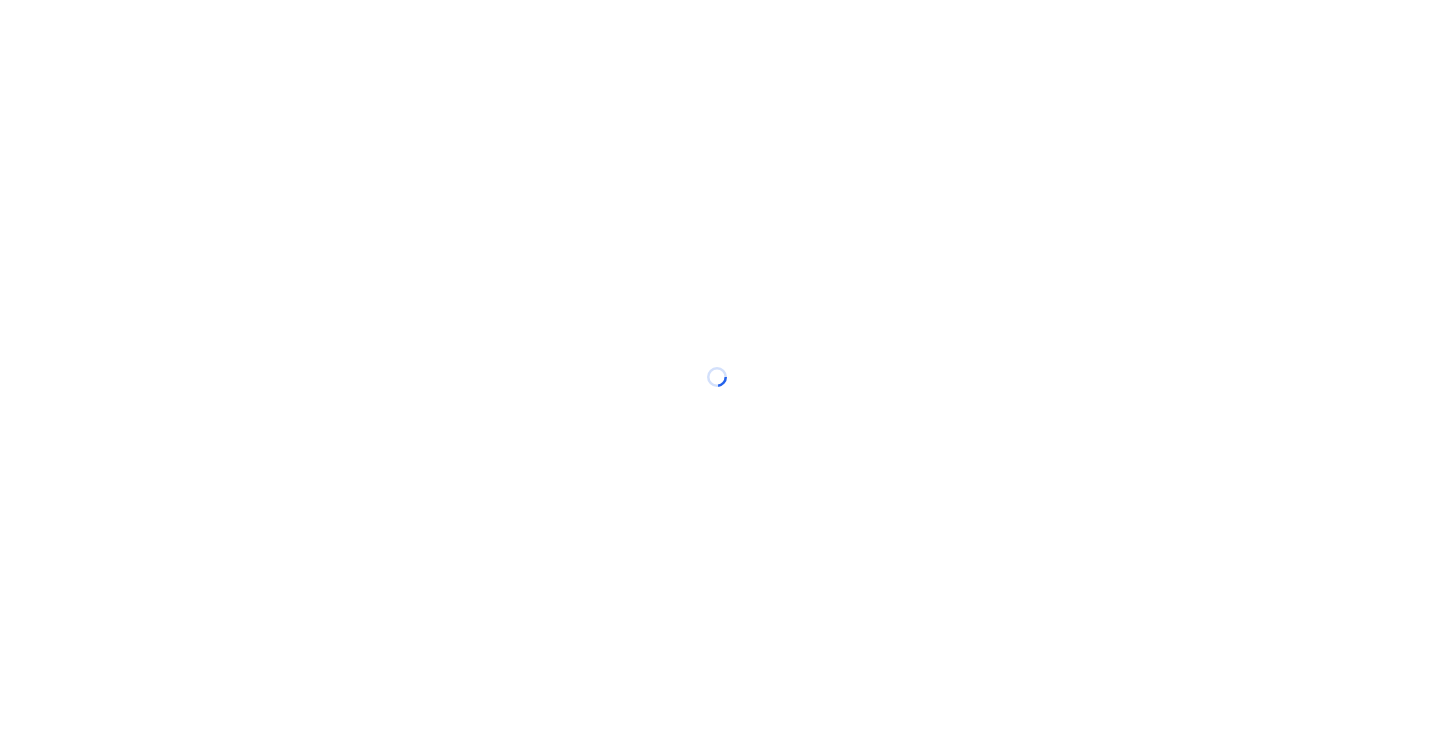 scroll, scrollTop: 0, scrollLeft: 0, axis: both 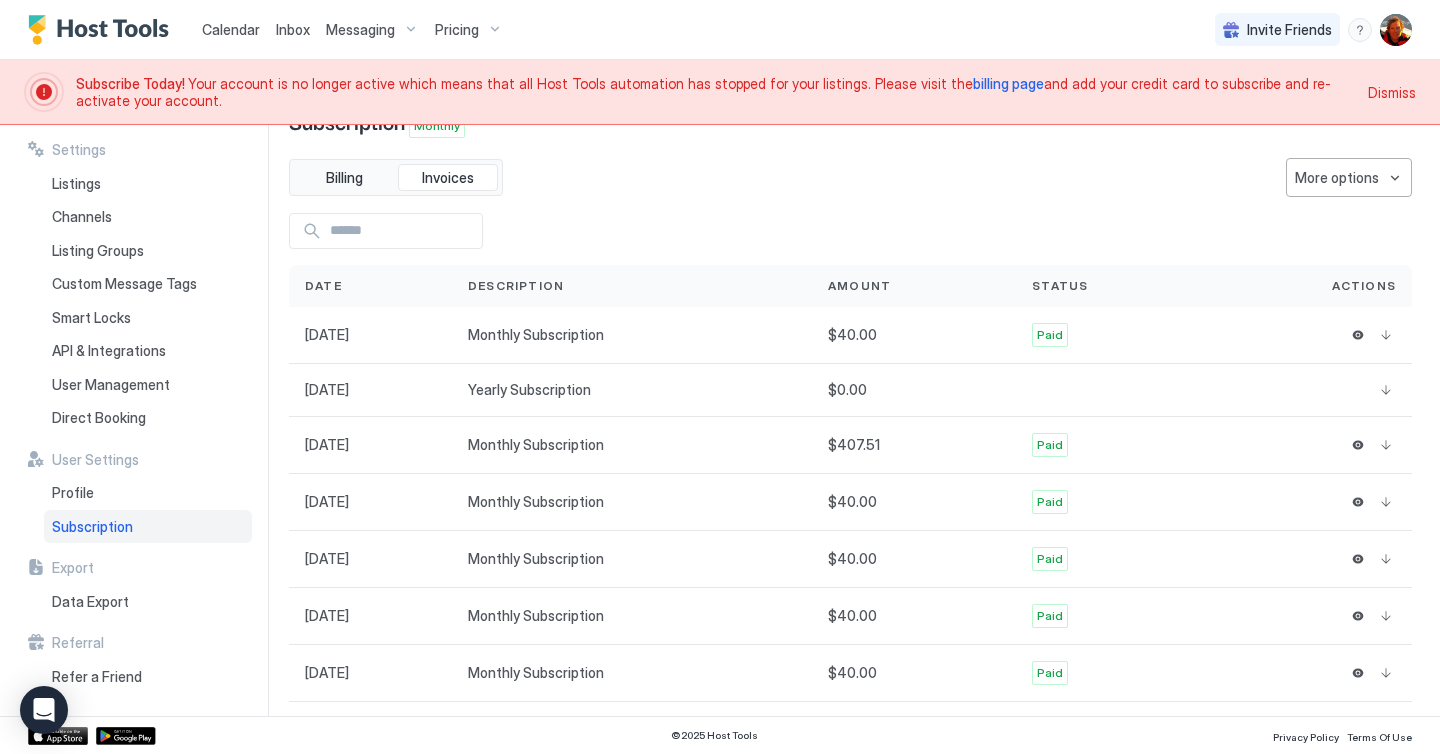 click on "Billing Invoices More options" at bounding box center [850, 177] 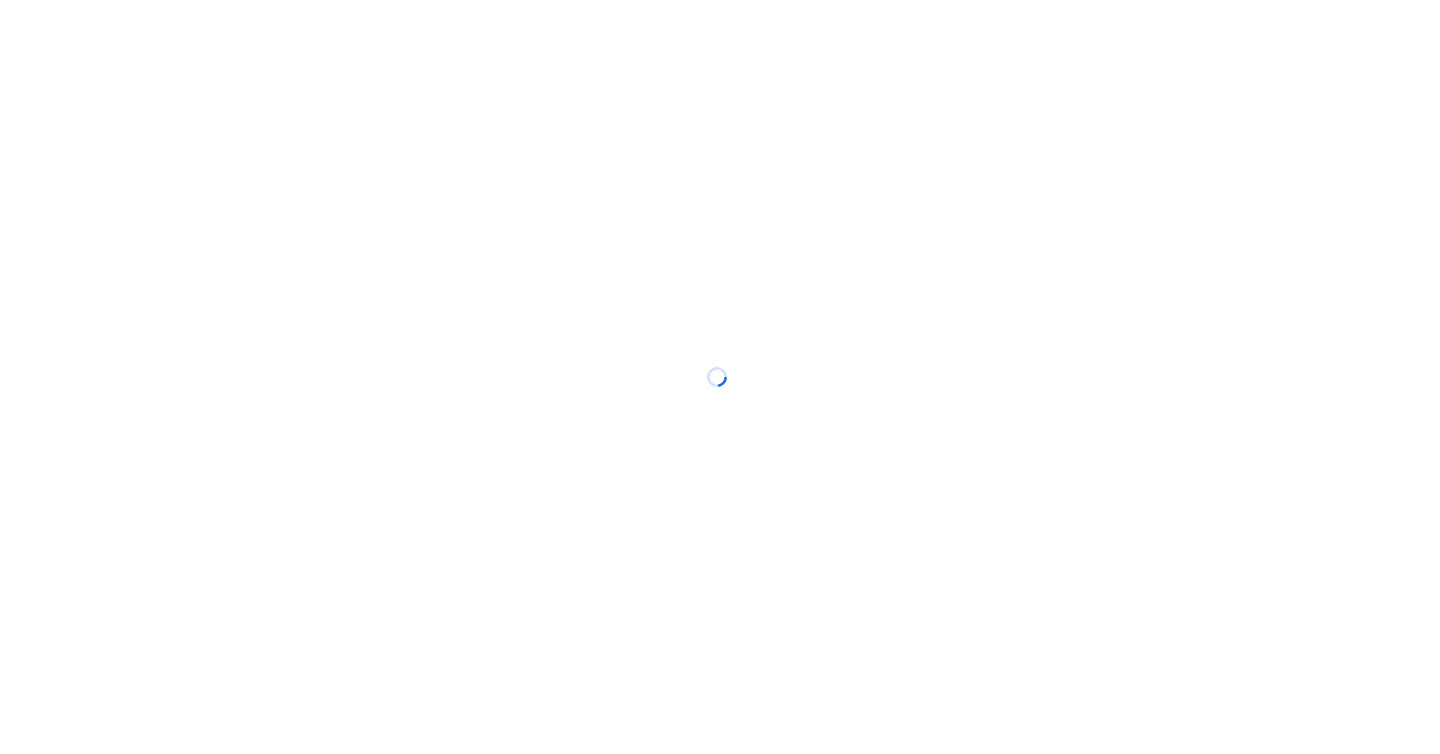 scroll, scrollTop: 0, scrollLeft: 0, axis: both 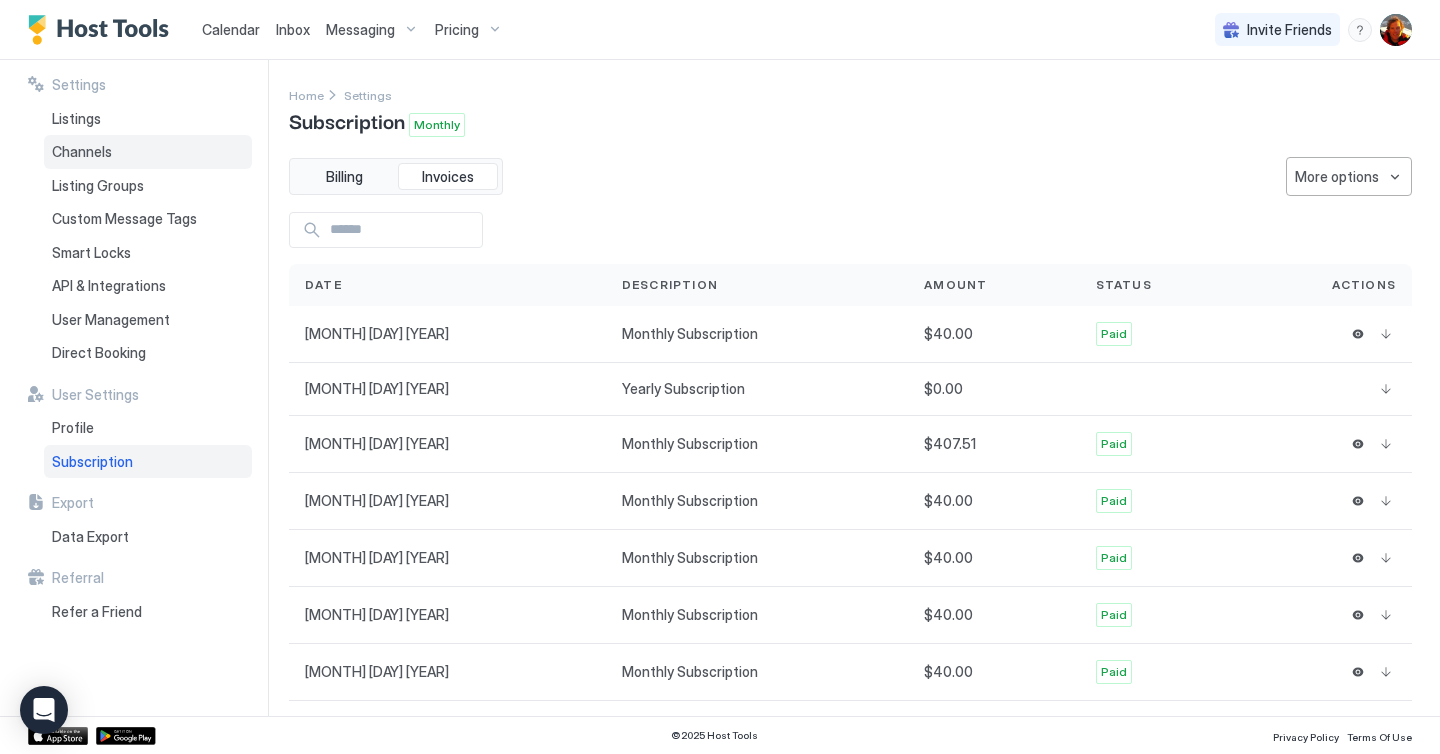 click on "Channels" at bounding box center (82, 152) 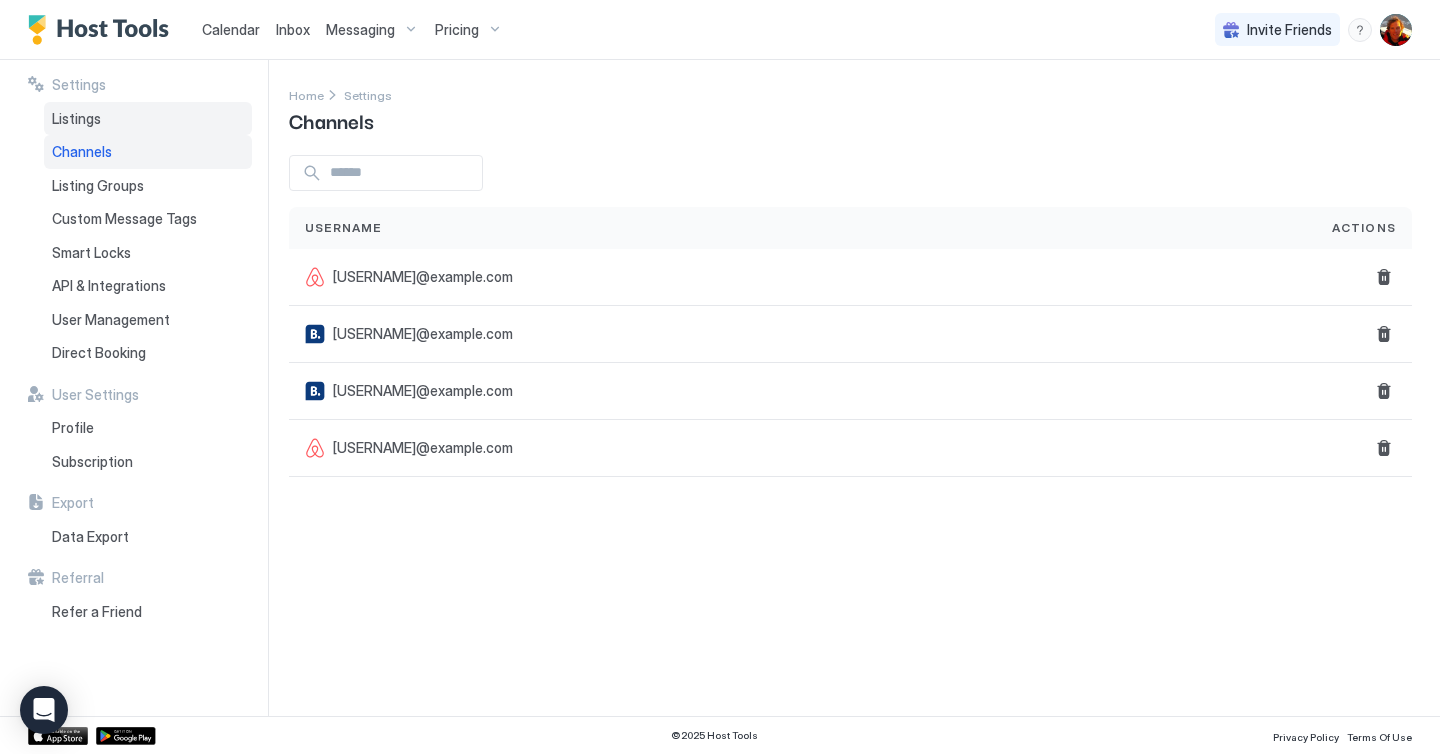 click on "Listings" at bounding box center [76, 119] 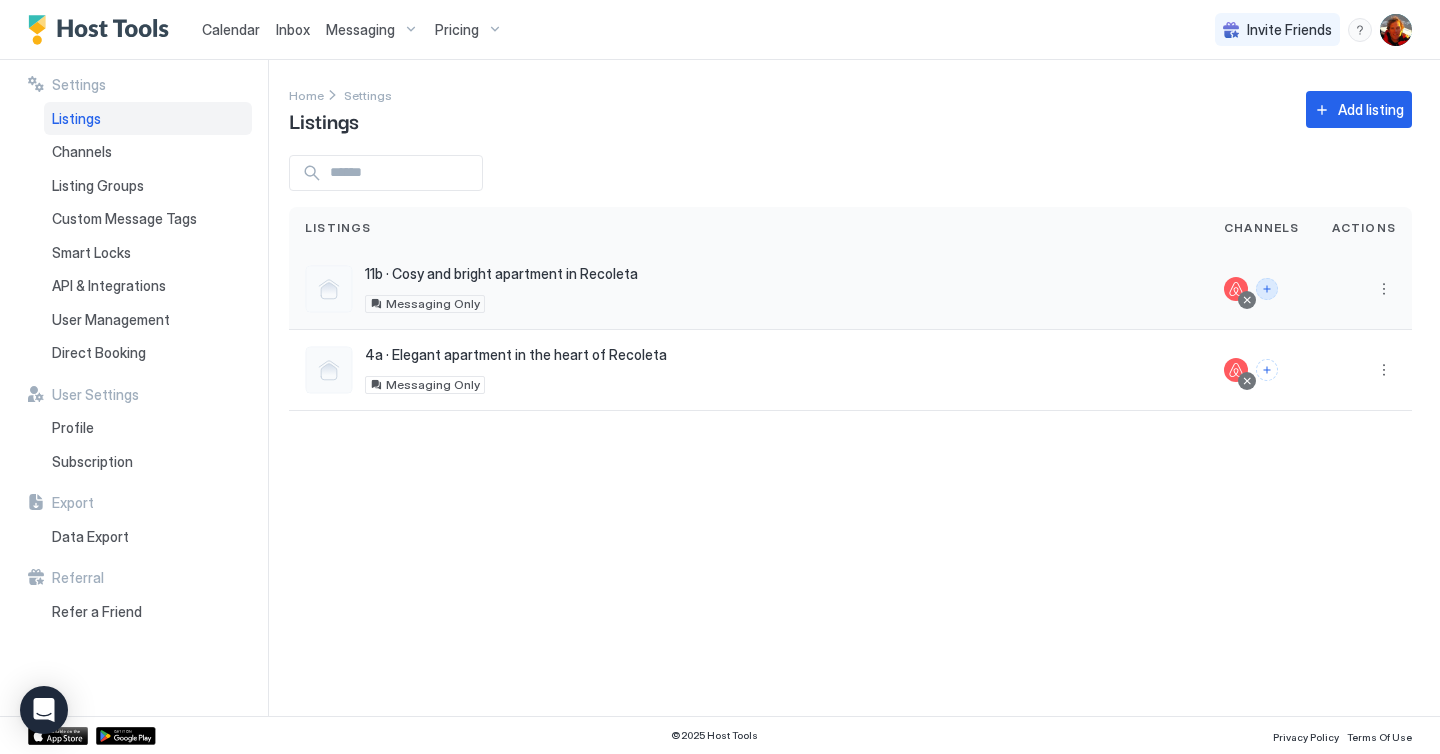 click at bounding box center (1267, 289) 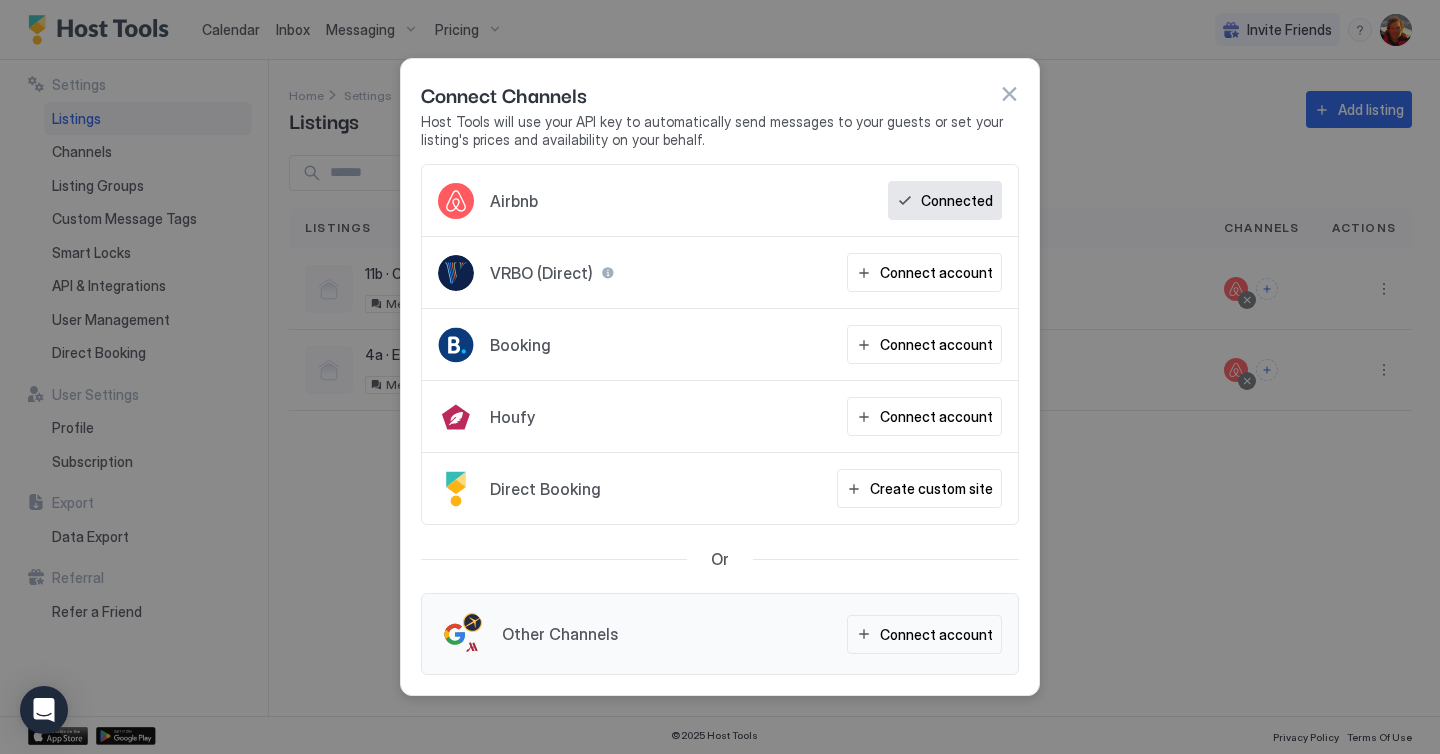 click at bounding box center (1009, 94) 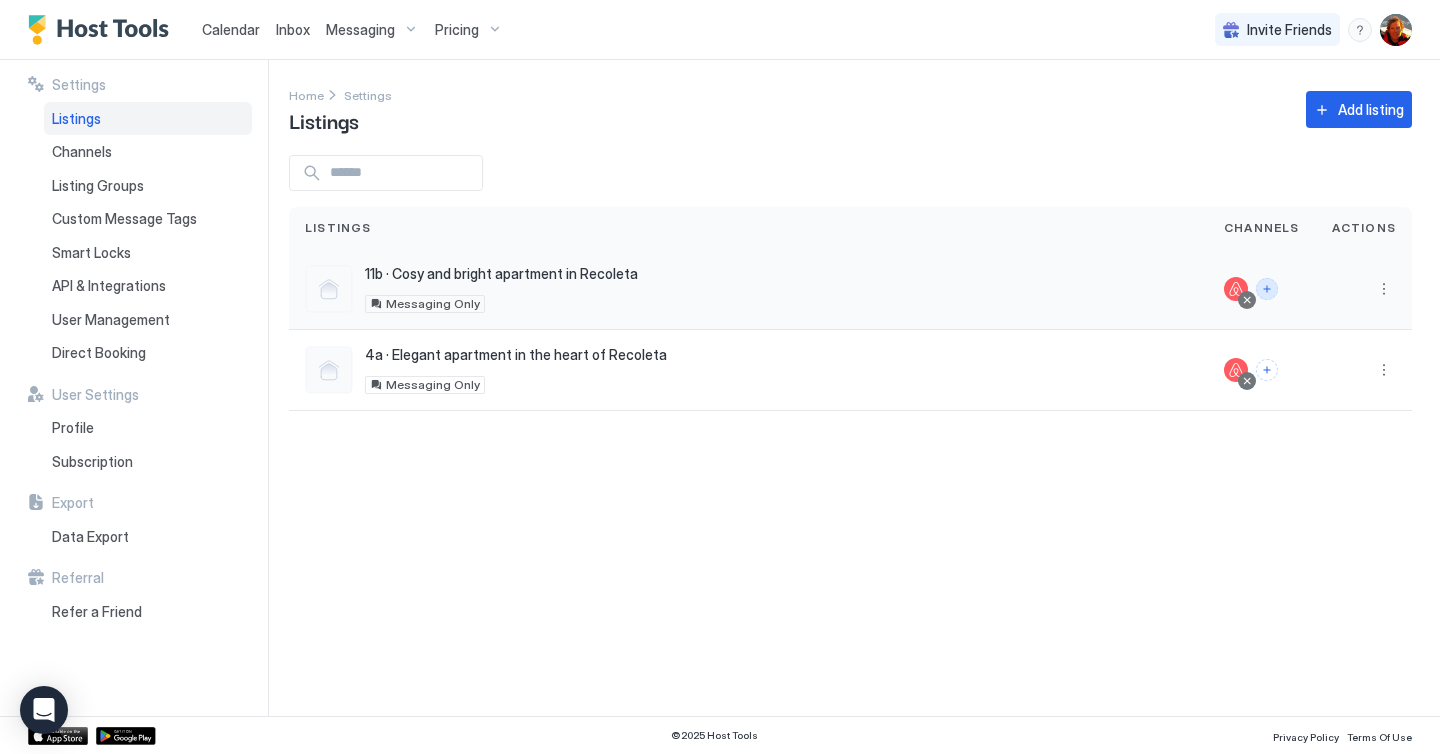 click at bounding box center (1267, 289) 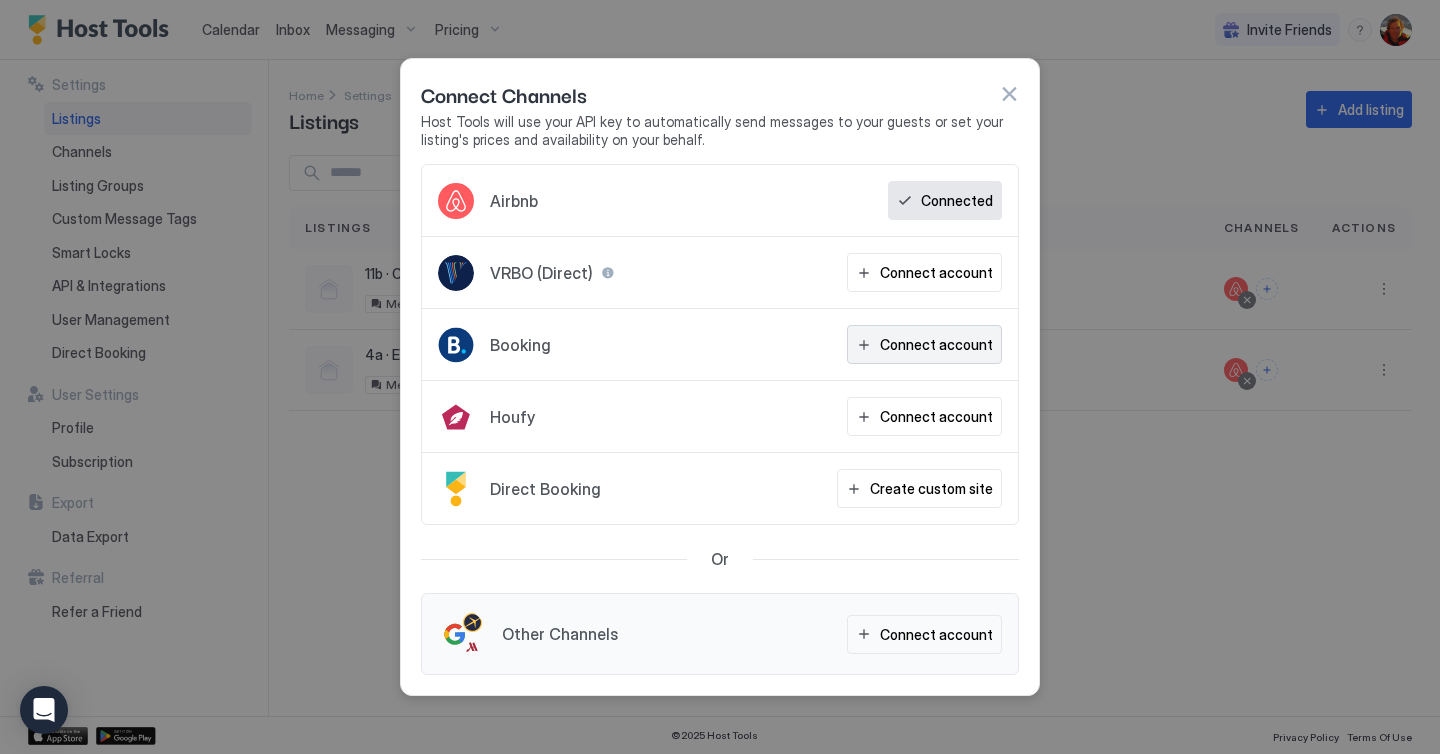 click on "Connect account" at bounding box center [936, 344] 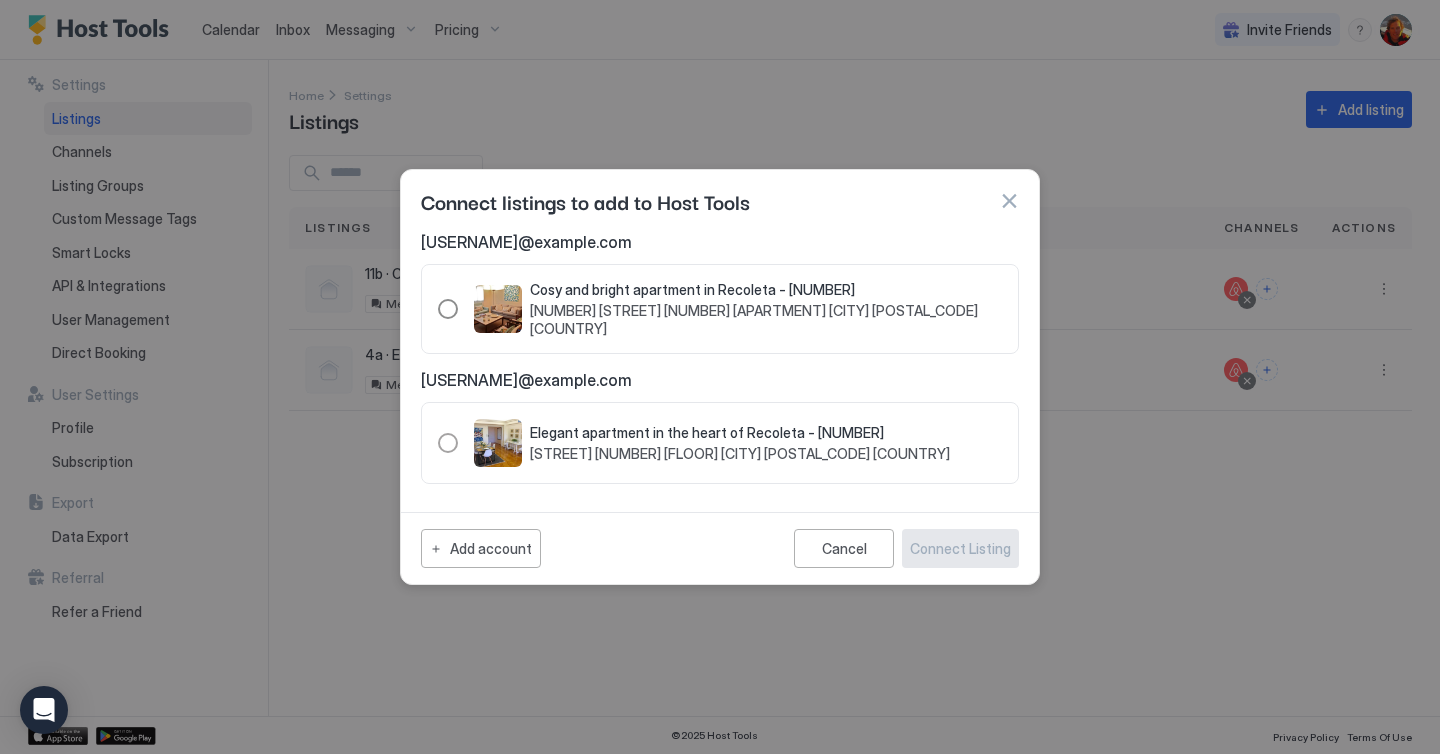 click at bounding box center (448, 309) 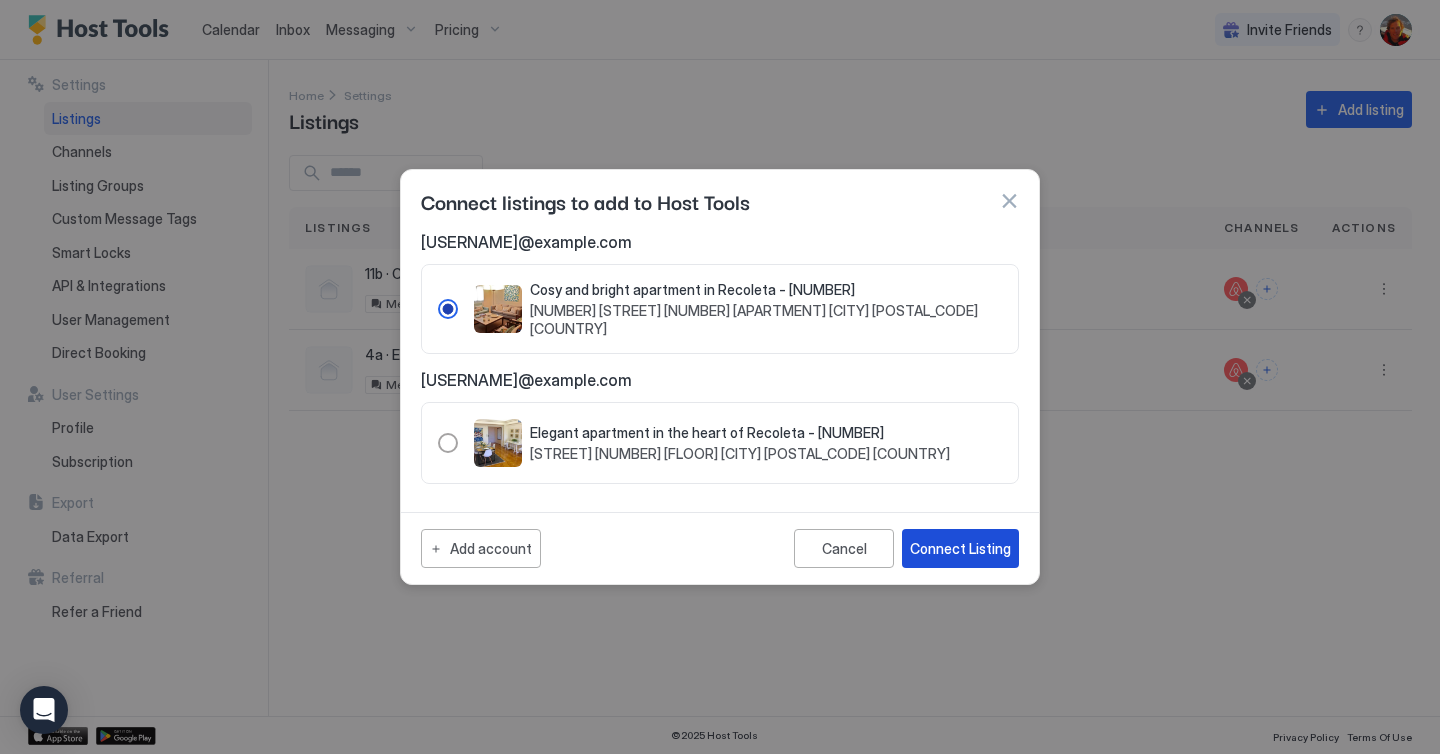 click on "Connect Listing" at bounding box center (960, 548) 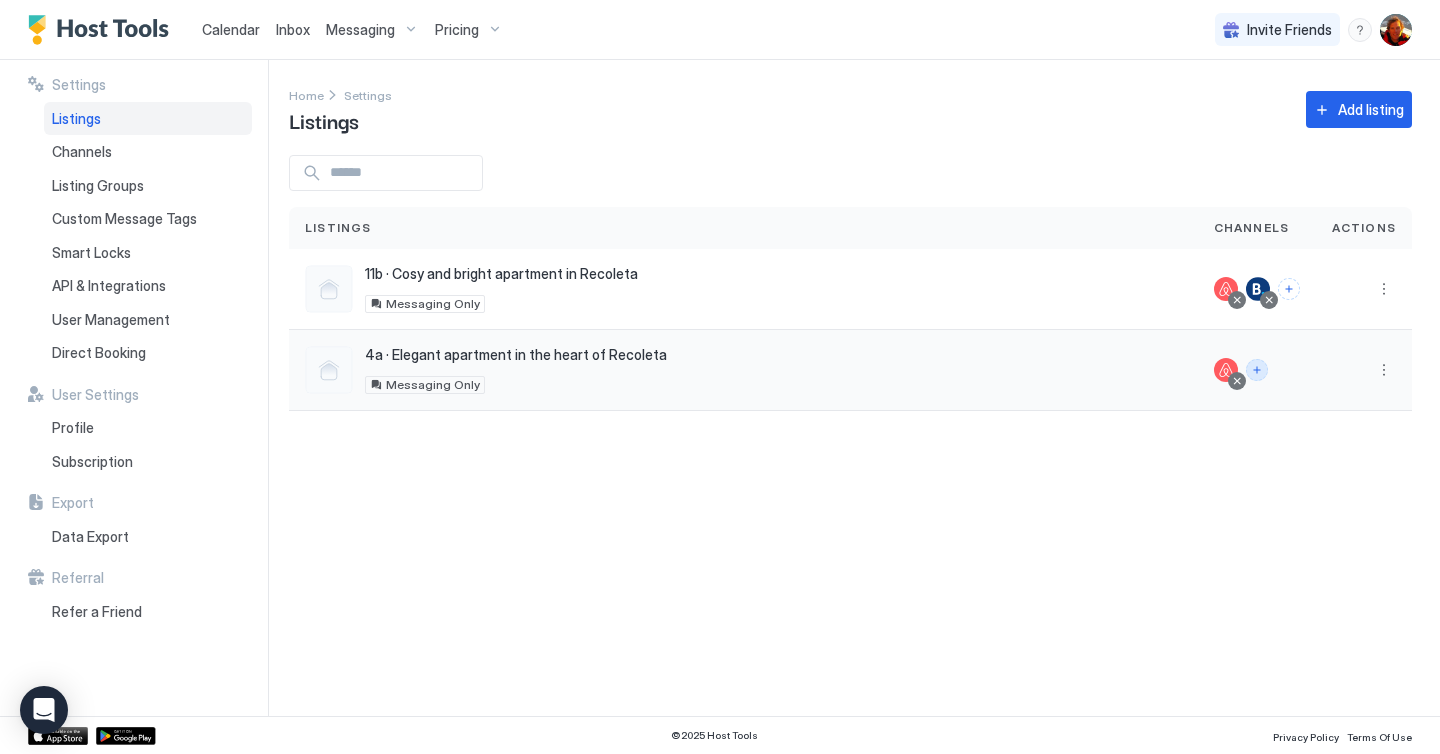 click at bounding box center [1257, 370] 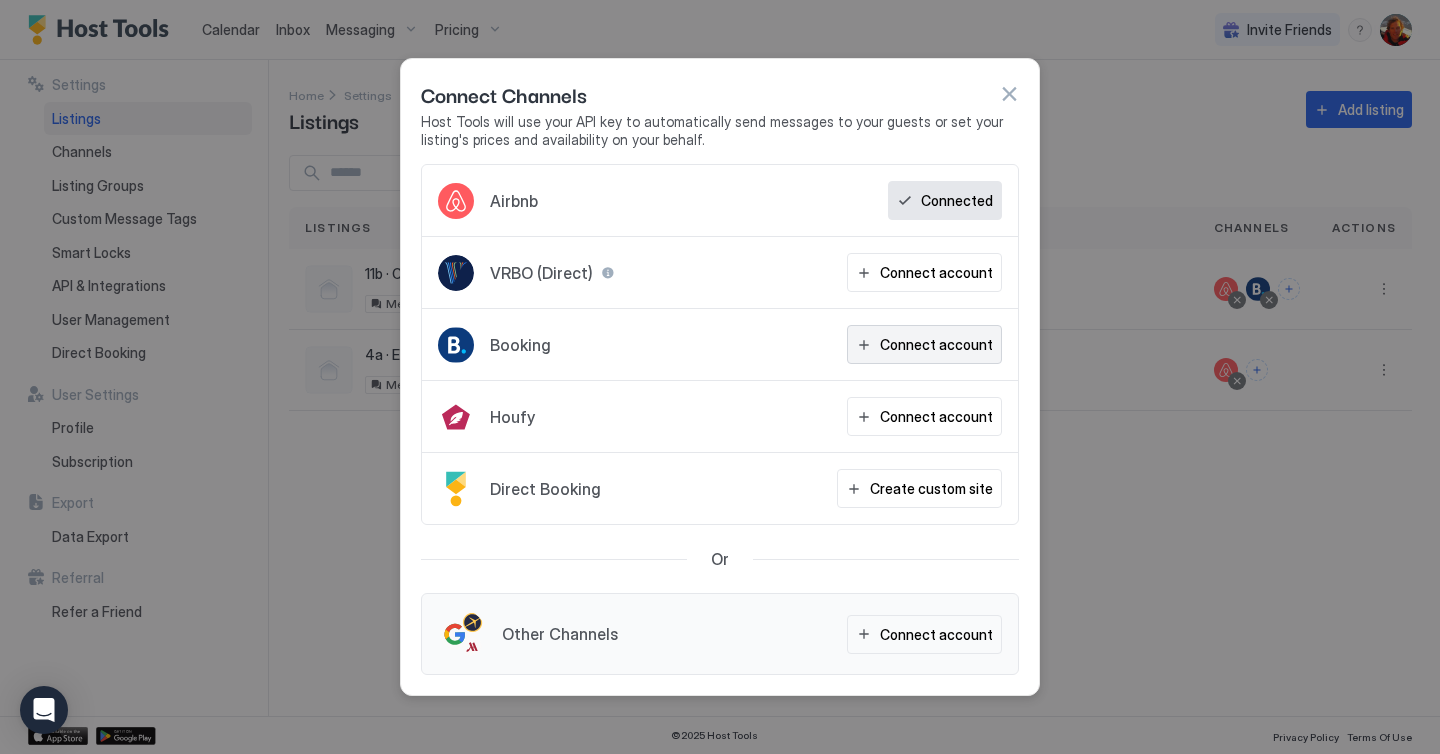 click on "Connect account" at bounding box center (936, 344) 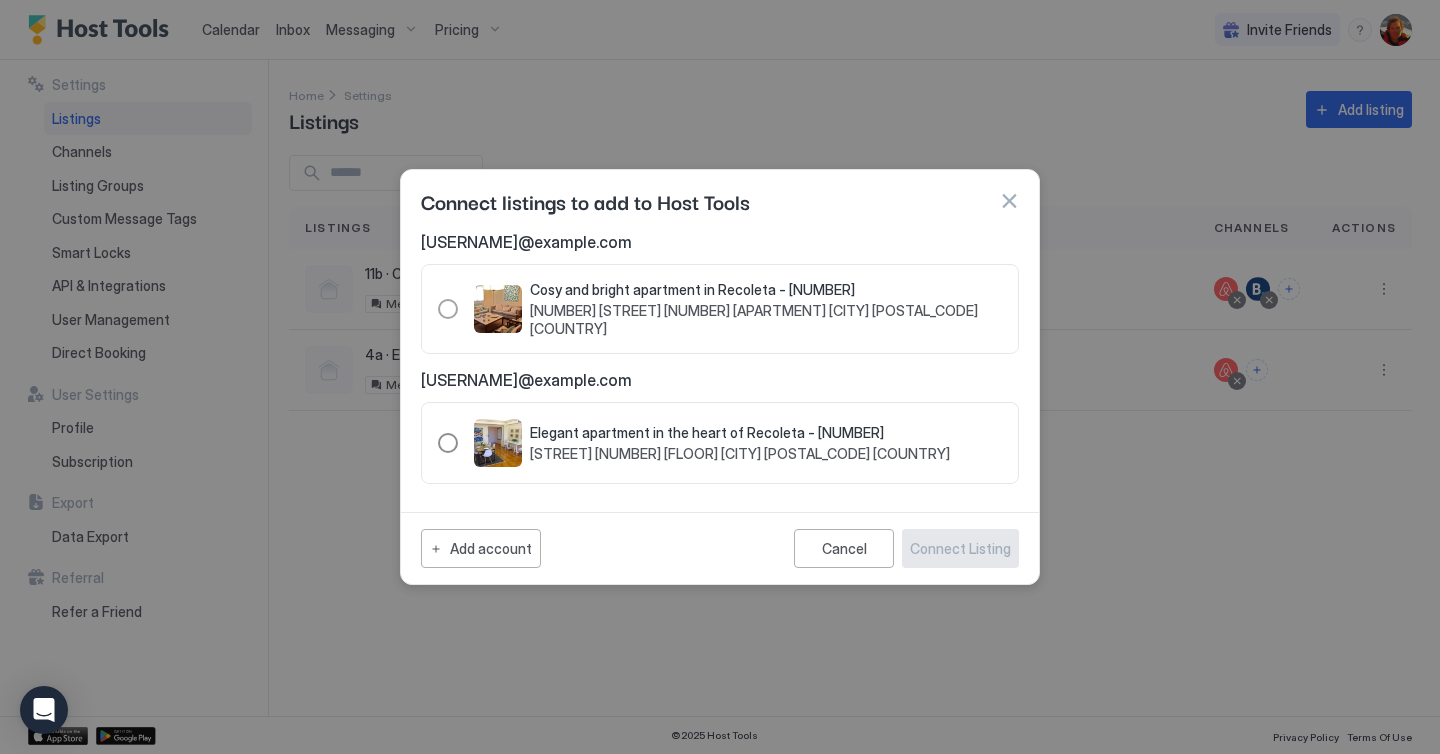 click on "Elegant apartment in the heart of Recoleta - 612328401 Avenida del Libertador 1174 Piso 4A CABA 1112 ar" at bounding box center [694, 443] 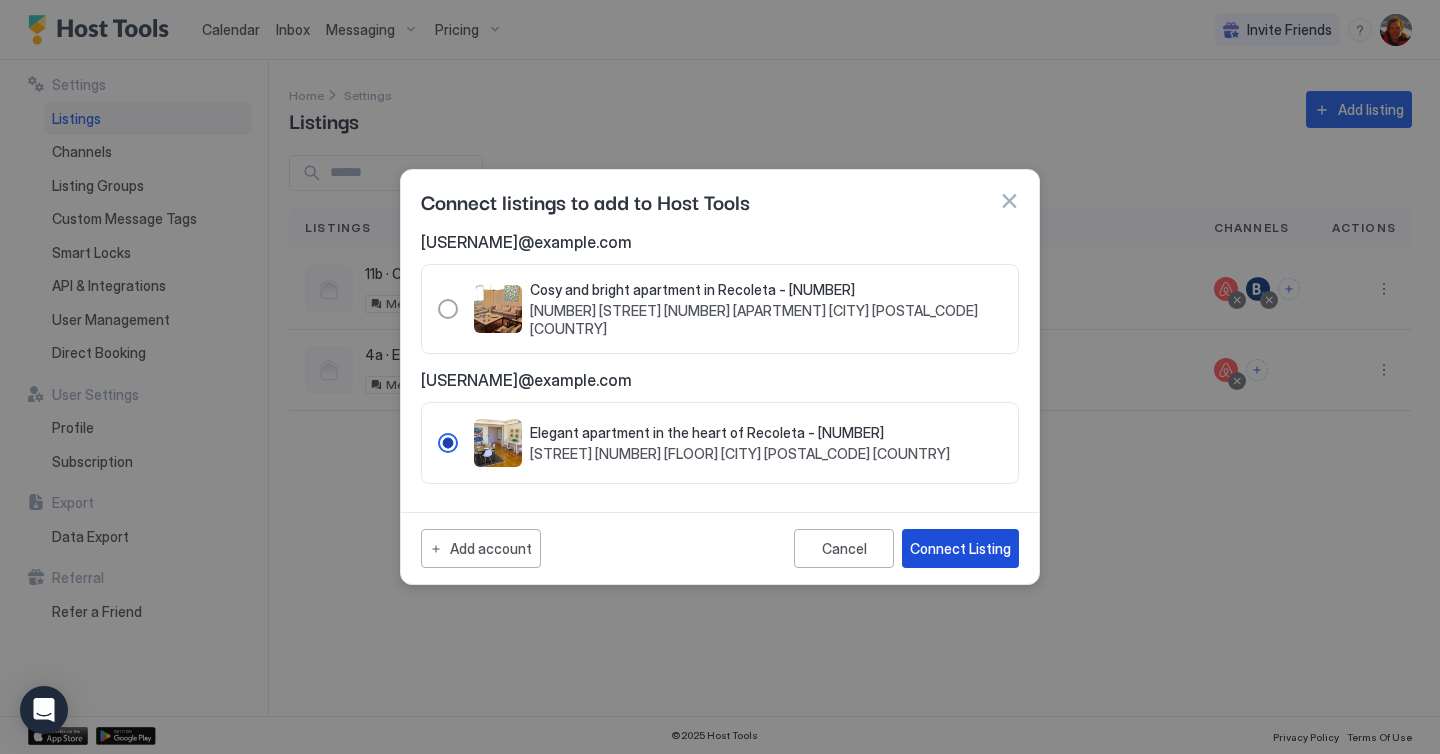 click on "Connect Listing" at bounding box center [960, 548] 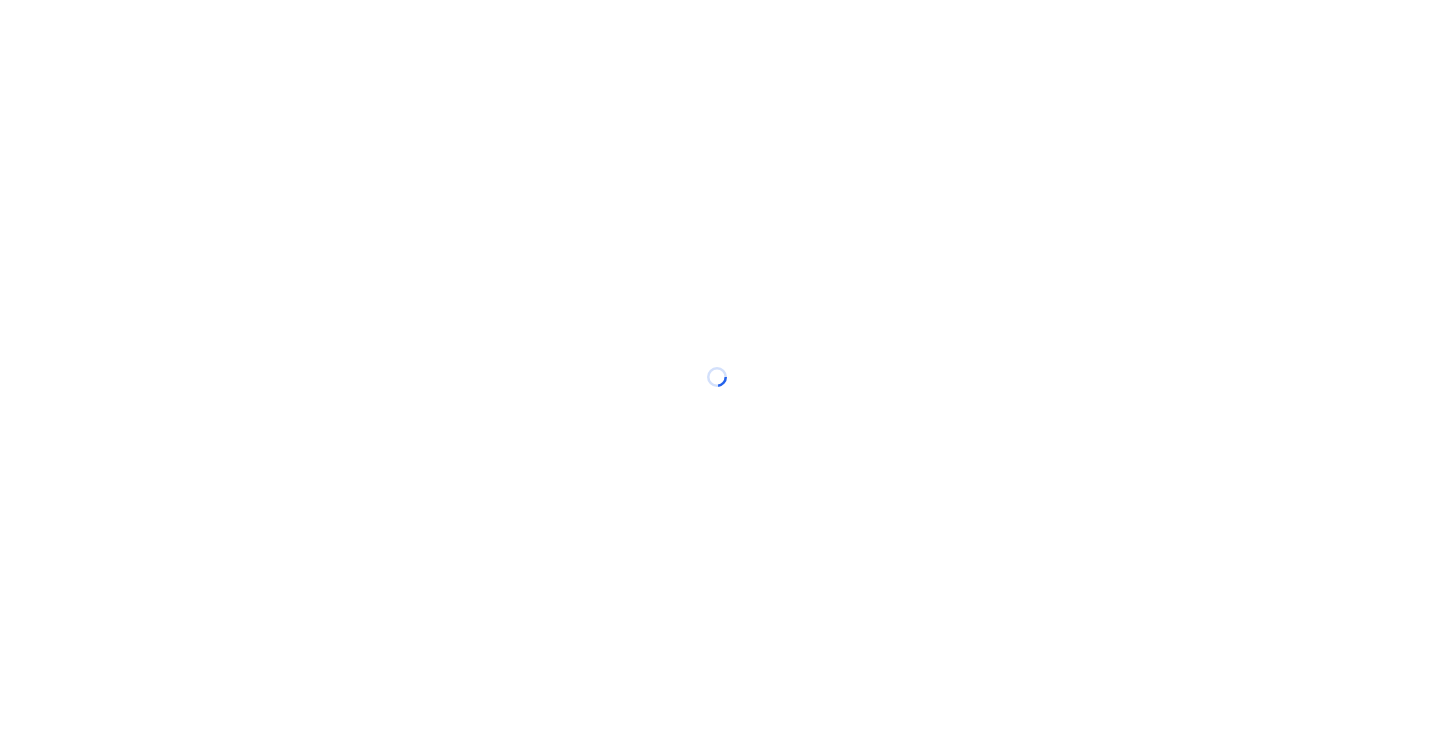 scroll, scrollTop: 0, scrollLeft: 0, axis: both 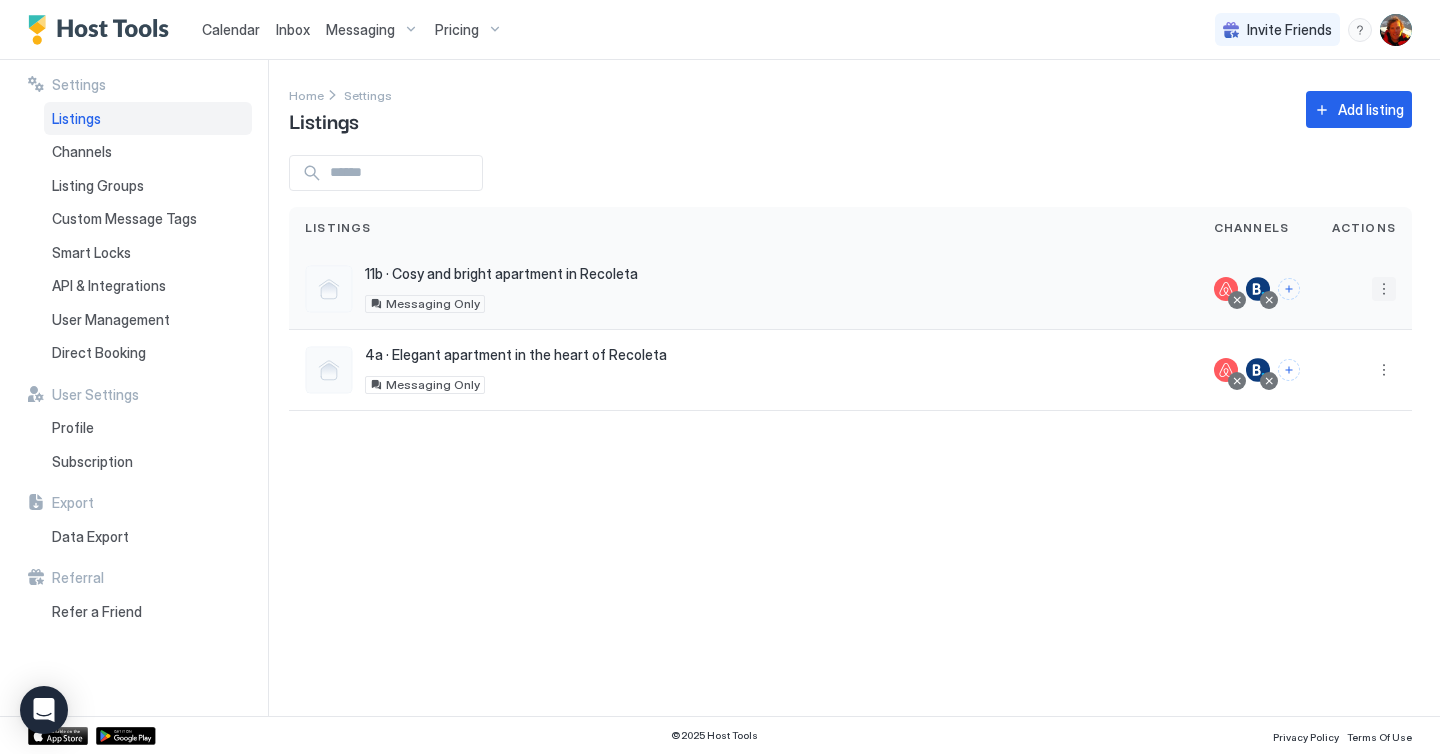 click at bounding box center [1384, 289] 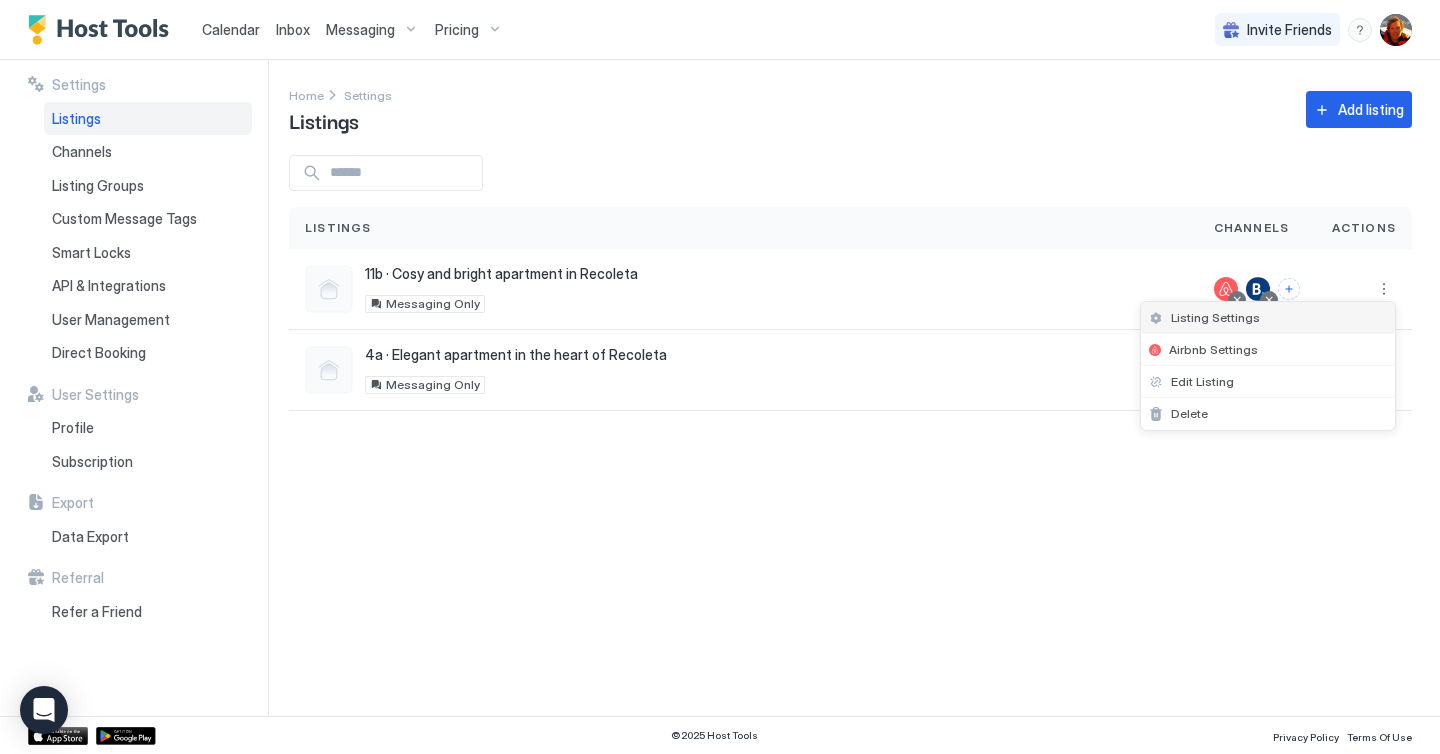 click on "Listing Settings" at bounding box center (1215, 317) 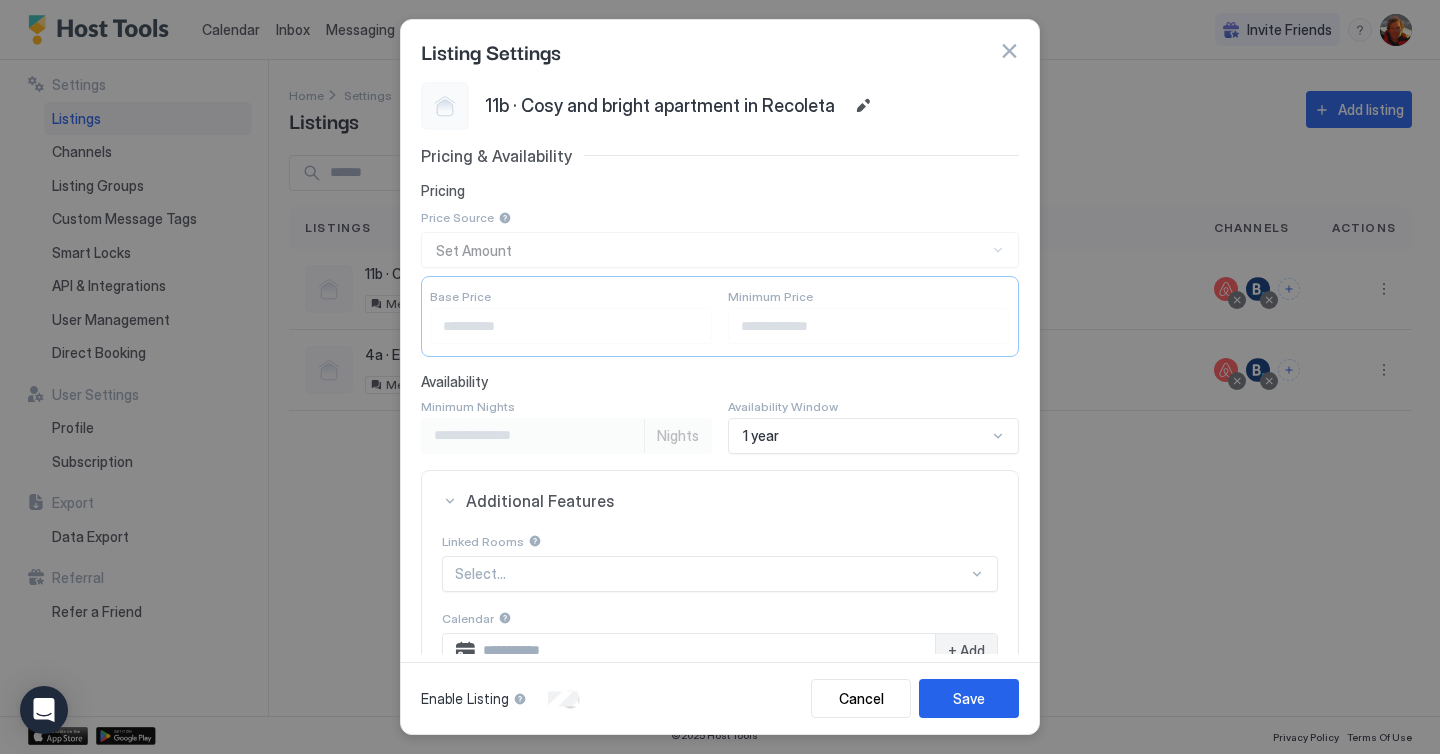 scroll, scrollTop: 285, scrollLeft: 0, axis: vertical 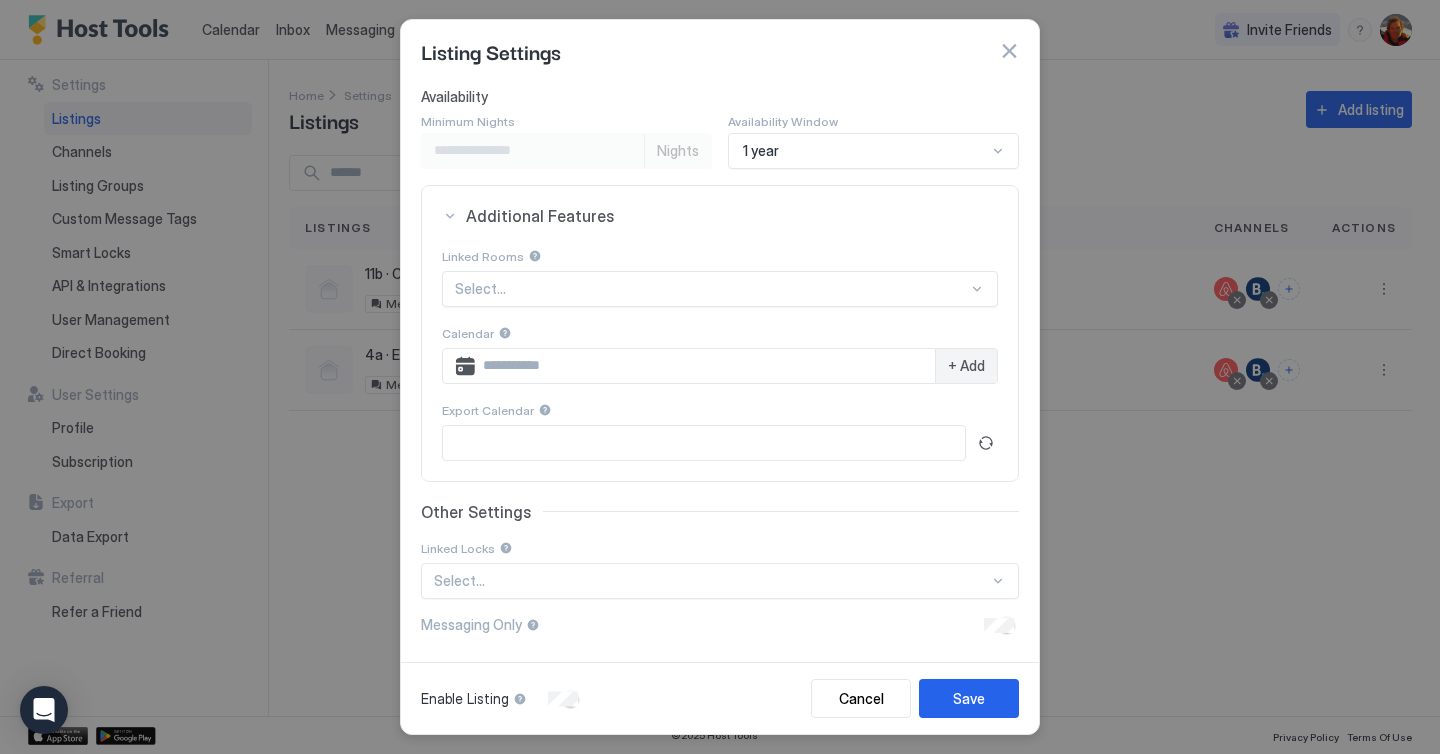 click at bounding box center (720, 377) 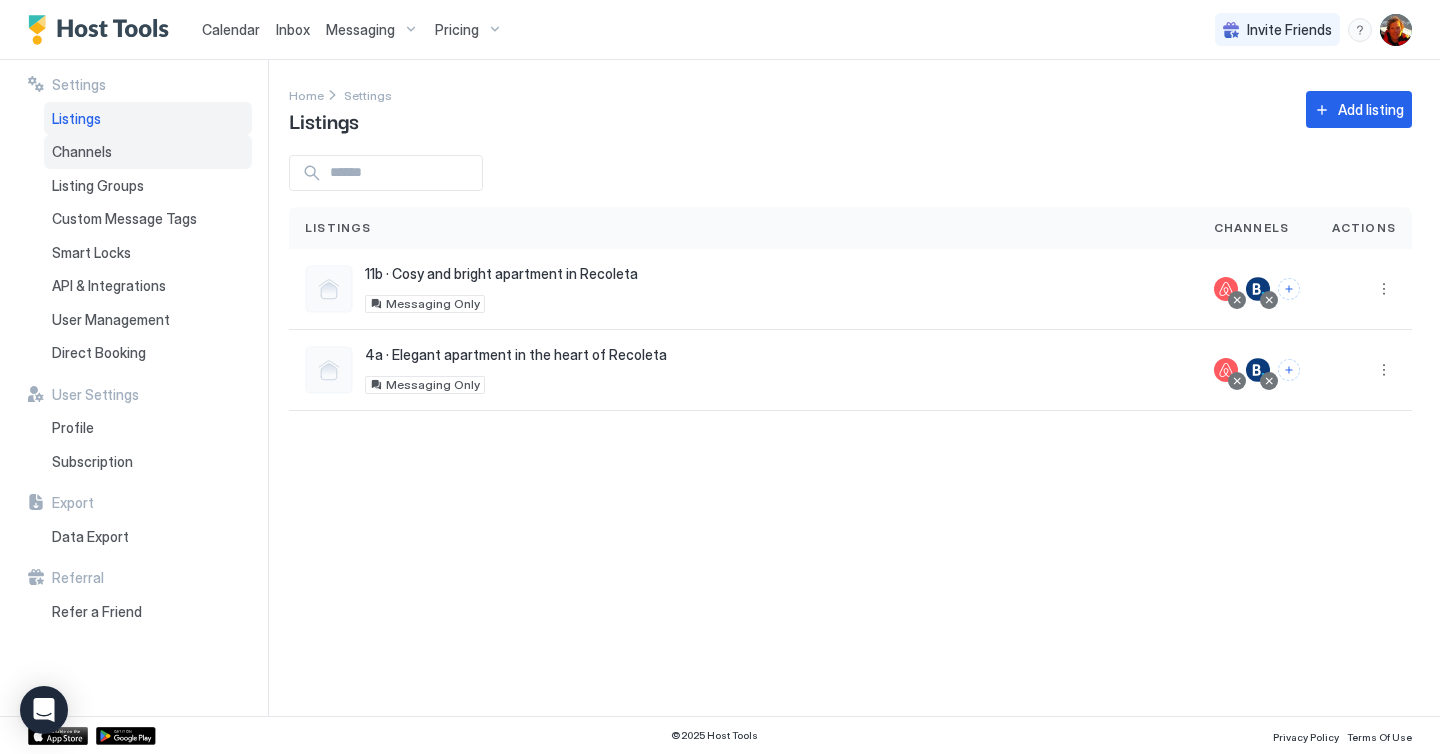 click on "Channels" at bounding box center [82, 152] 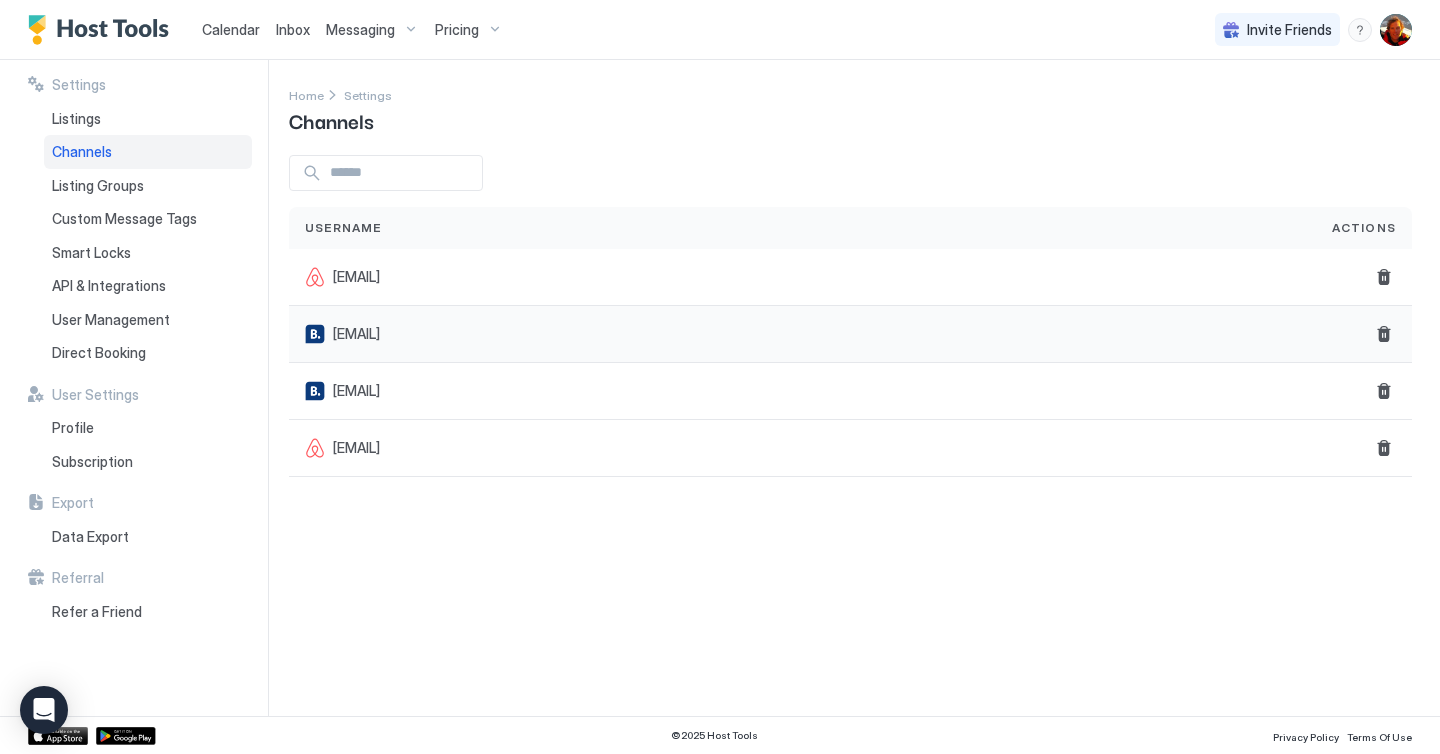 click at bounding box center (315, 334) 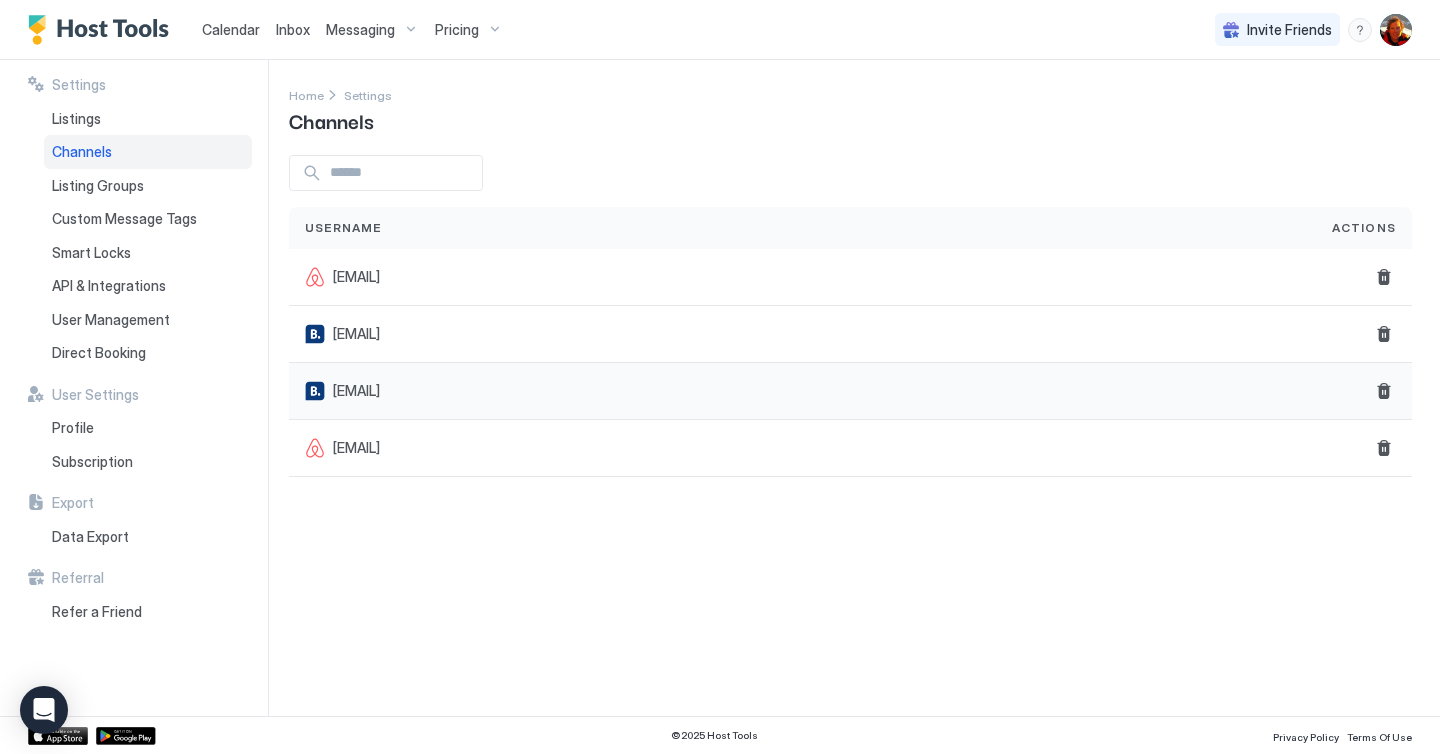 click at bounding box center (315, 391) 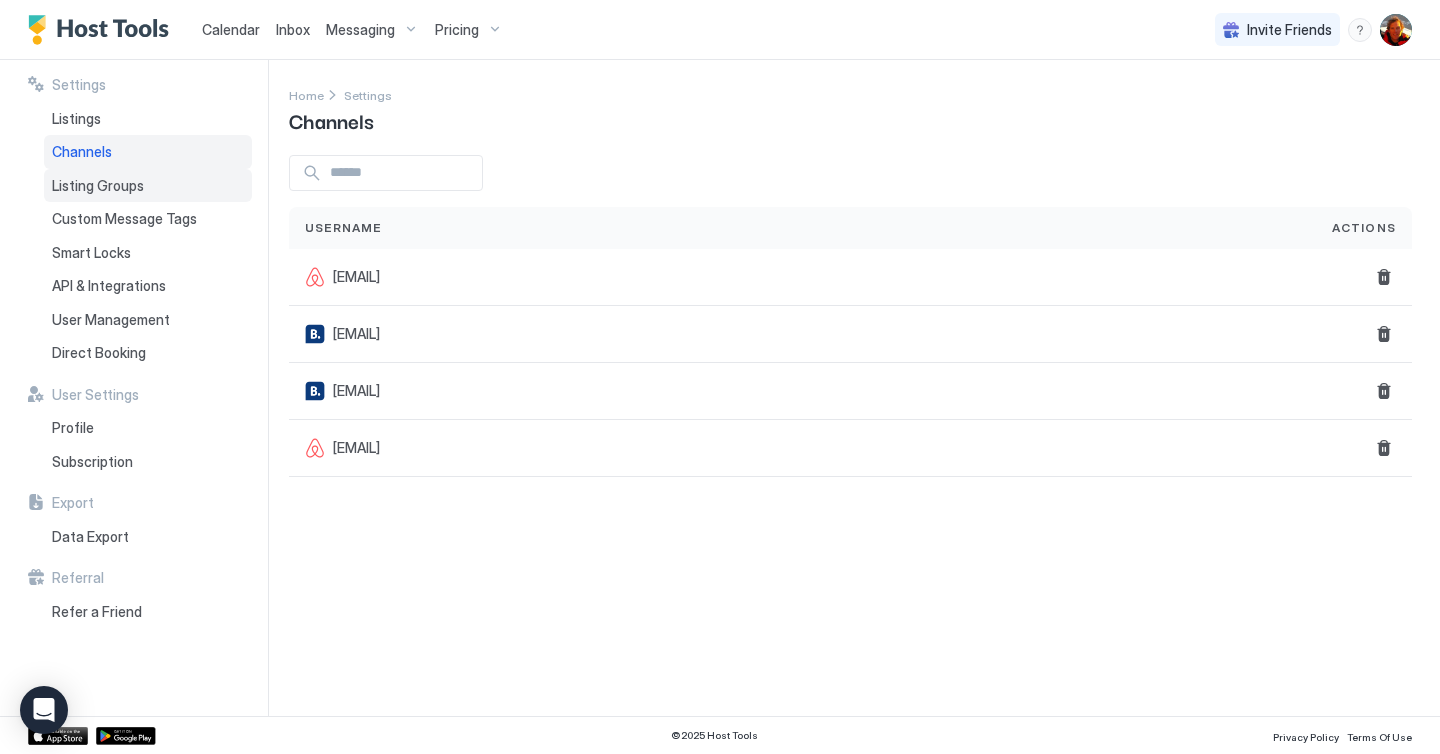 click on "Listing Groups" at bounding box center [98, 186] 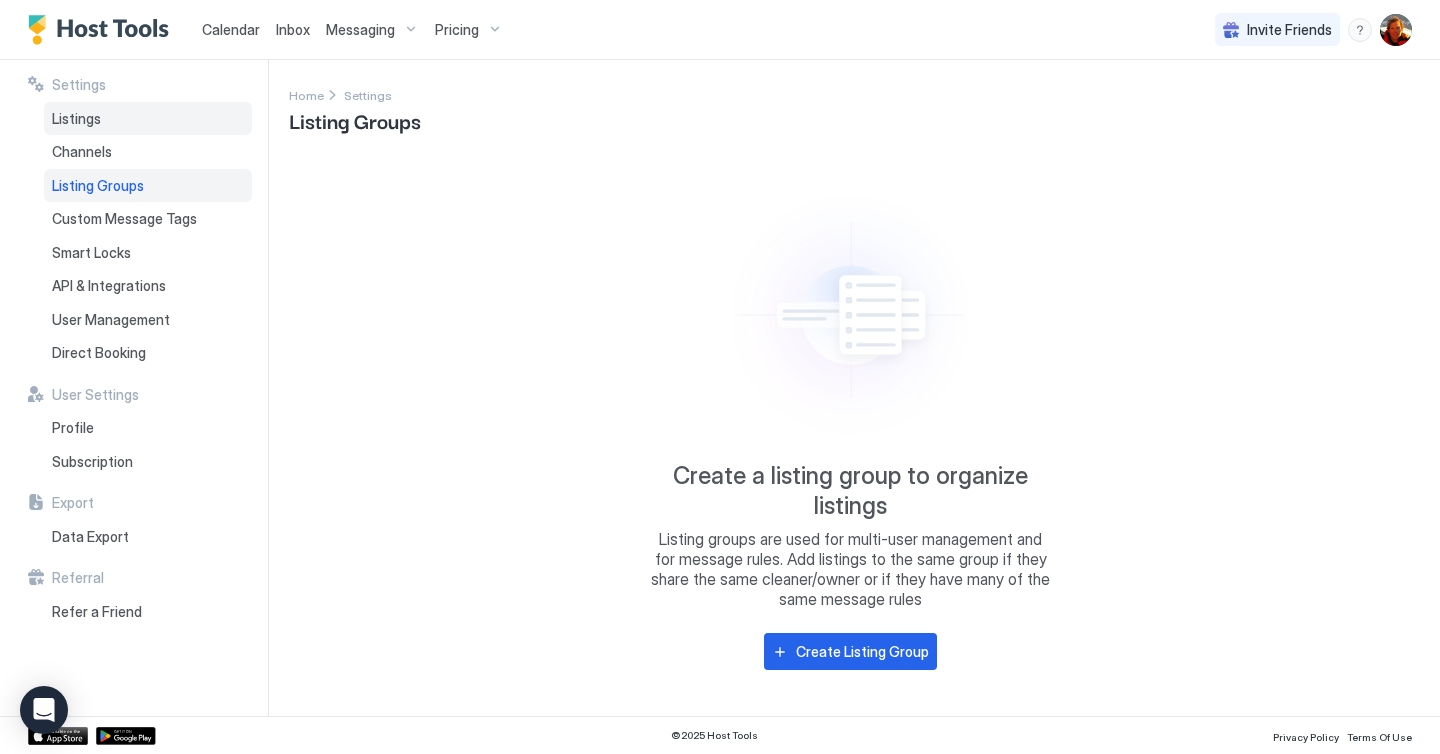 click on "Listings" at bounding box center (76, 119) 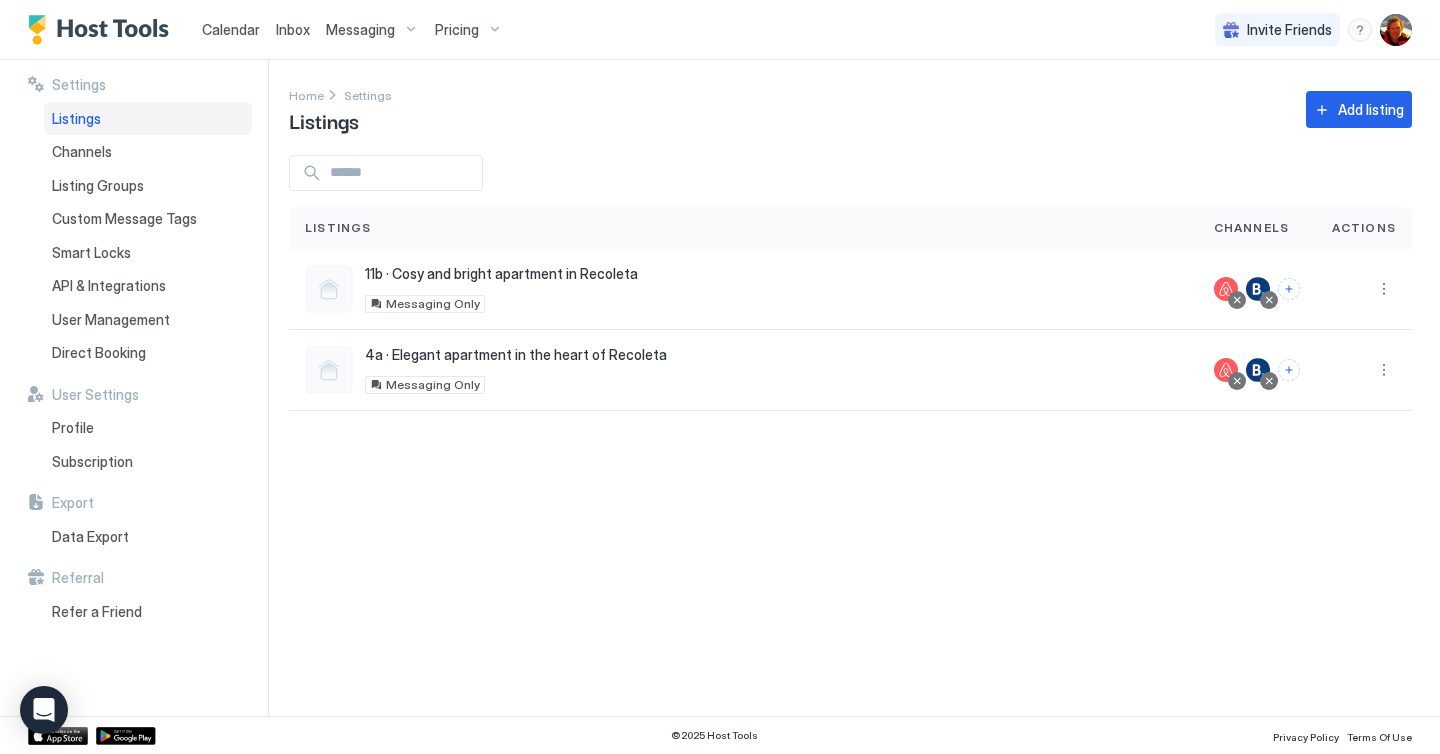 click on "Calendar" at bounding box center (231, 29) 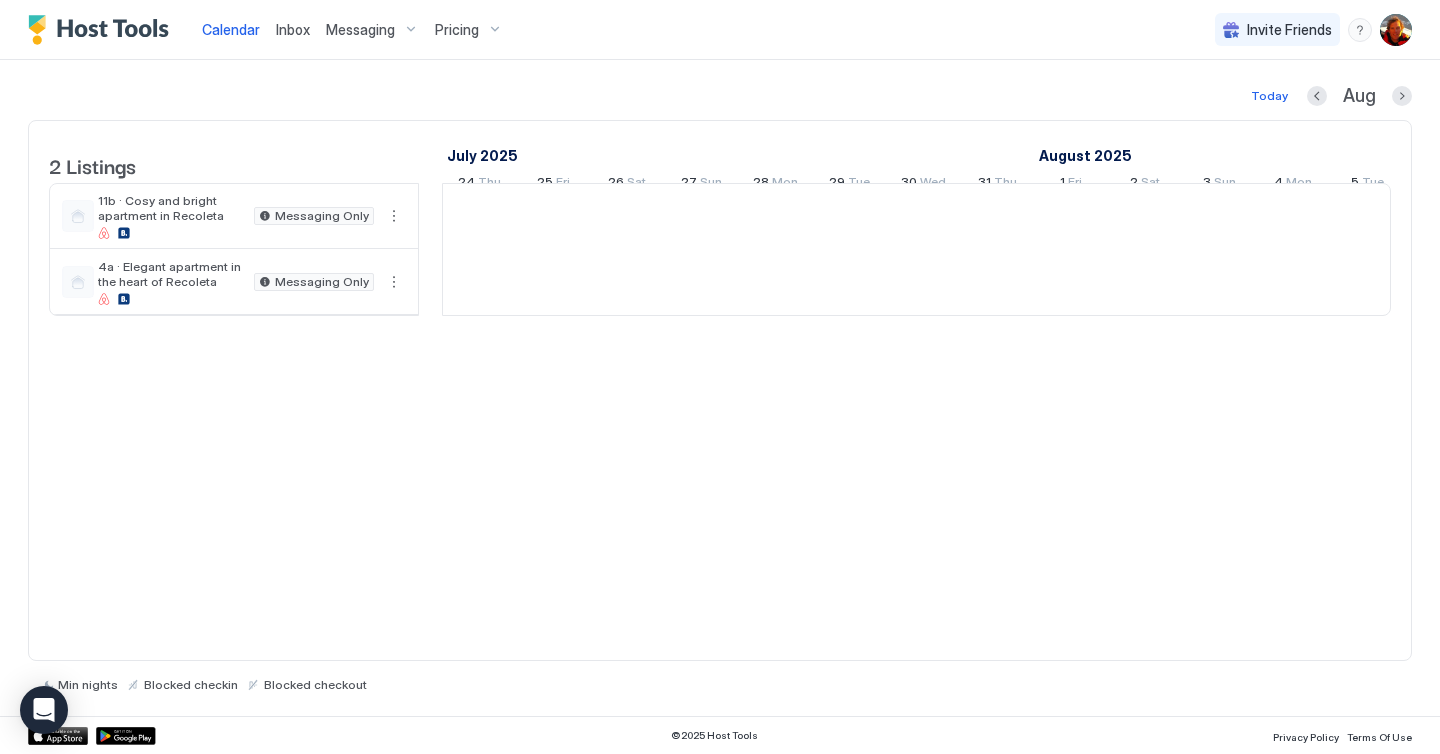 scroll, scrollTop: 0, scrollLeft: 1111, axis: horizontal 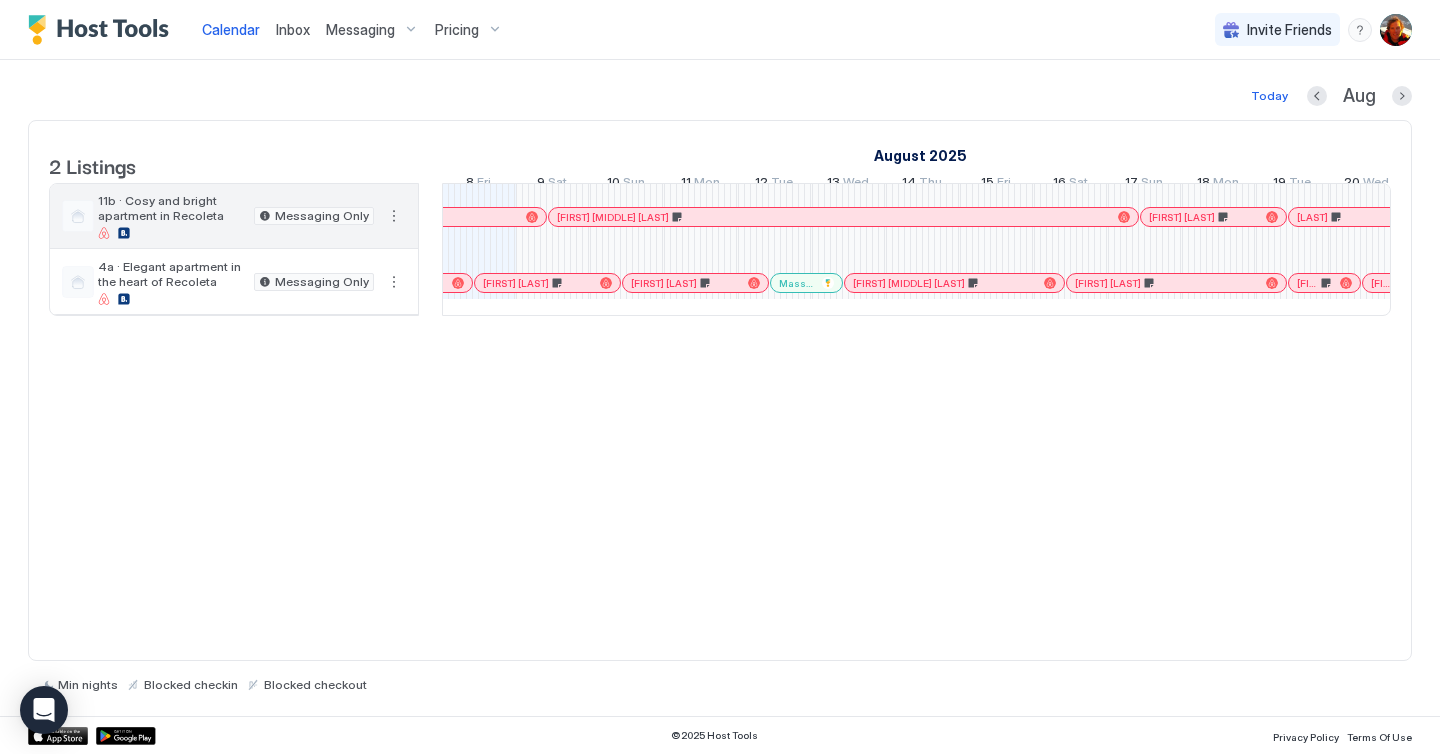 click at bounding box center [124, 233] 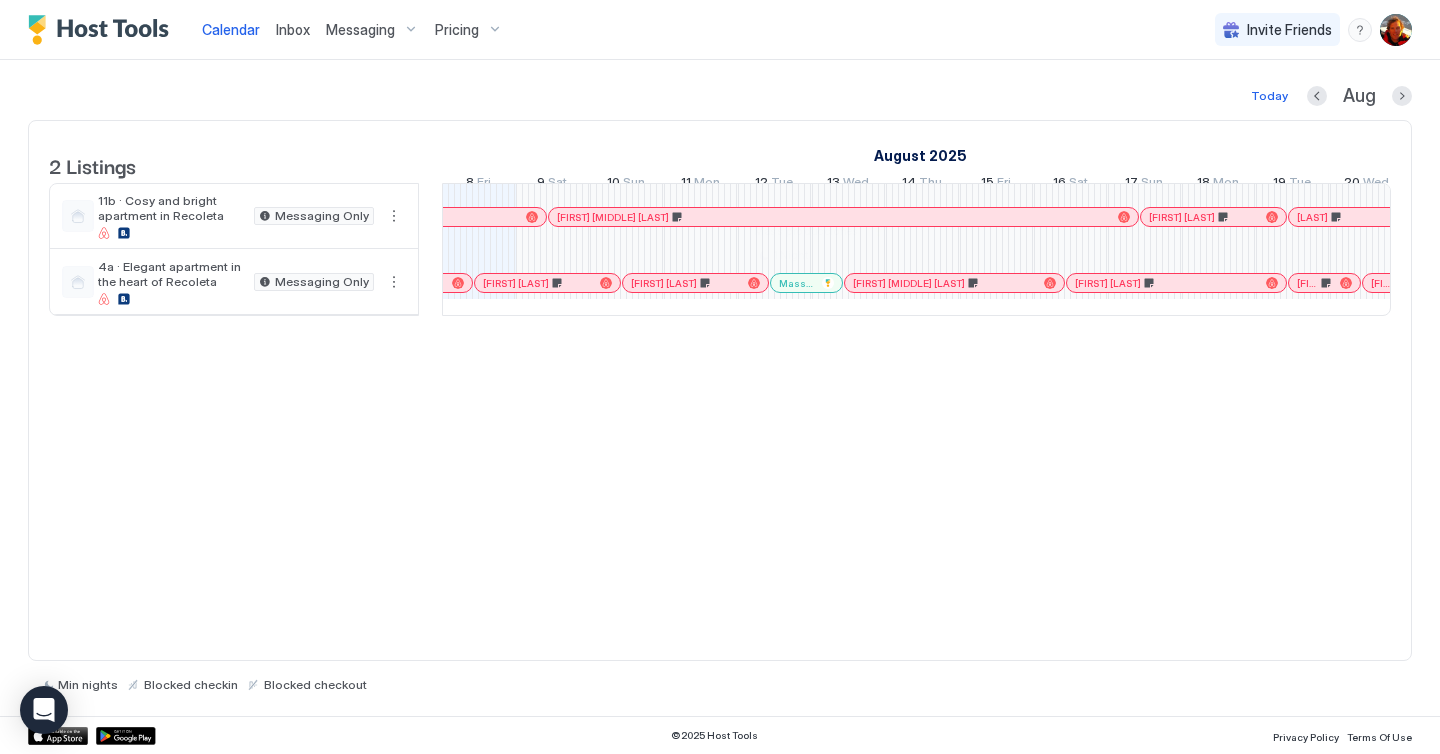 click at bounding box center [813, 283] 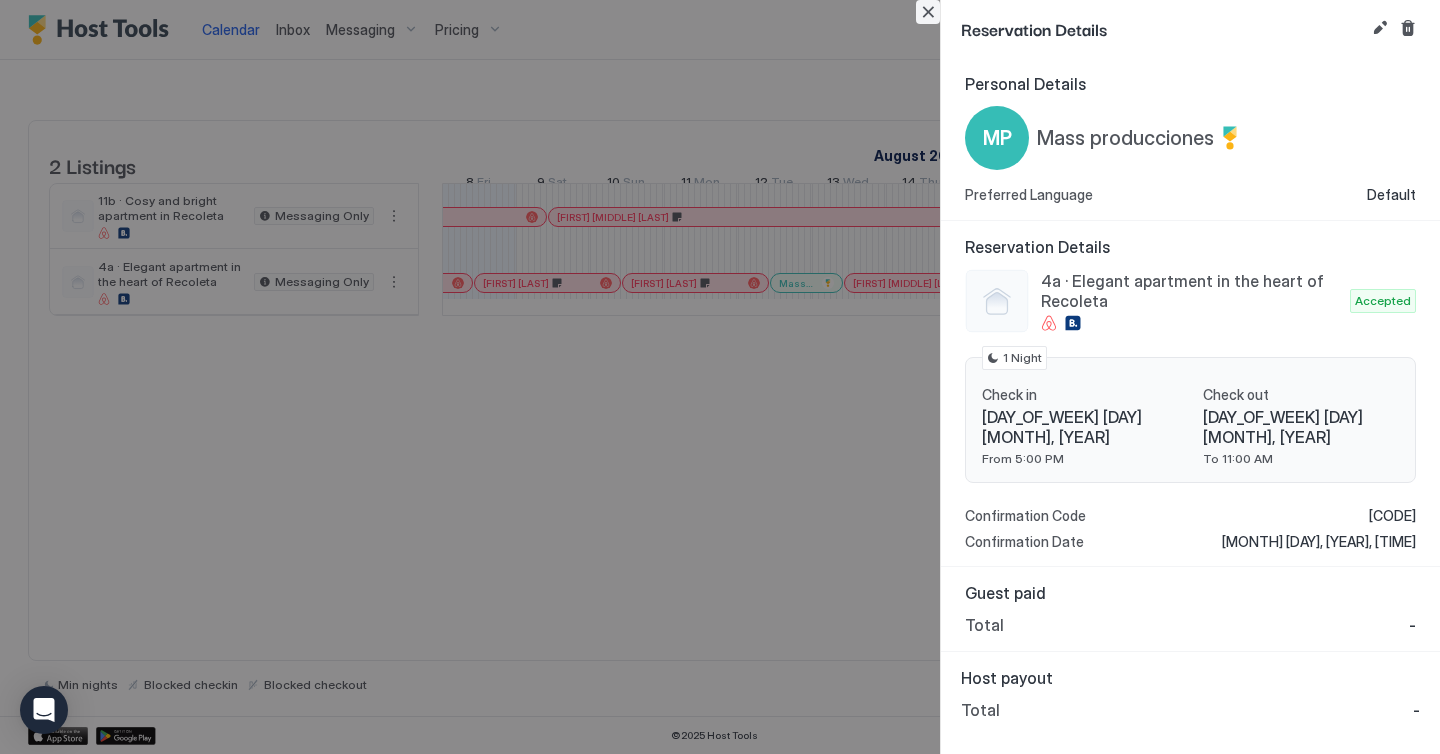 click at bounding box center (928, 12) 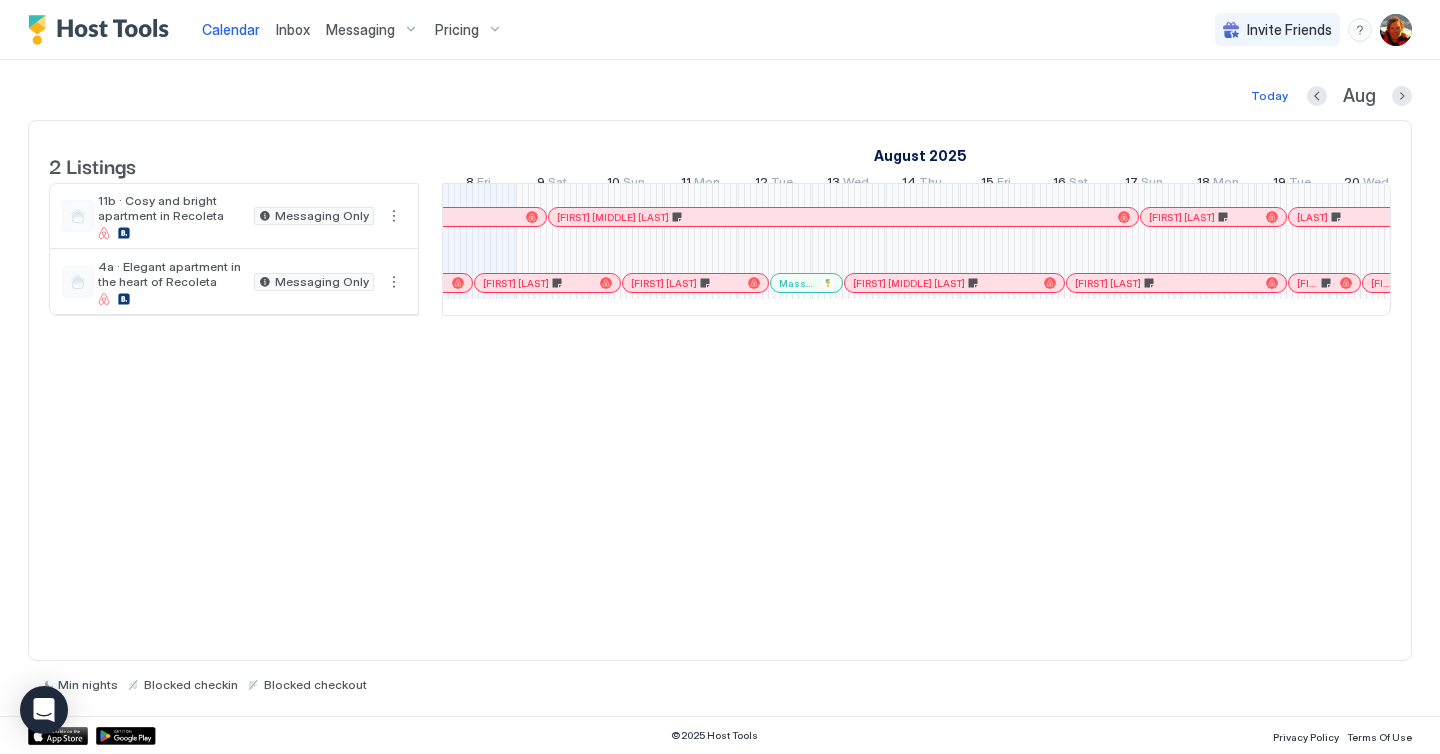 scroll, scrollTop: 0, scrollLeft: 1610, axis: horizontal 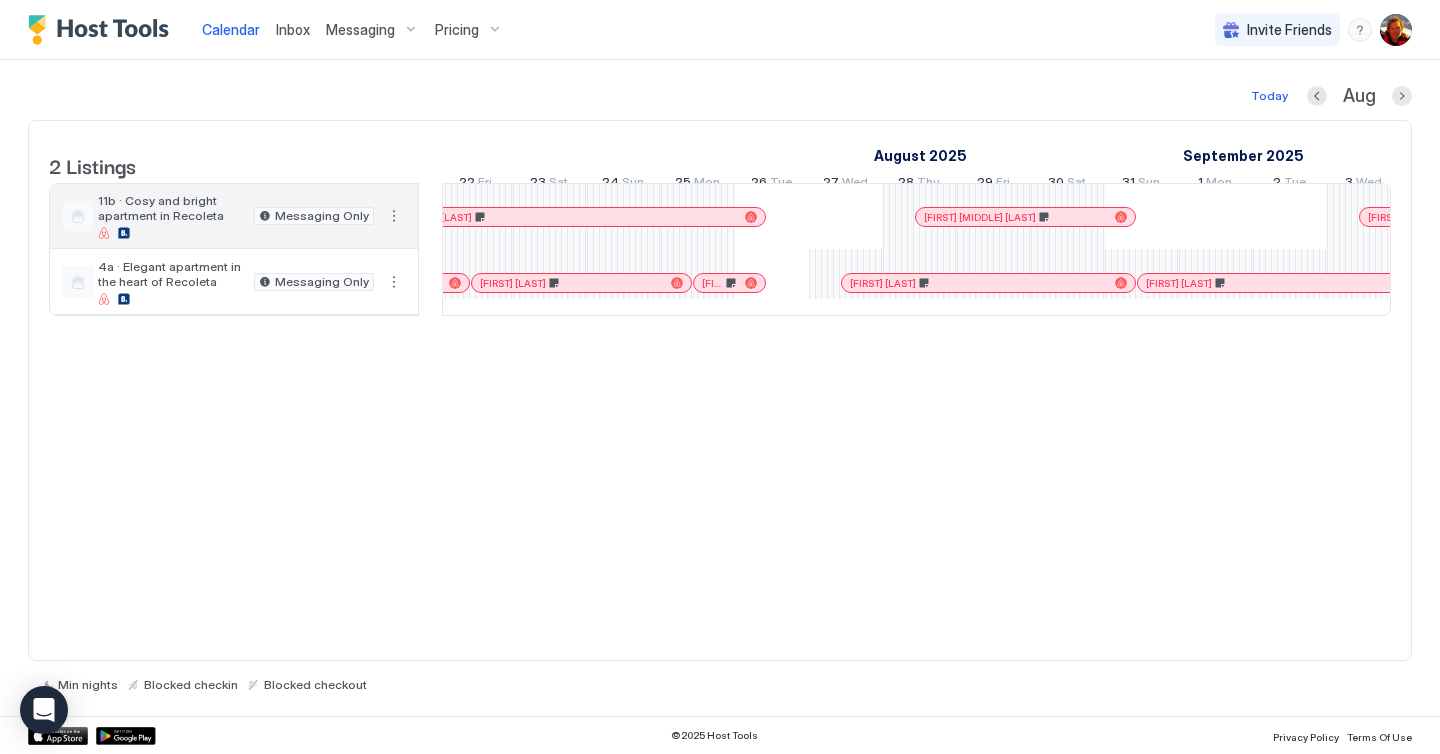 click on "11b · Cosy and bright apartment in Recoleta" at bounding box center (172, 208) 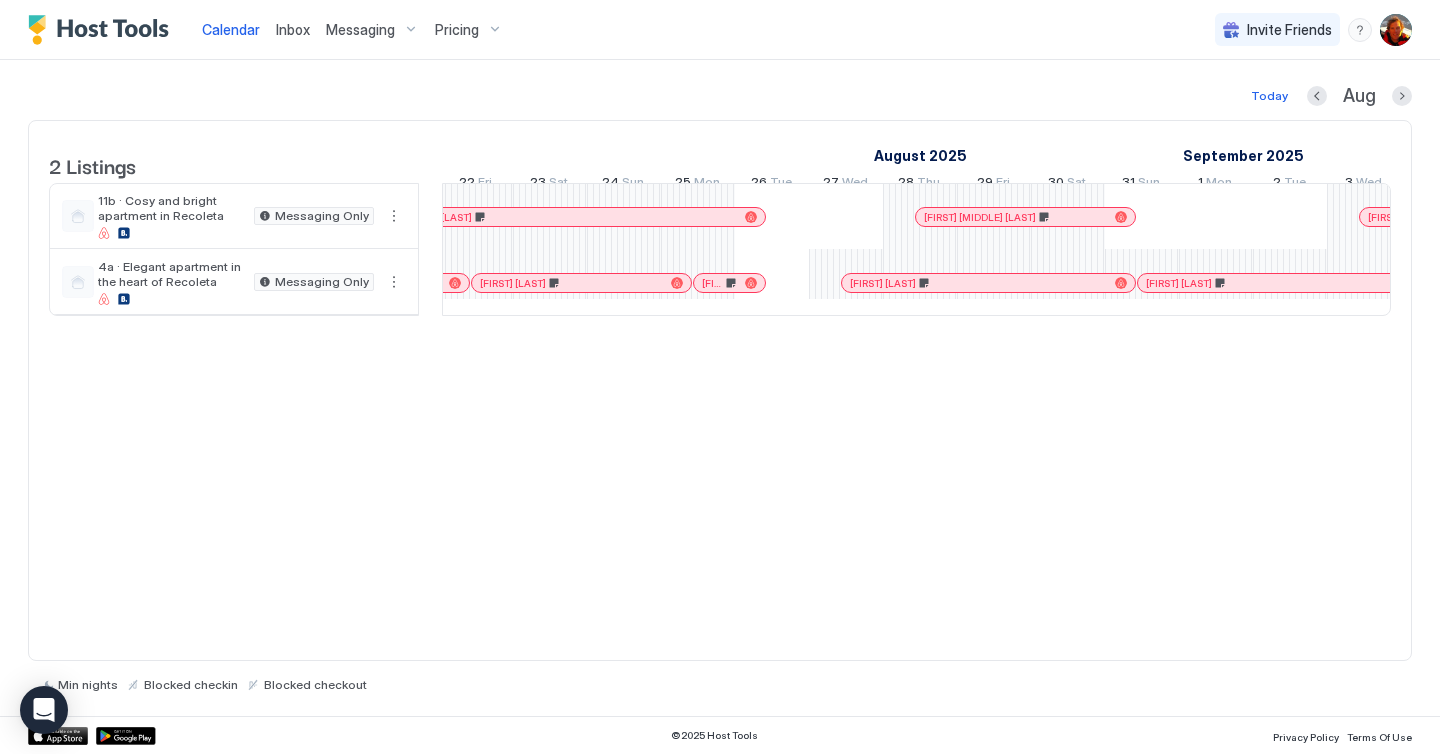 click on "Pricing" at bounding box center [457, 30] 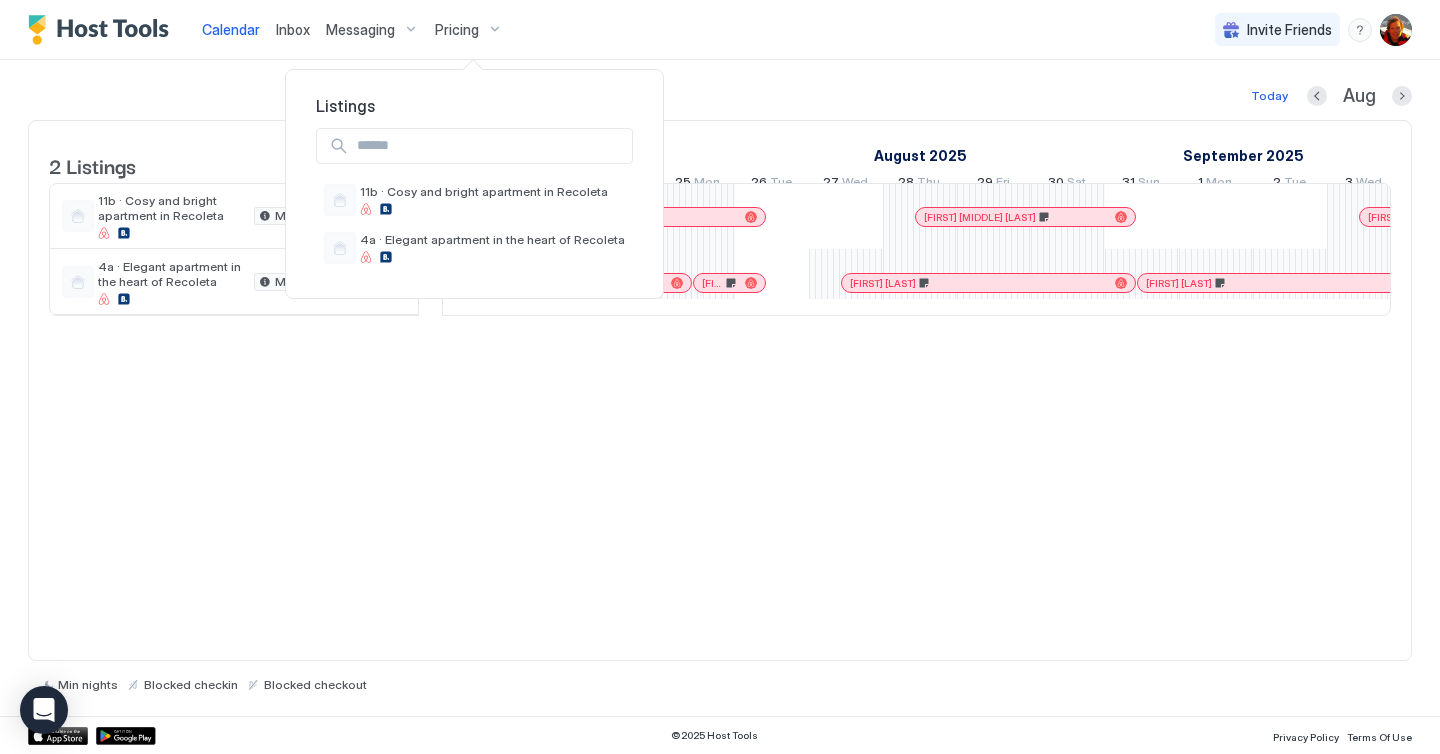 click at bounding box center (720, 377) 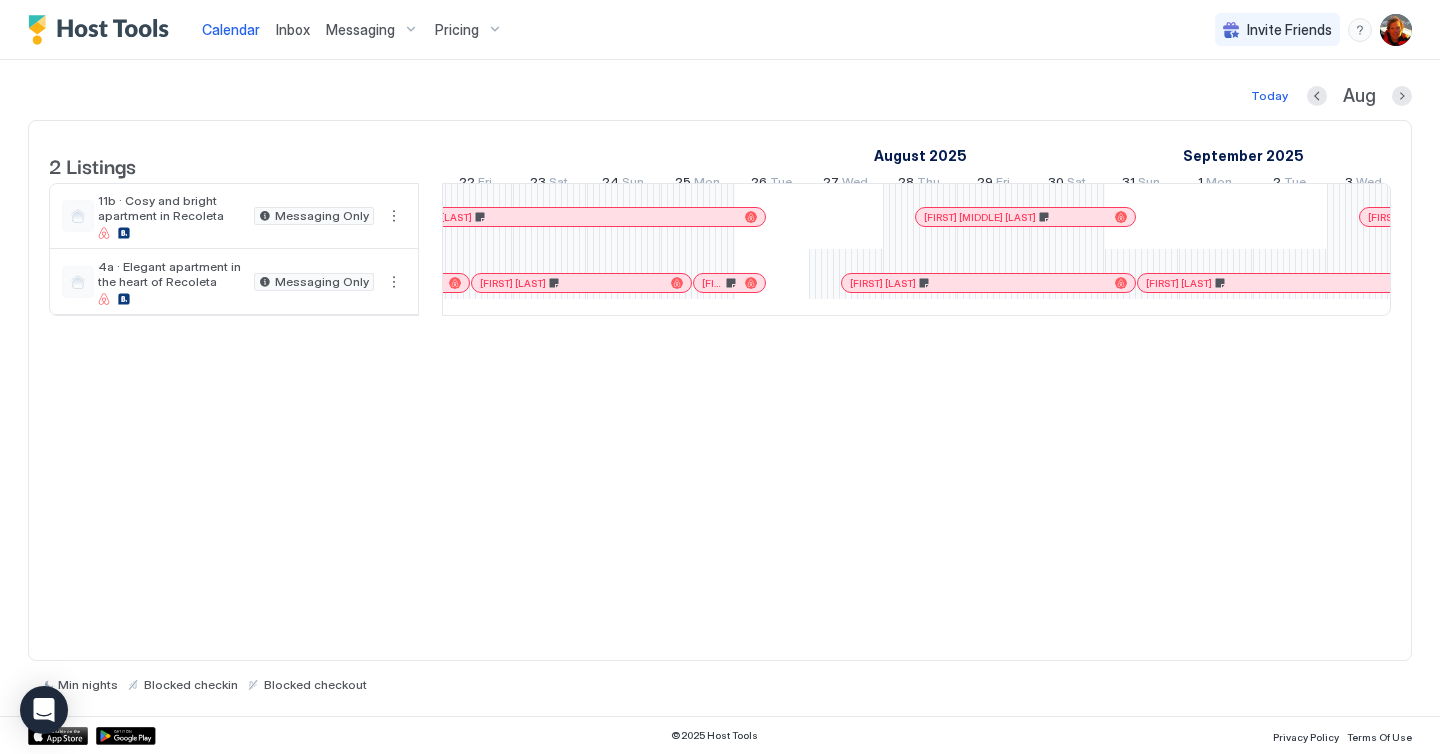 click at bounding box center (1396, 30) 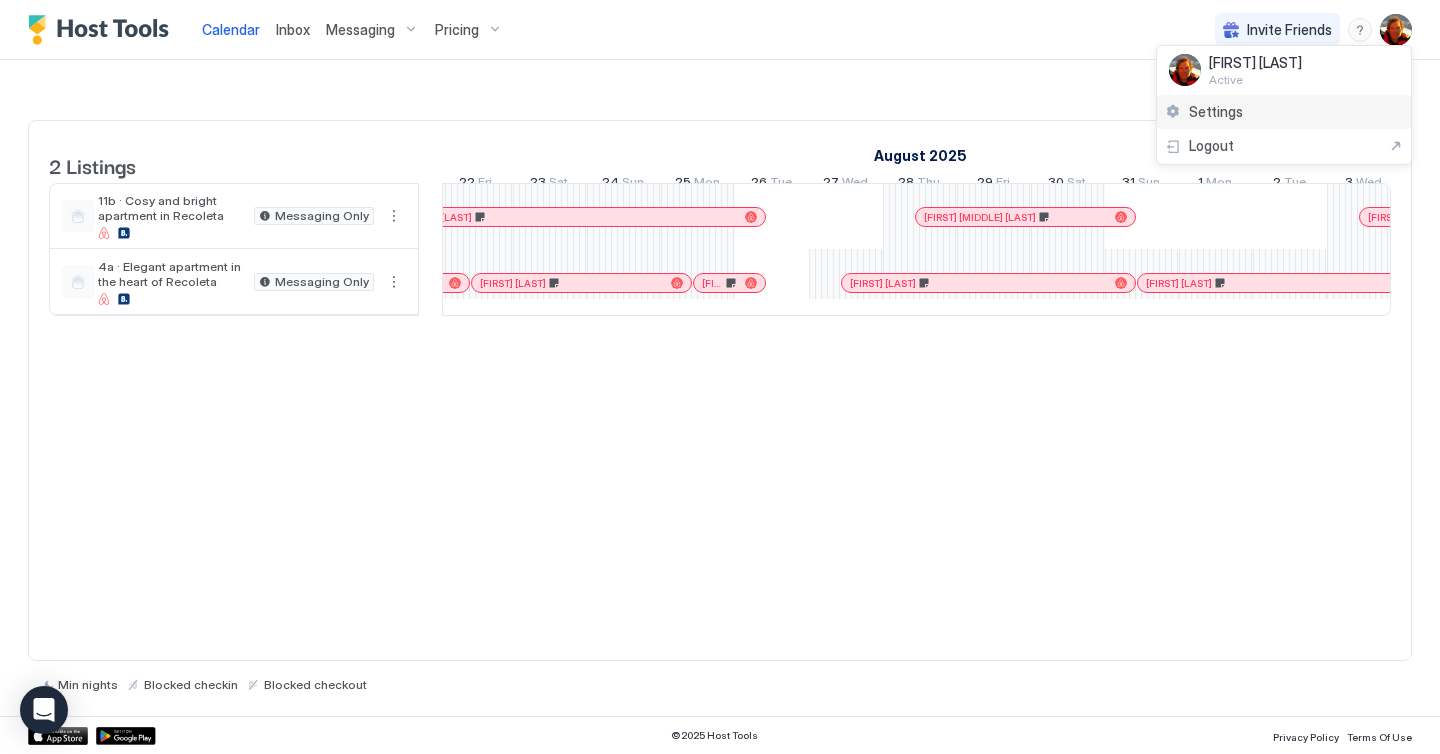 click on "Settings" at bounding box center [1216, 112] 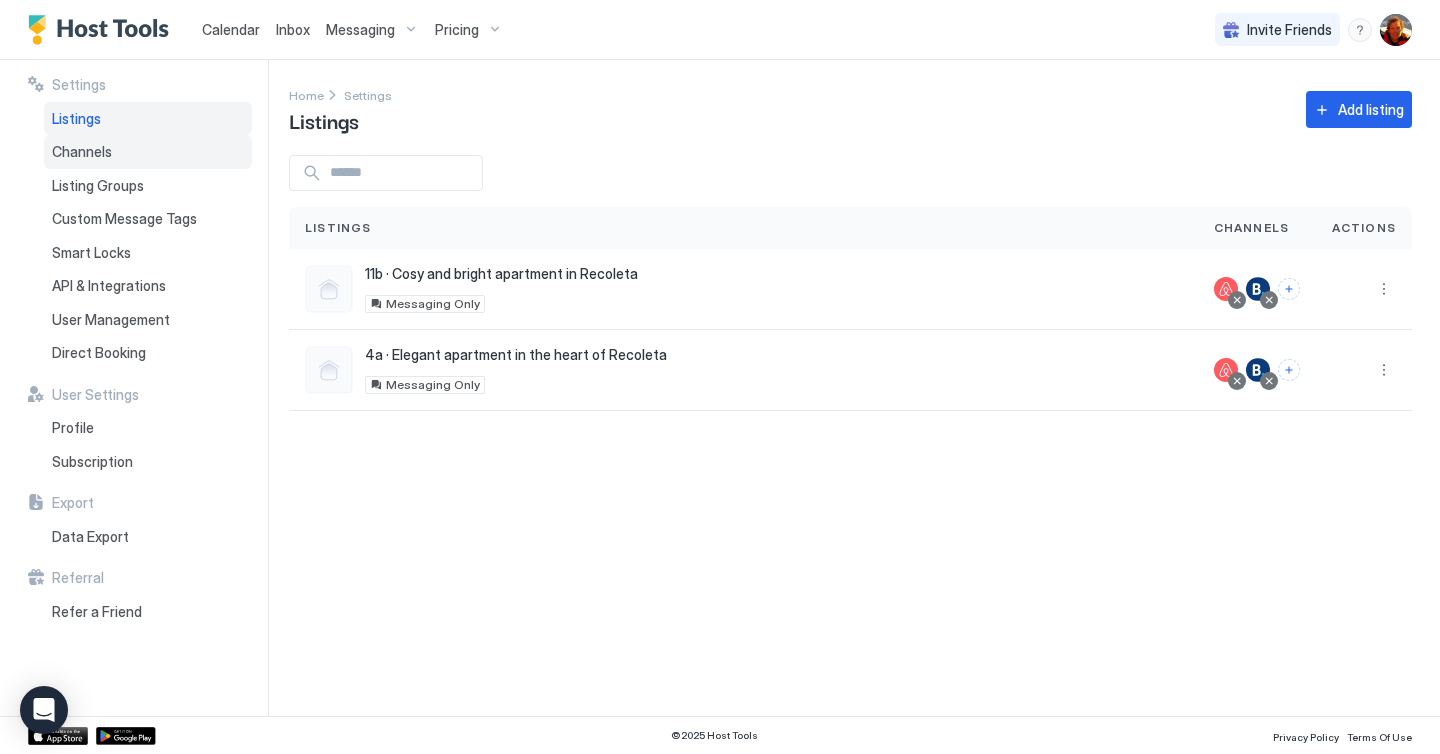 click on "Channels" at bounding box center (148, 152) 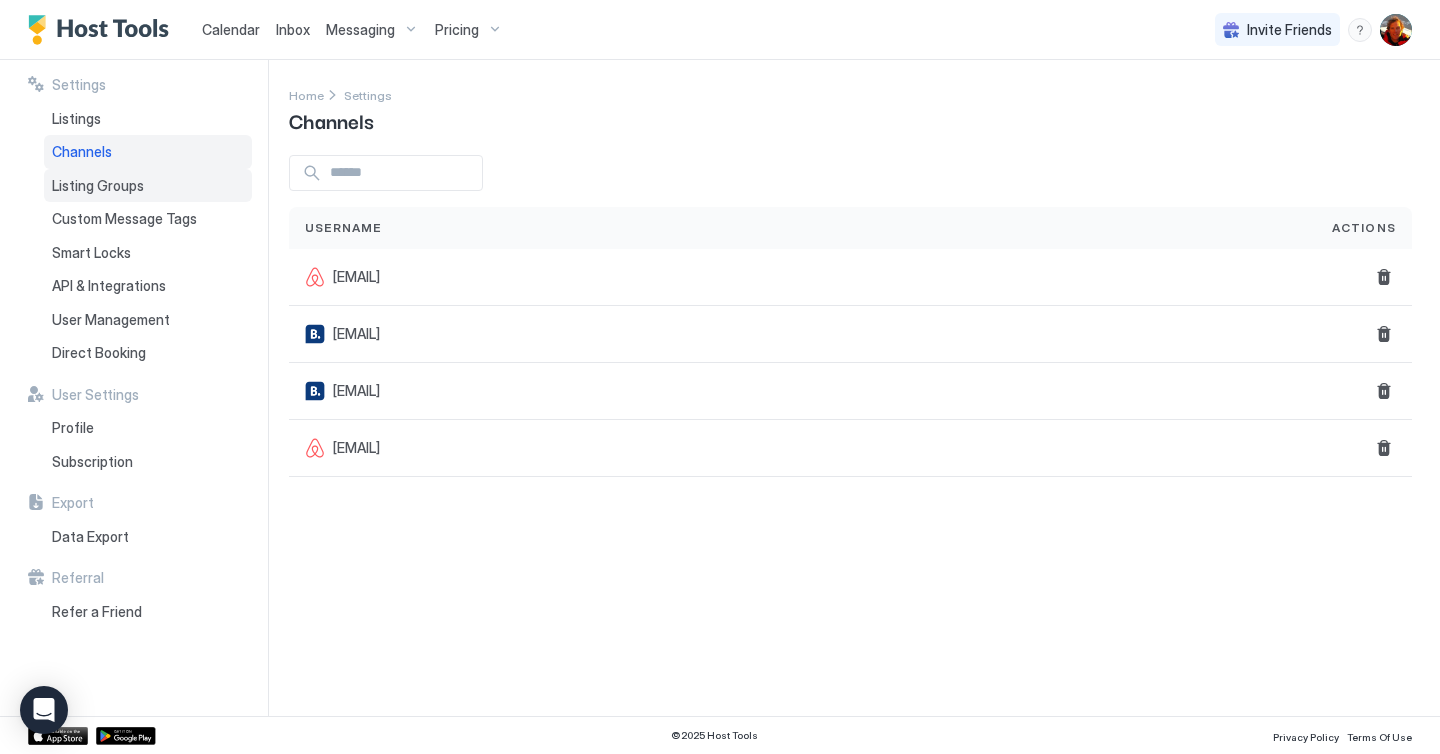 click on "Listing Groups" at bounding box center (98, 186) 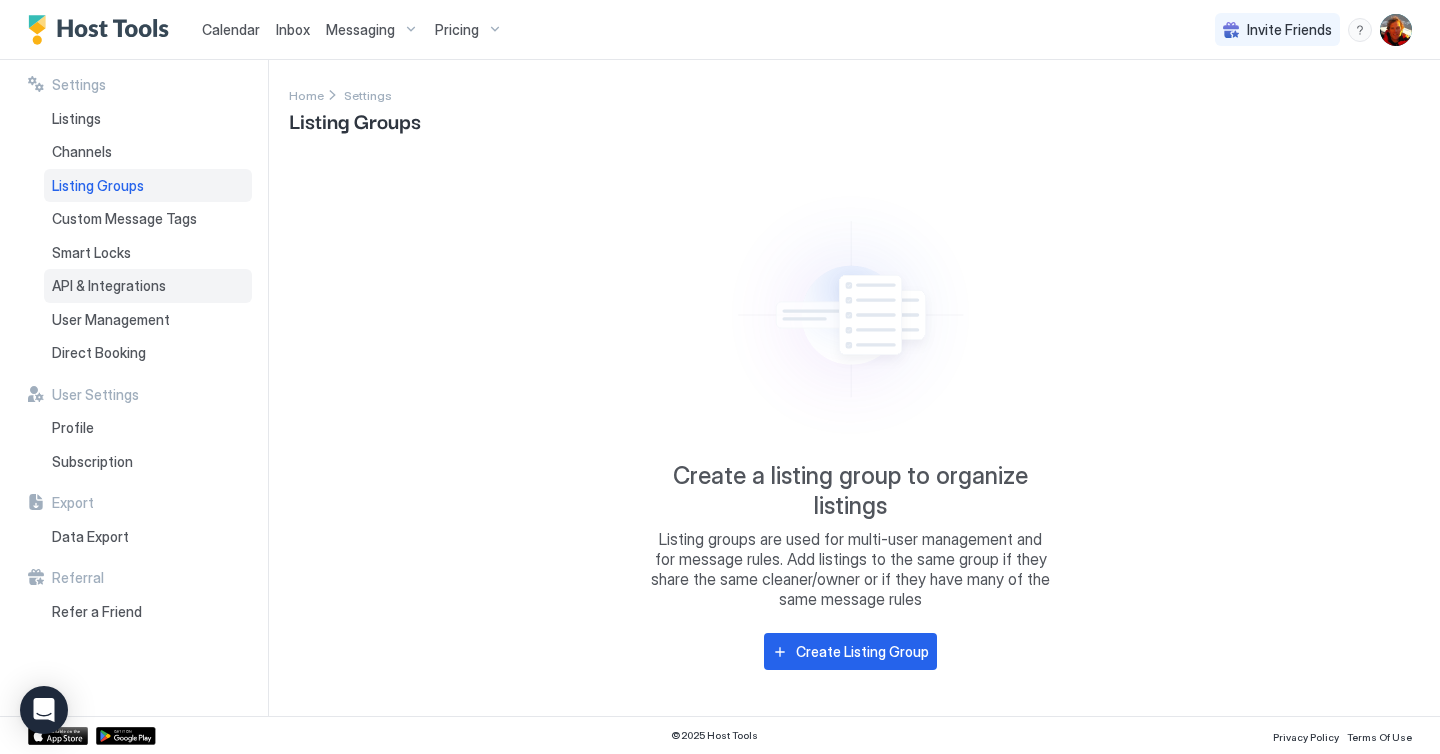click on "API & Integrations" at bounding box center [109, 286] 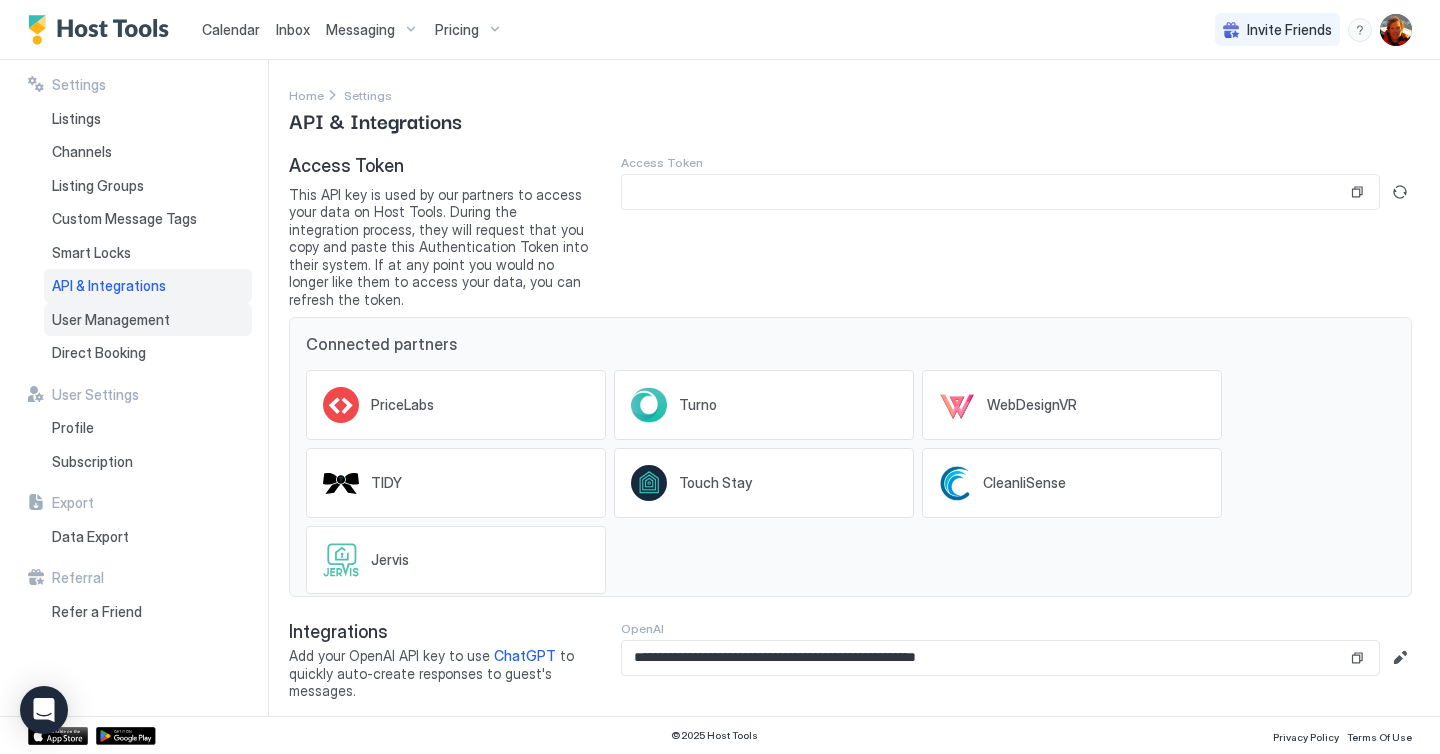 click on "User Management" at bounding box center (148, 320) 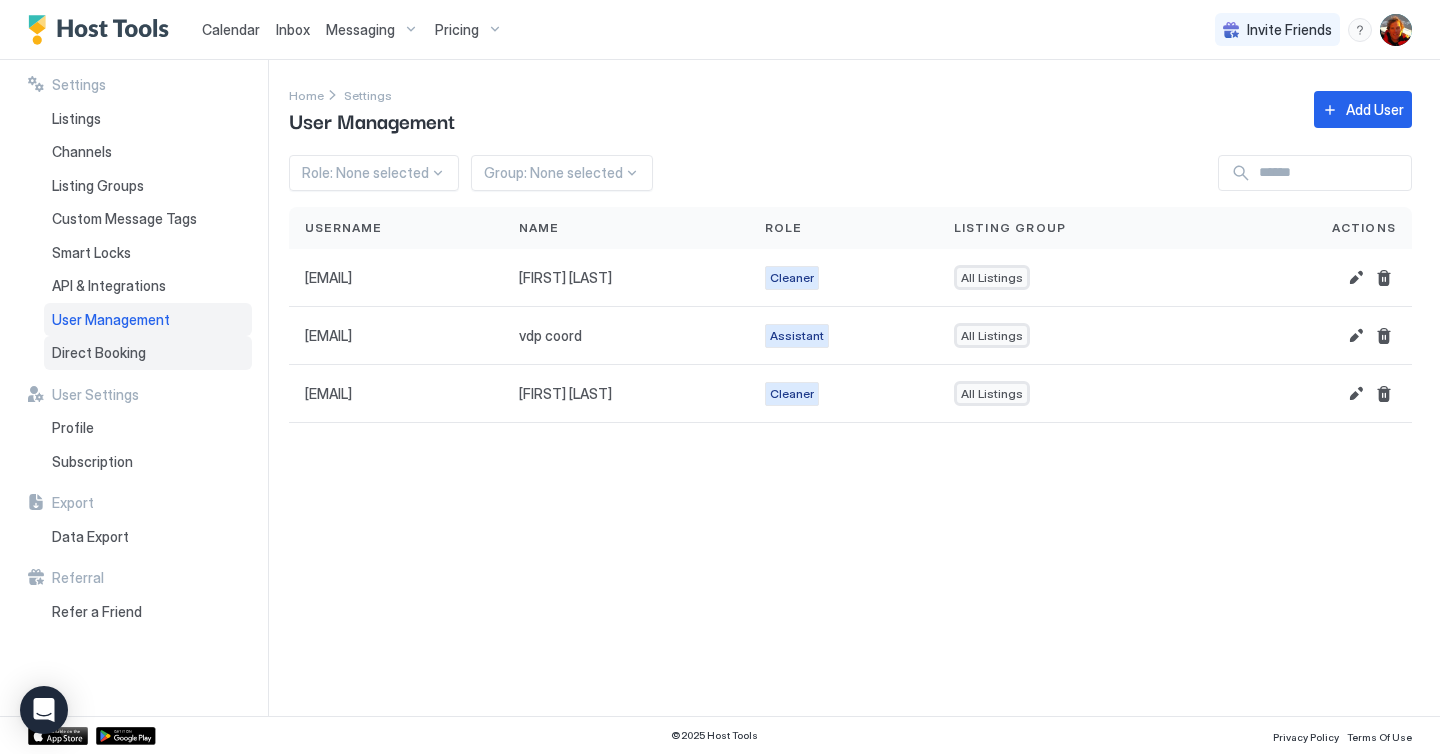 click on "Direct Booking" at bounding box center (148, 353) 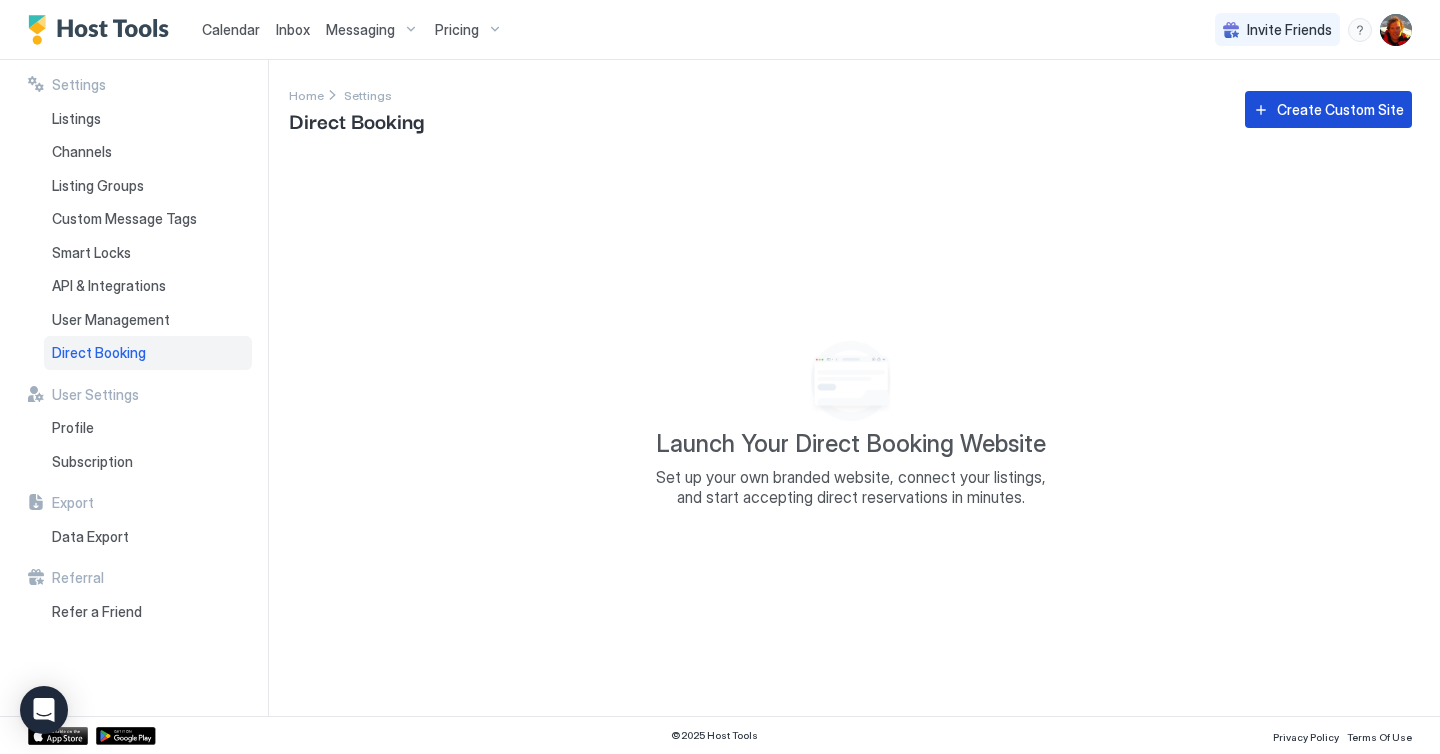click on "Create Custom Site" at bounding box center (1340, 109) 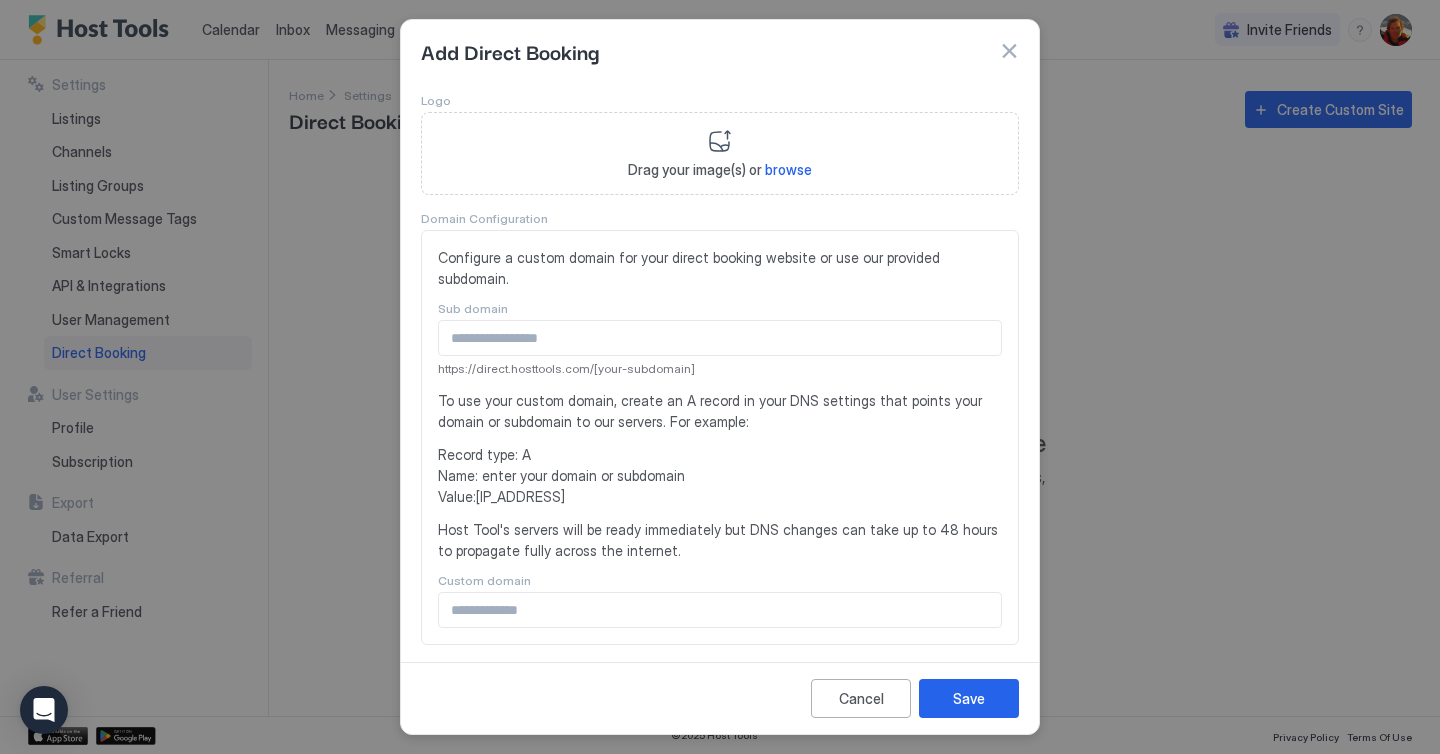 scroll, scrollTop: 0, scrollLeft: 0, axis: both 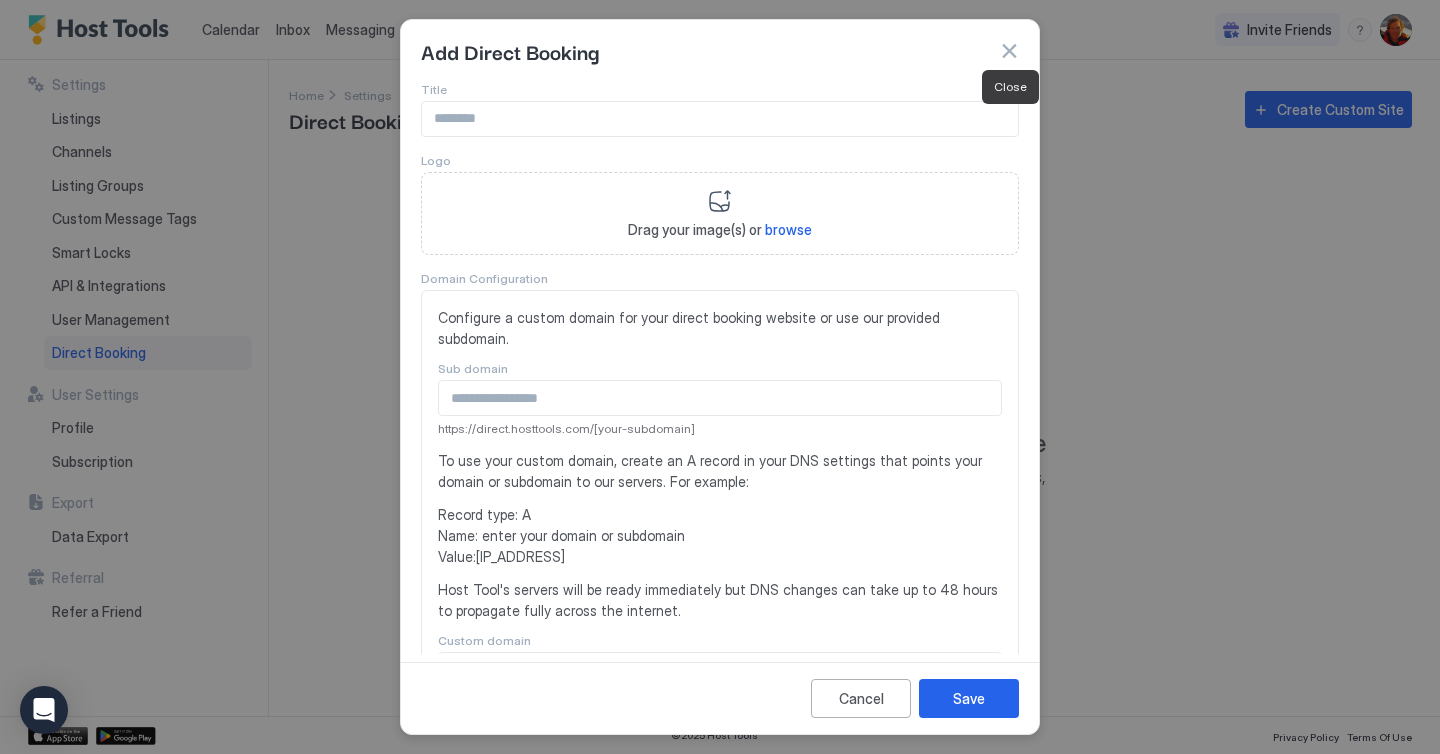 click at bounding box center (1009, 51) 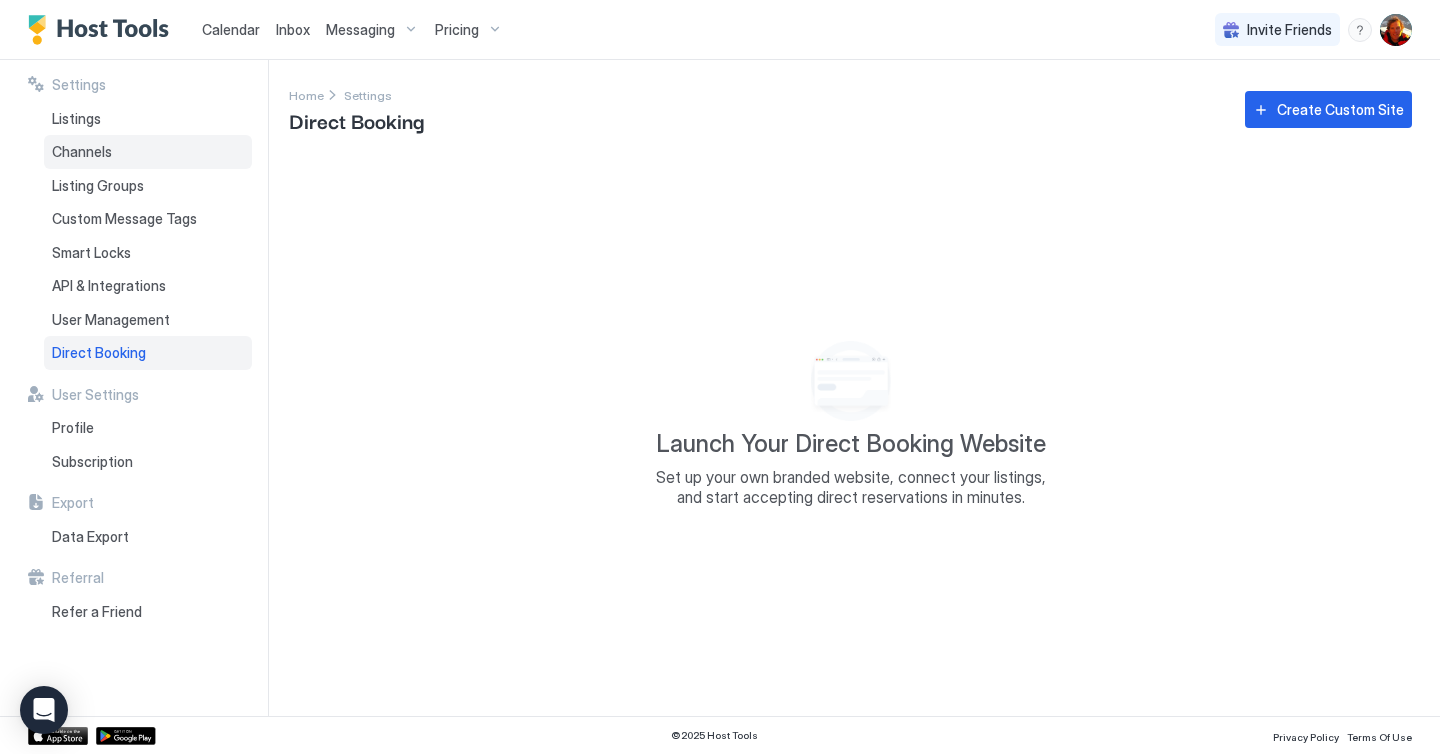 drag, startPoint x: 68, startPoint y: 179, endPoint x: 93, endPoint y: 147, distance: 40.60788 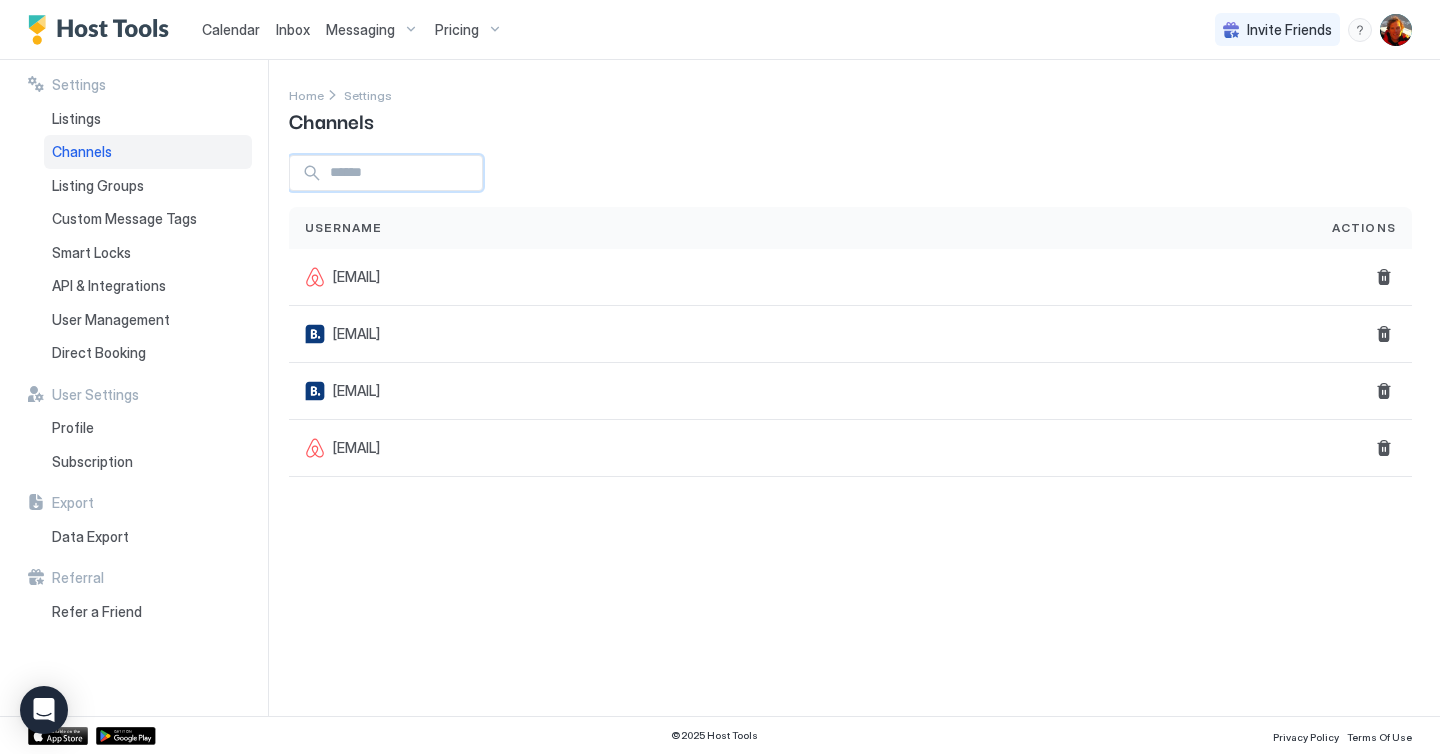 click at bounding box center (402, 173) 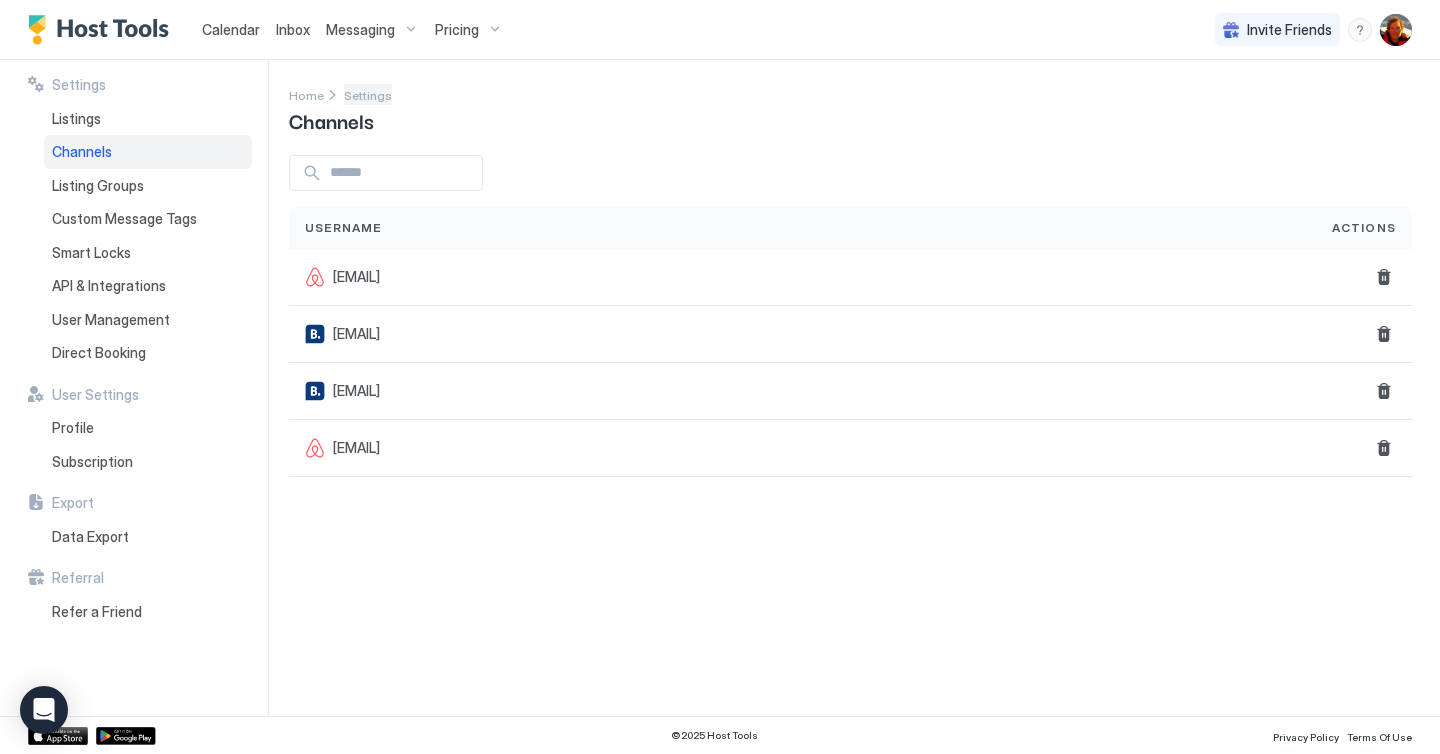 click on "Settings" at bounding box center [368, 95] 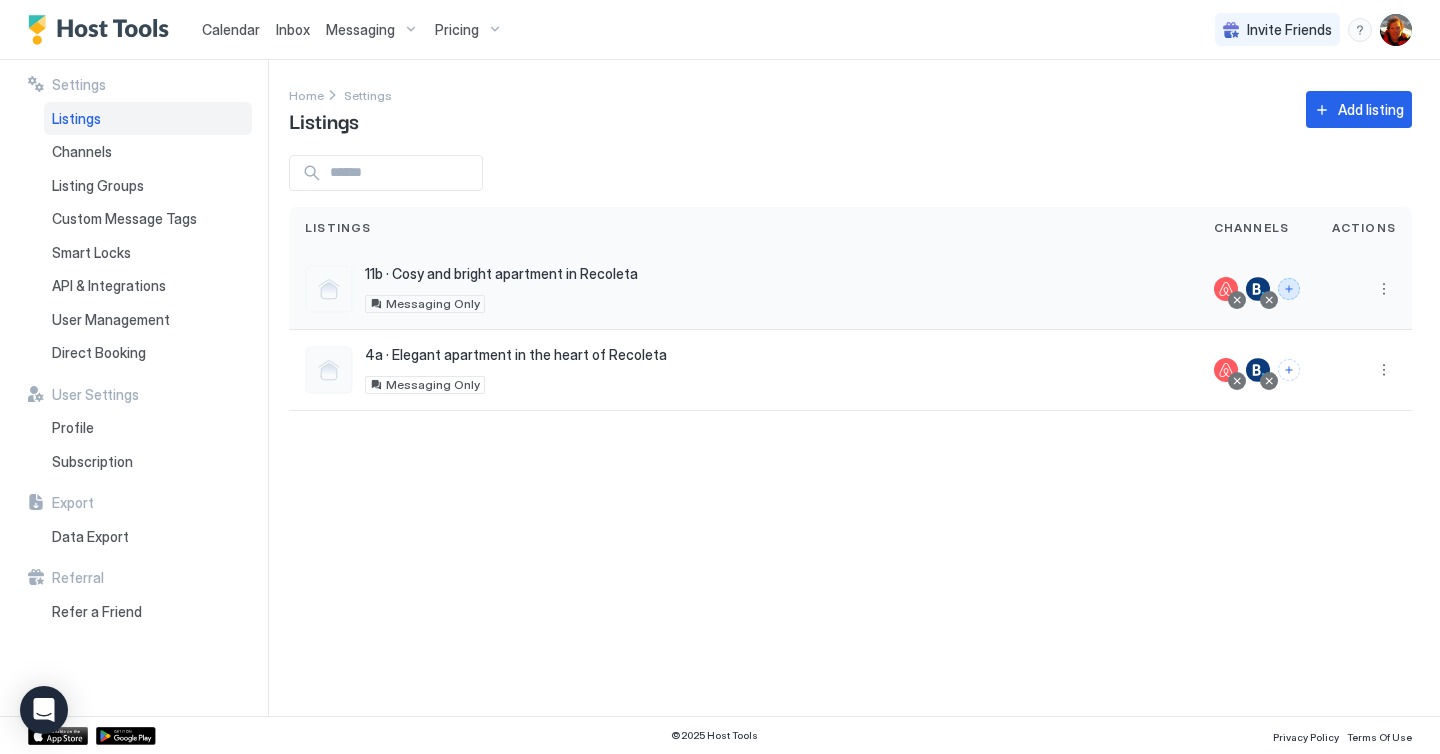click at bounding box center [1289, 289] 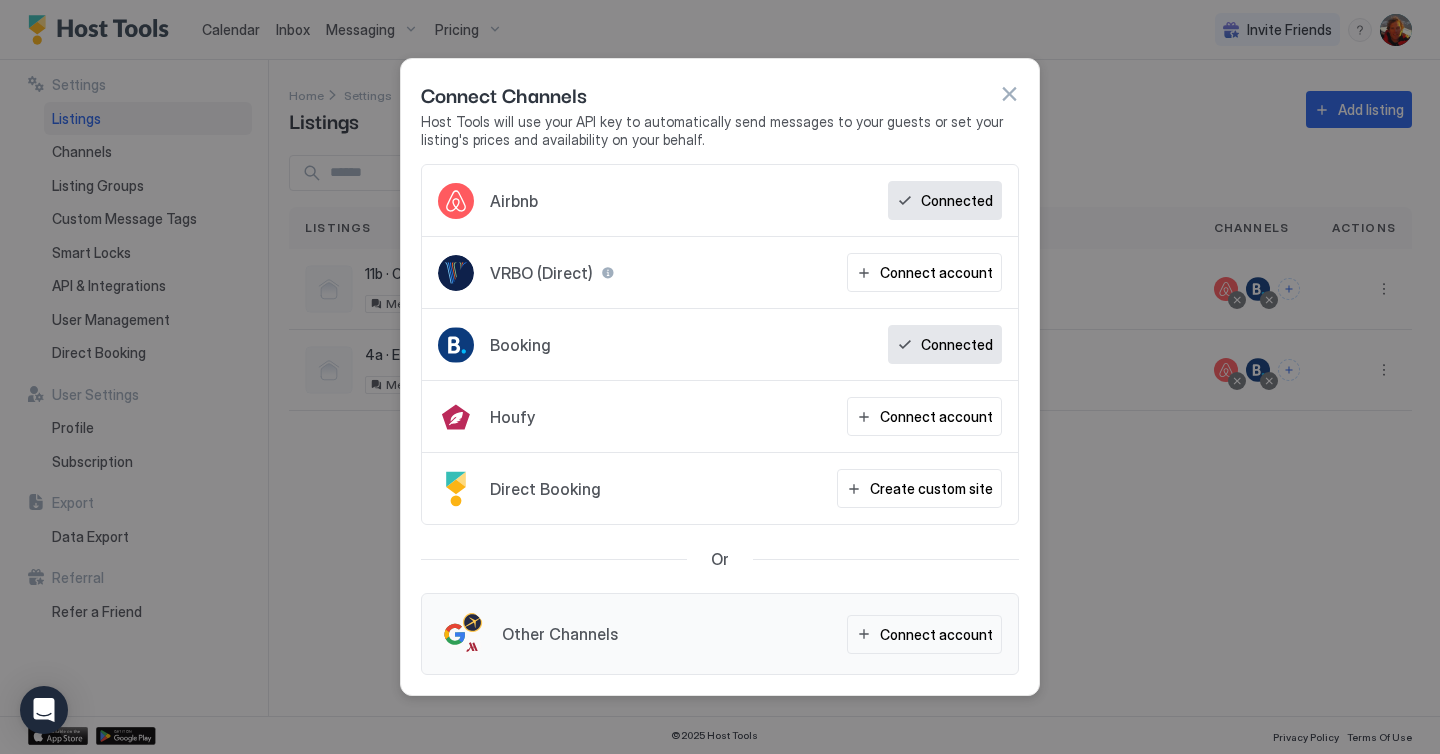 click at bounding box center (456, 417) 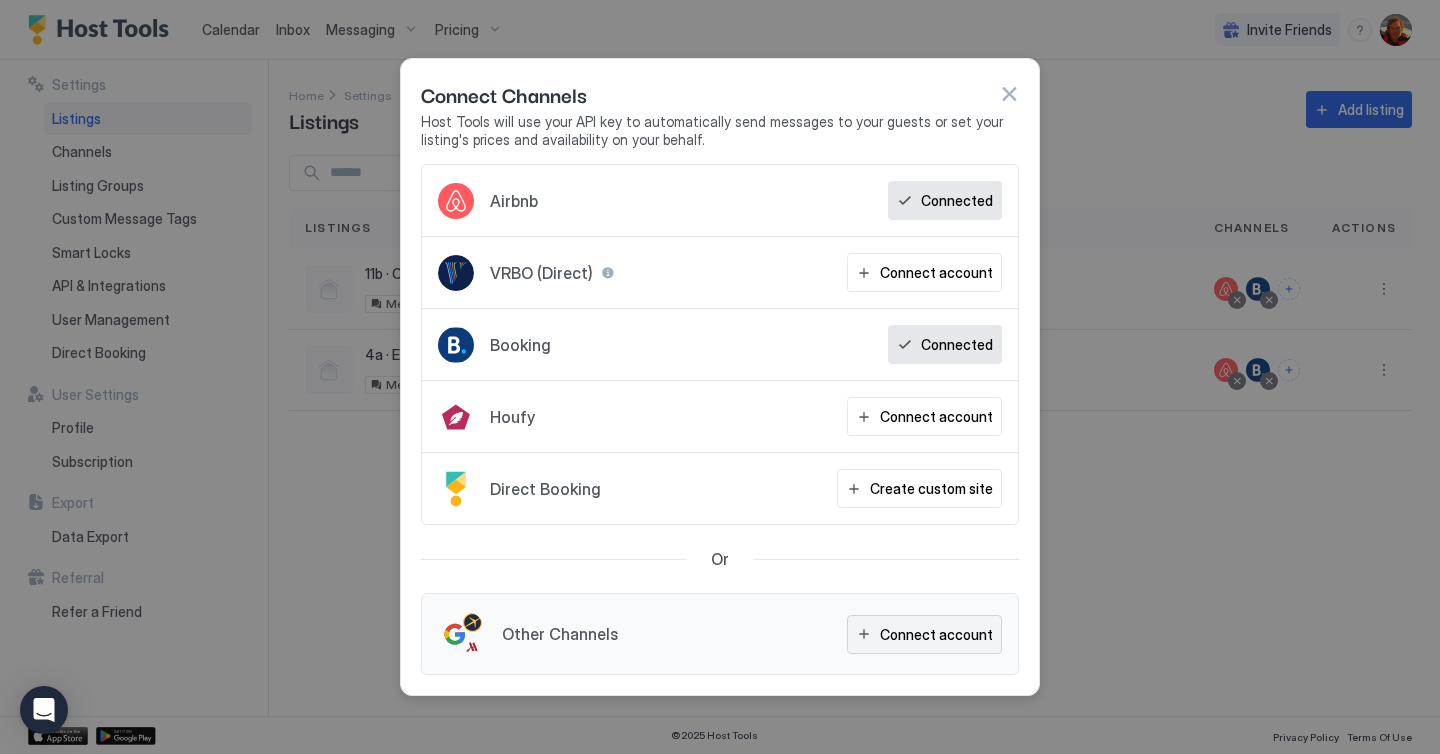 click on "Connect account" at bounding box center [936, 634] 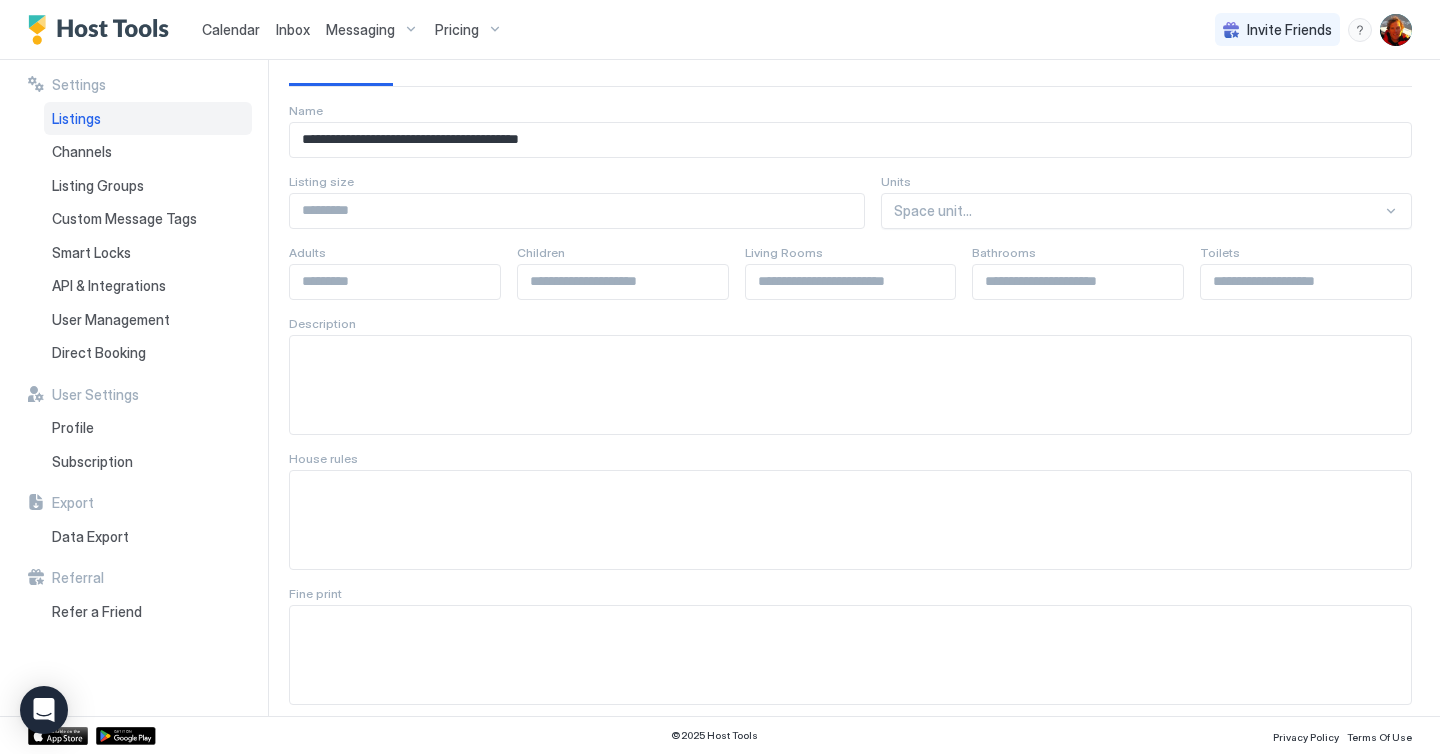 scroll, scrollTop: 0, scrollLeft: 0, axis: both 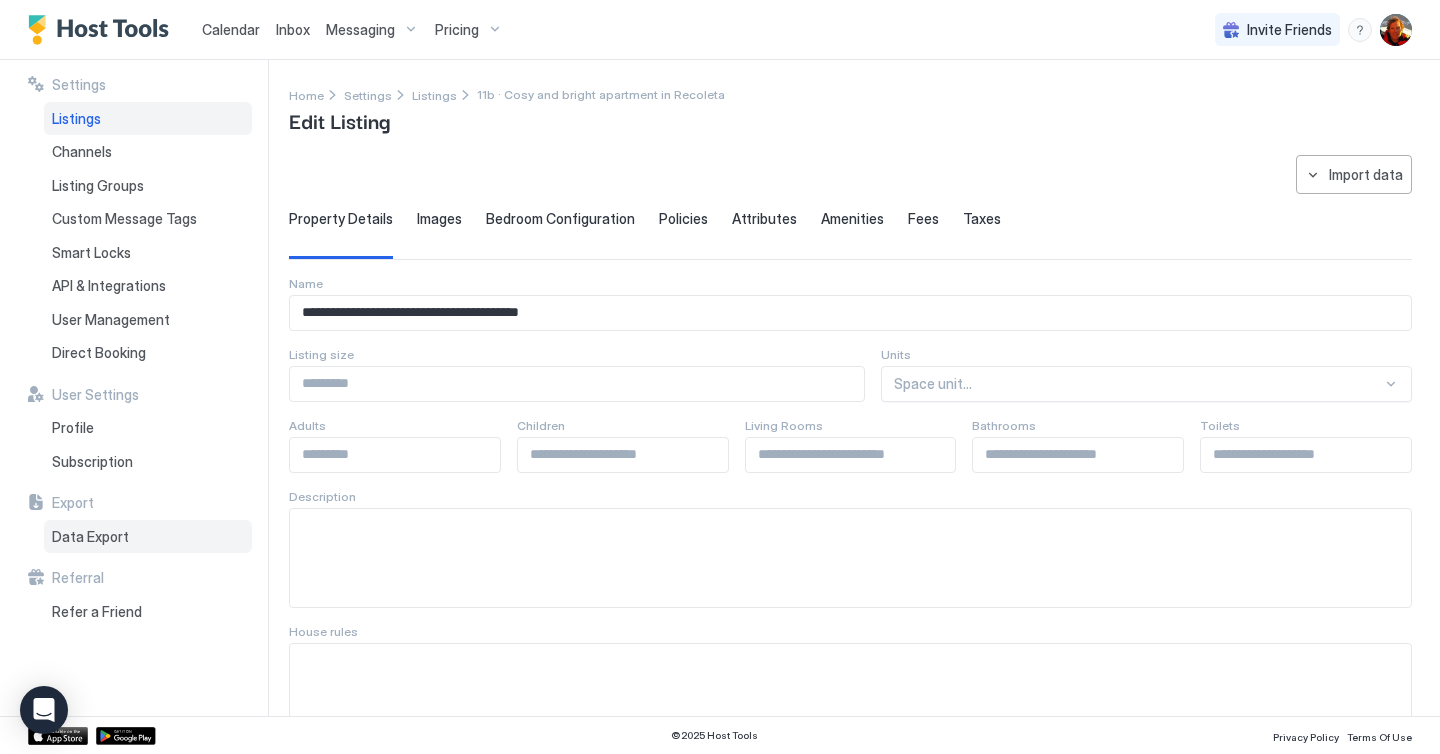 click on "Data Export" at bounding box center (148, 537) 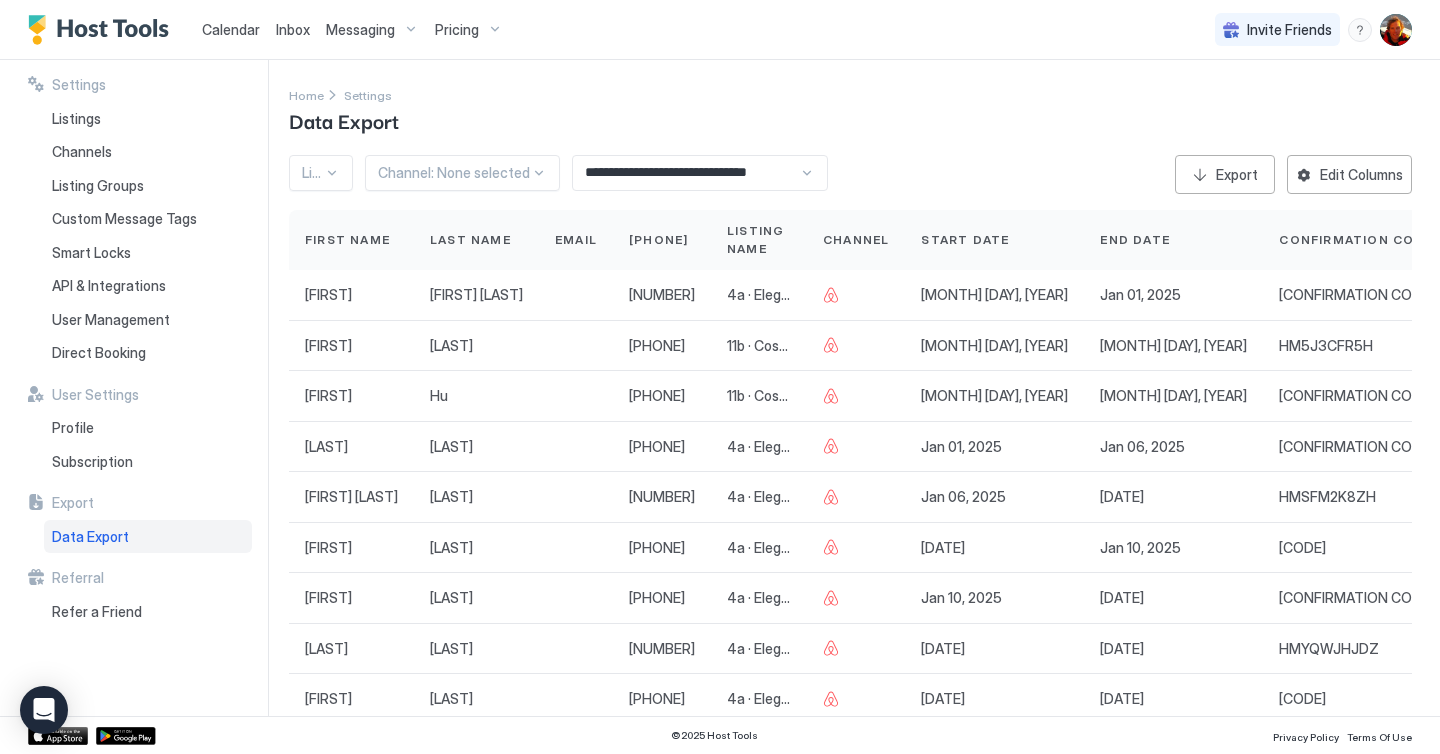 click on "**********" at bounding box center [700, 173] 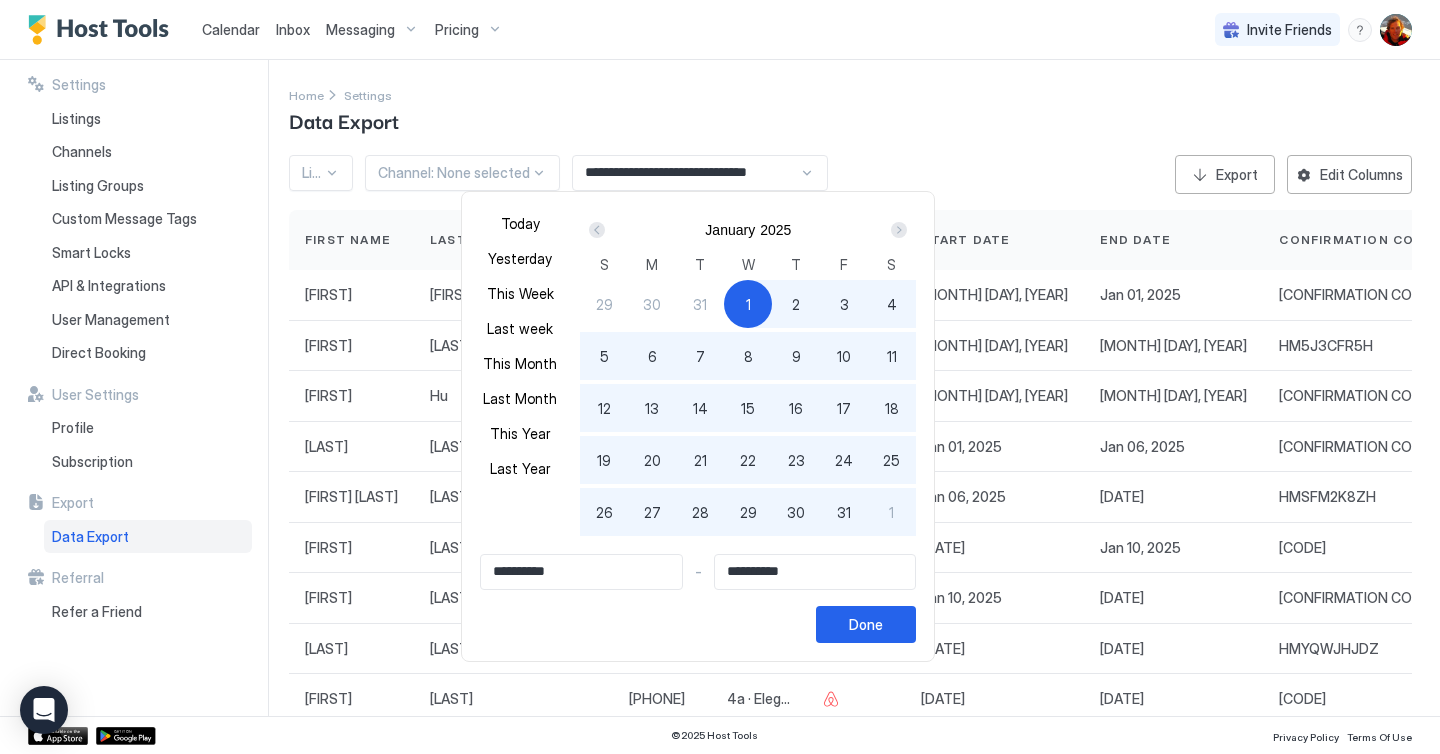 click at bounding box center (720, 377) 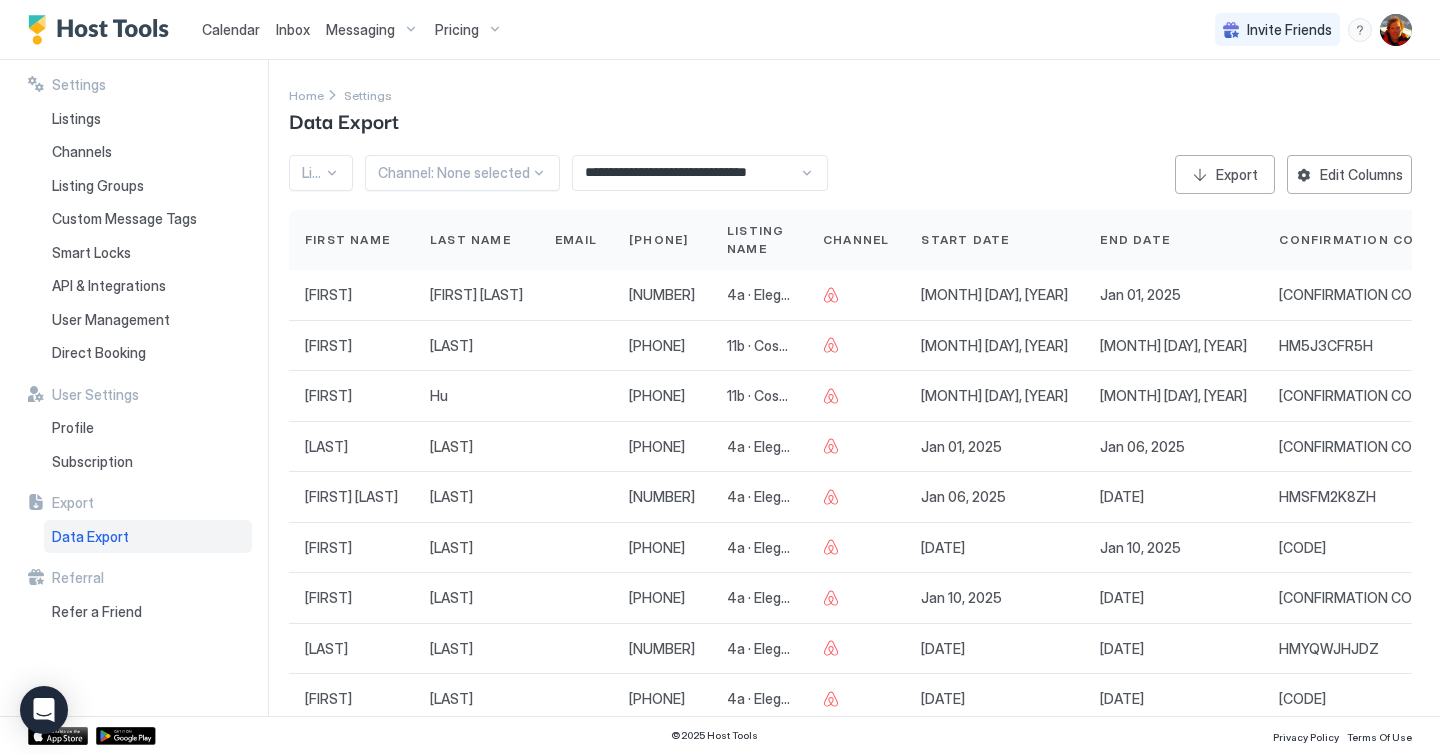 click at bounding box center (538, 173) 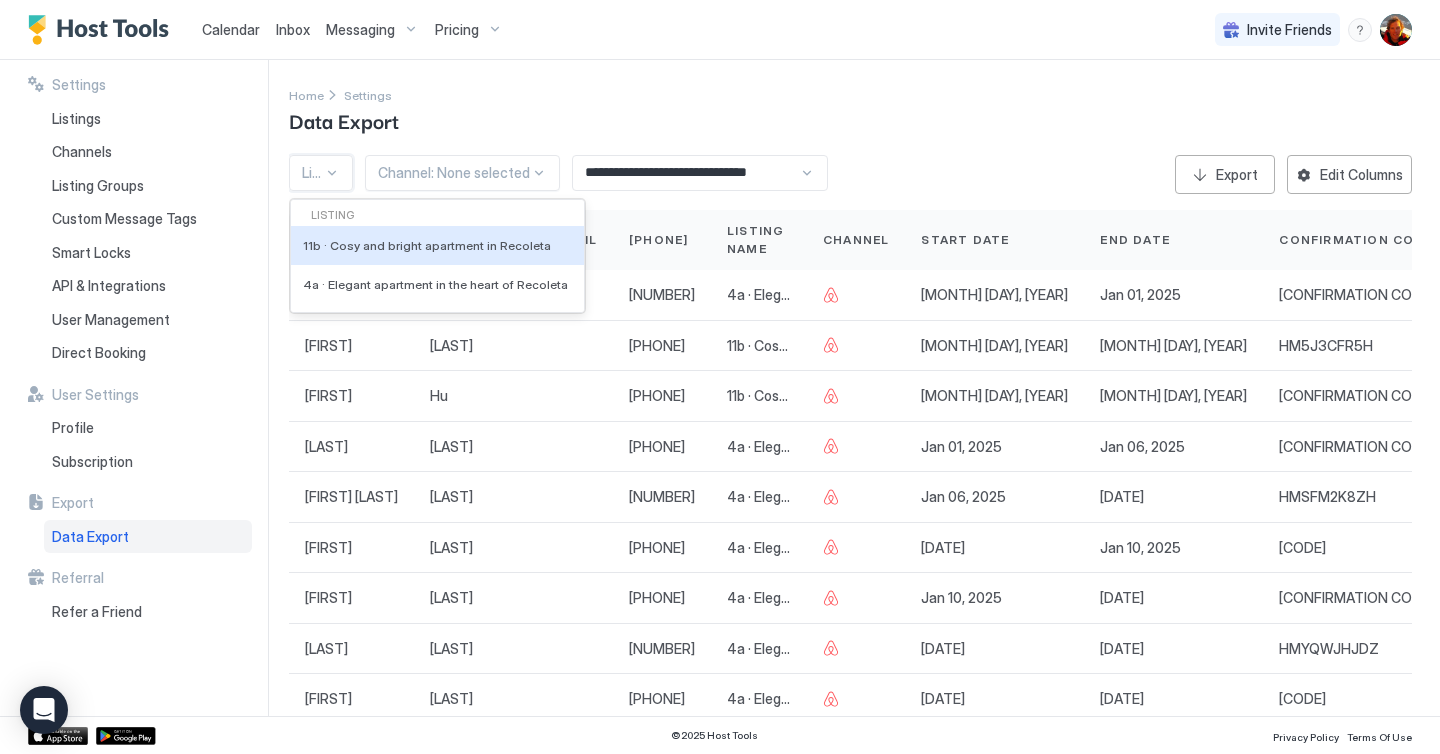 click on "Listing: None selected" at bounding box center (321, 173) 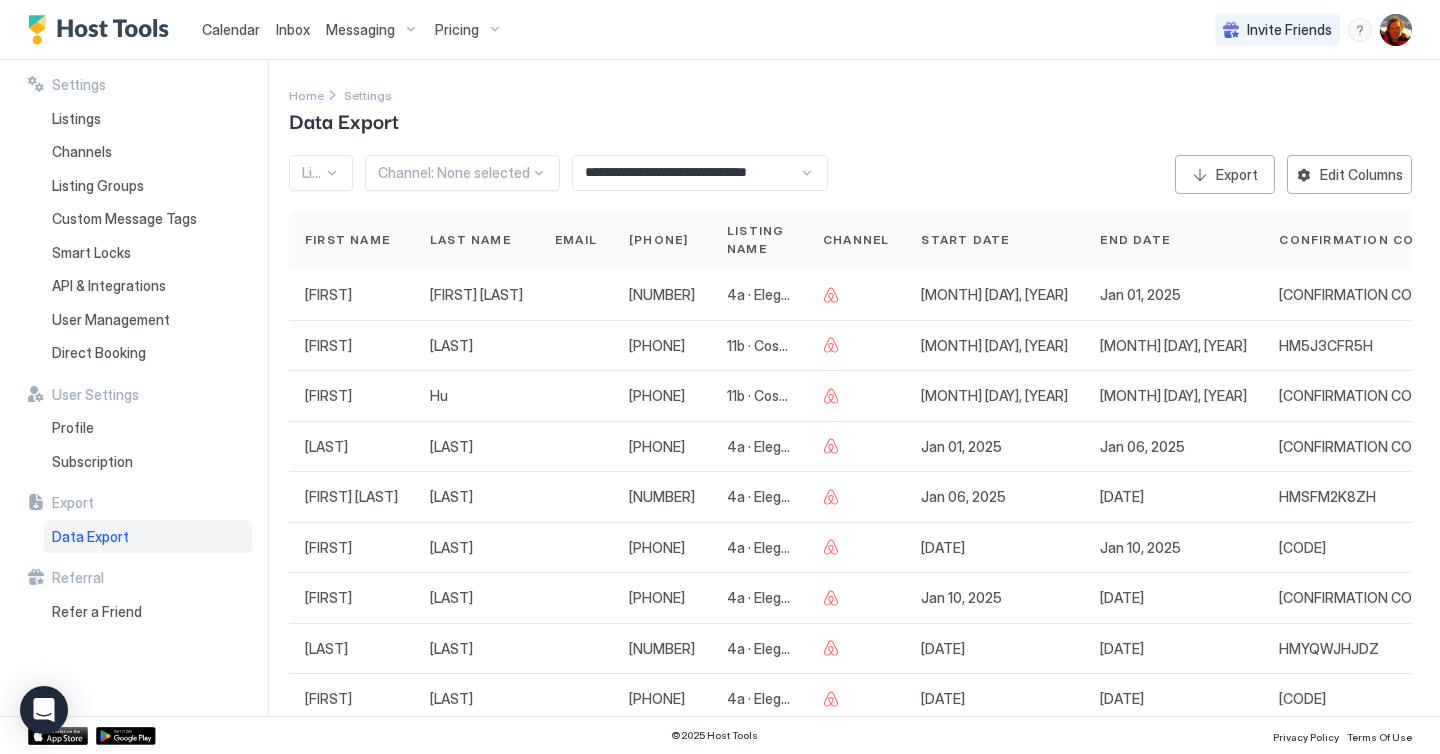 click on "Home Settings Data Export" at bounding box center (850, 109) 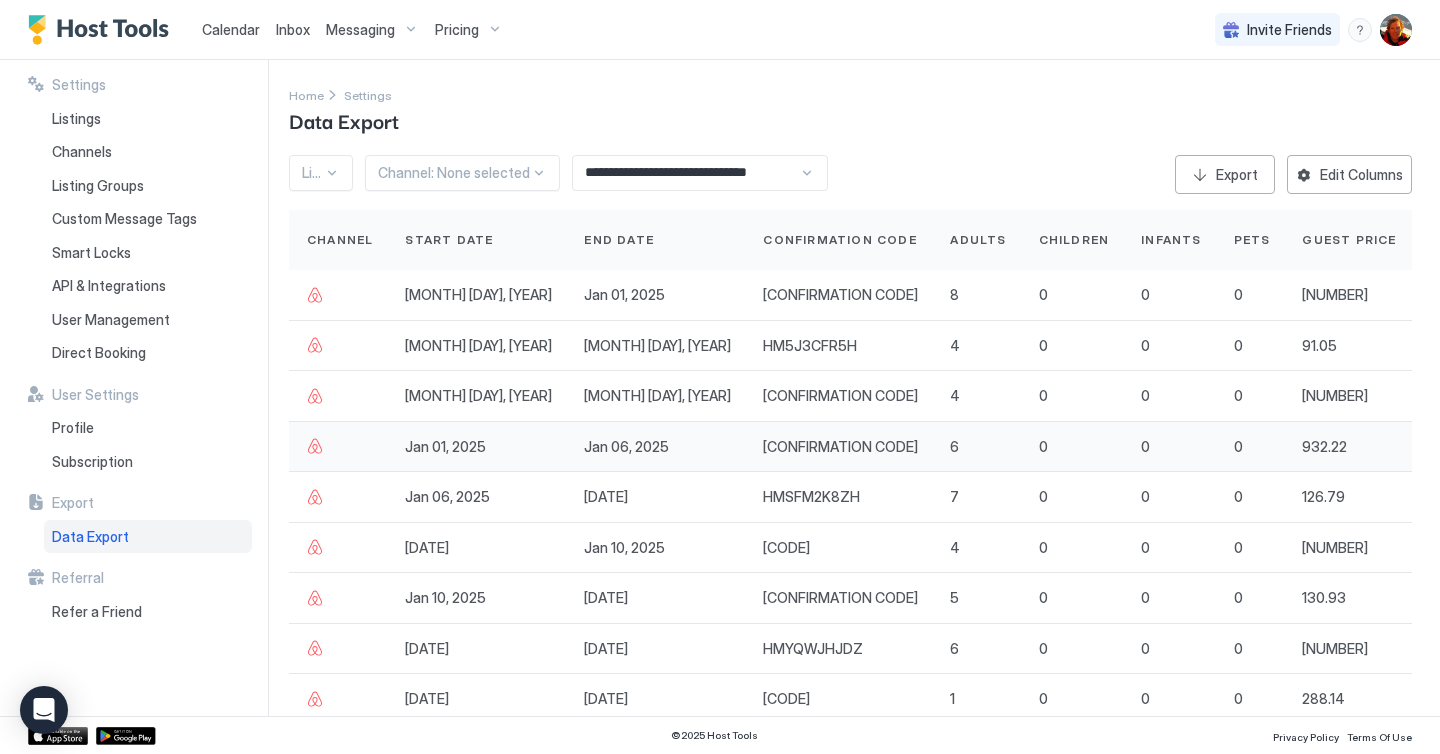 scroll, scrollTop: 0, scrollLeft: 511, axis: horizontal 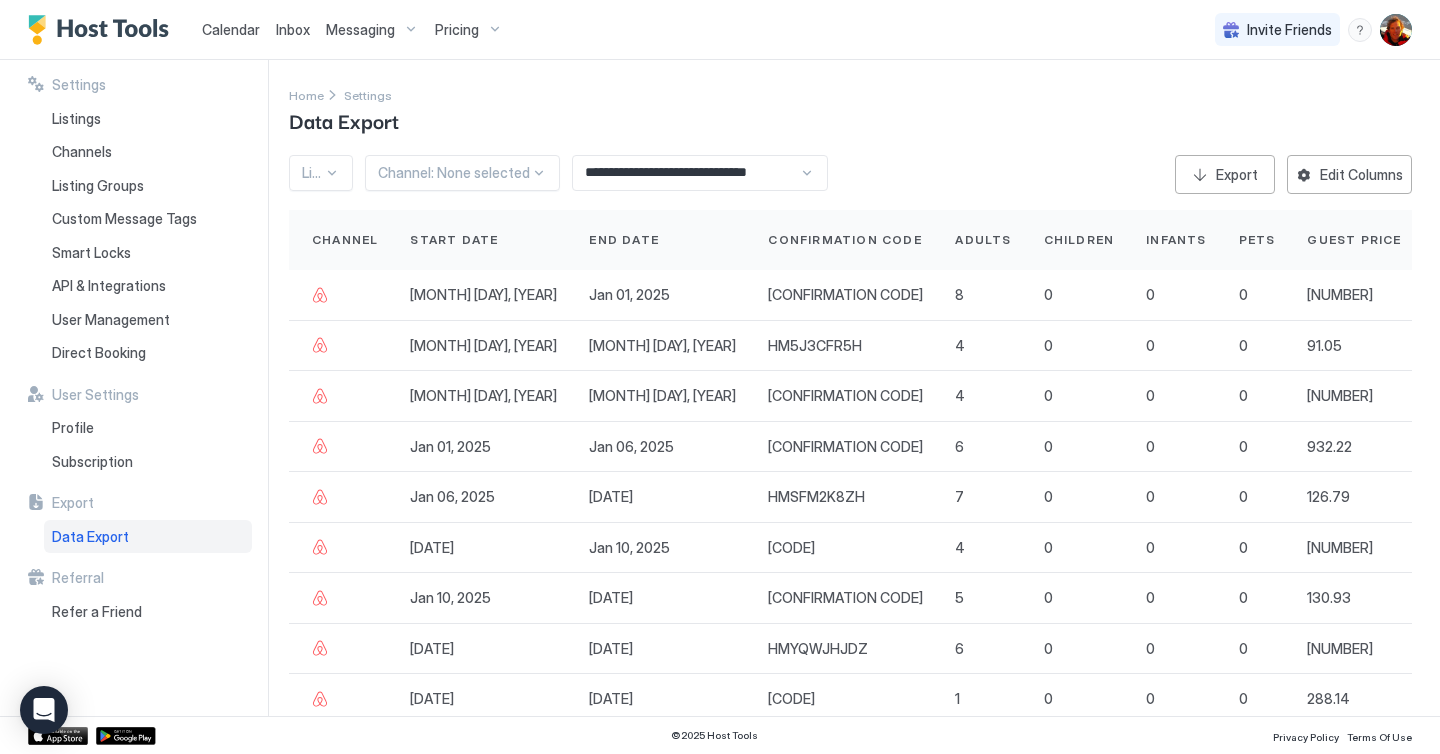 click on "Edit Columns" at bounding box center (1361, 174) 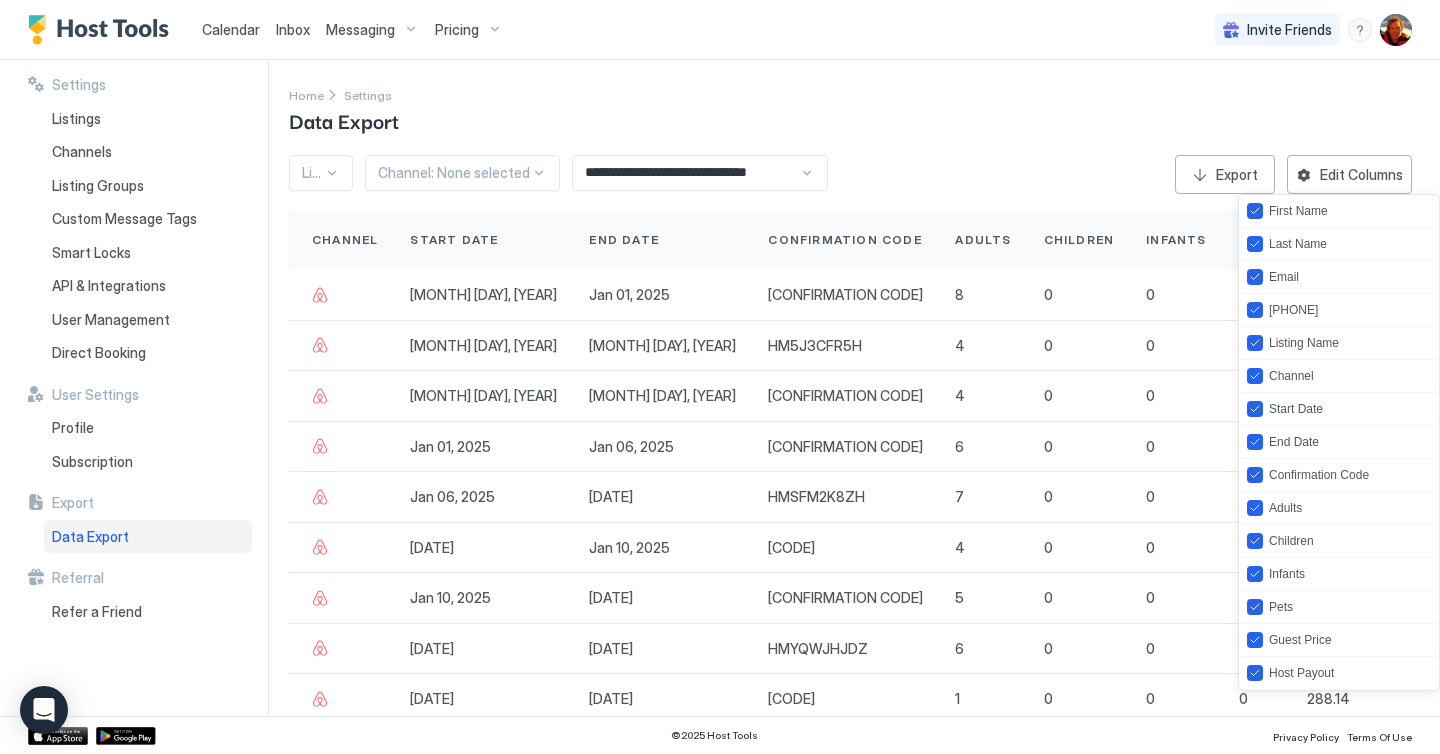 click at bounding box center [720, 377] 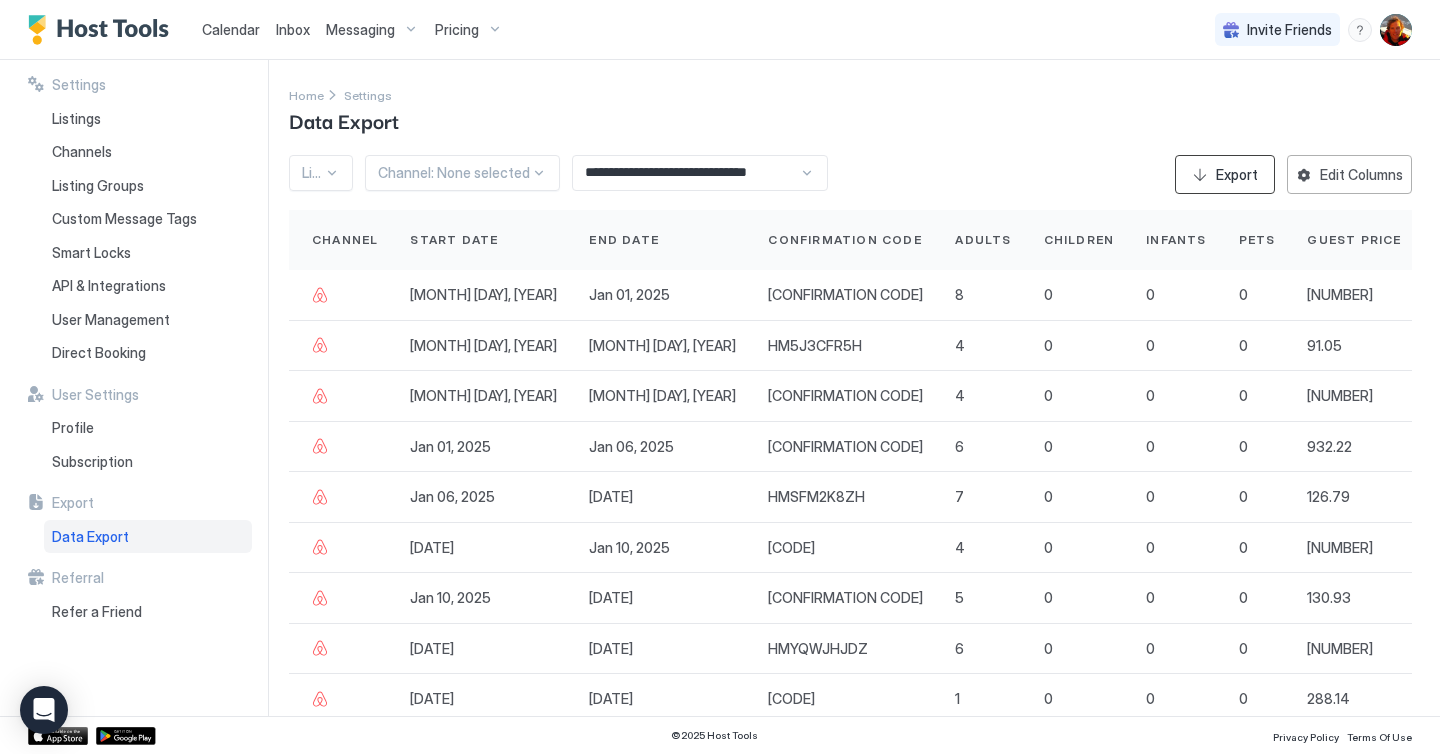 click on "Export" at bounding box center [1225, 174] 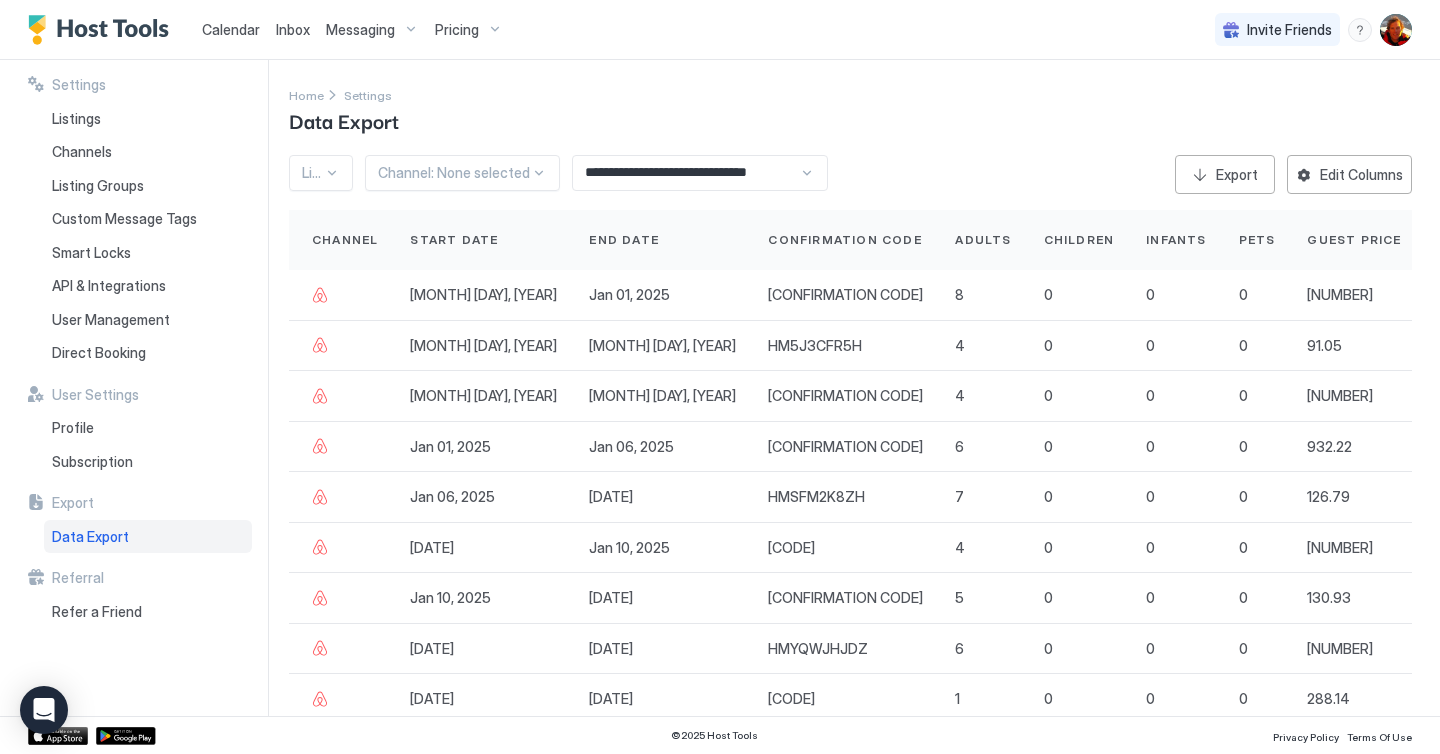 click on "**********" at bounding box center [864, 388] 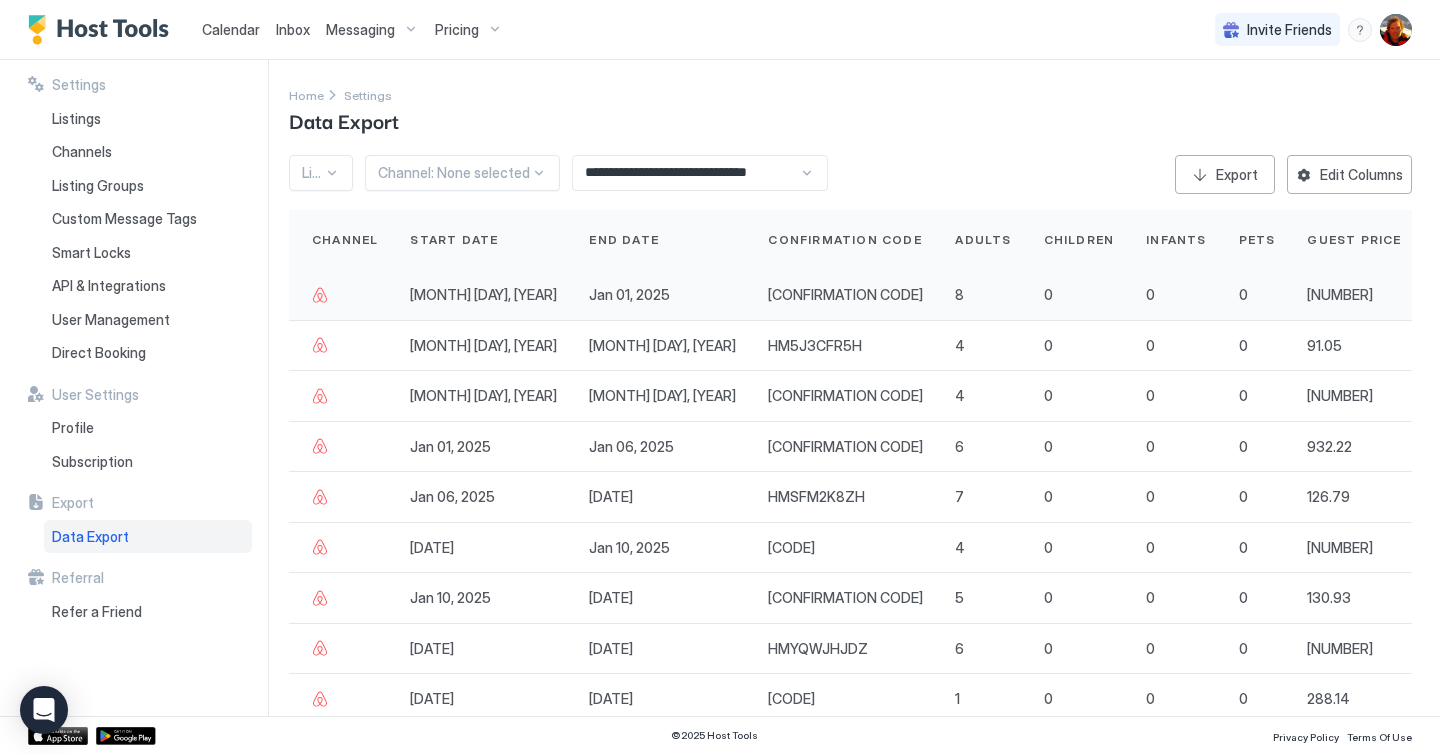 scroll, scrollTop: 0, scrollLeft: 516, axis: horizontal 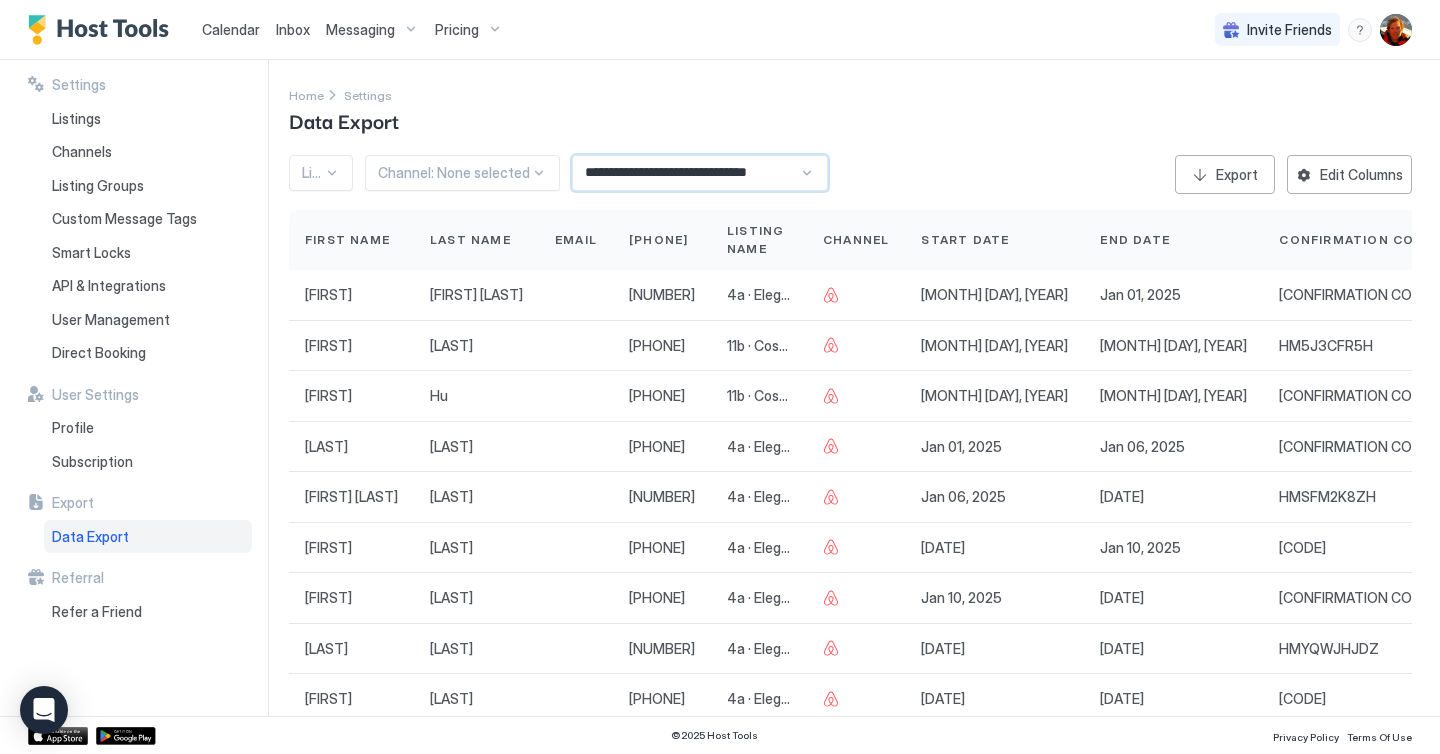 click on "**********" at bounding box center (686, 173) 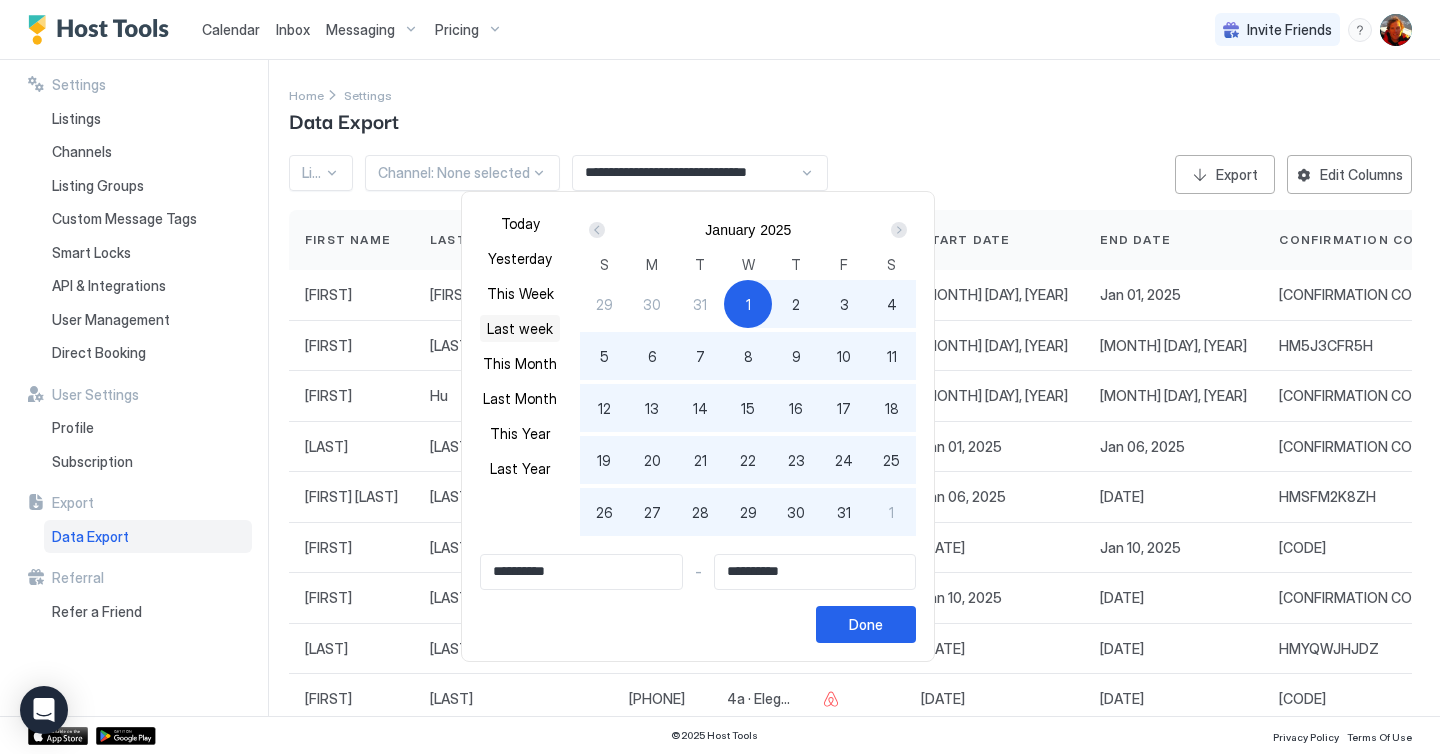 click on "Last week" at bounding box center (520, 328) 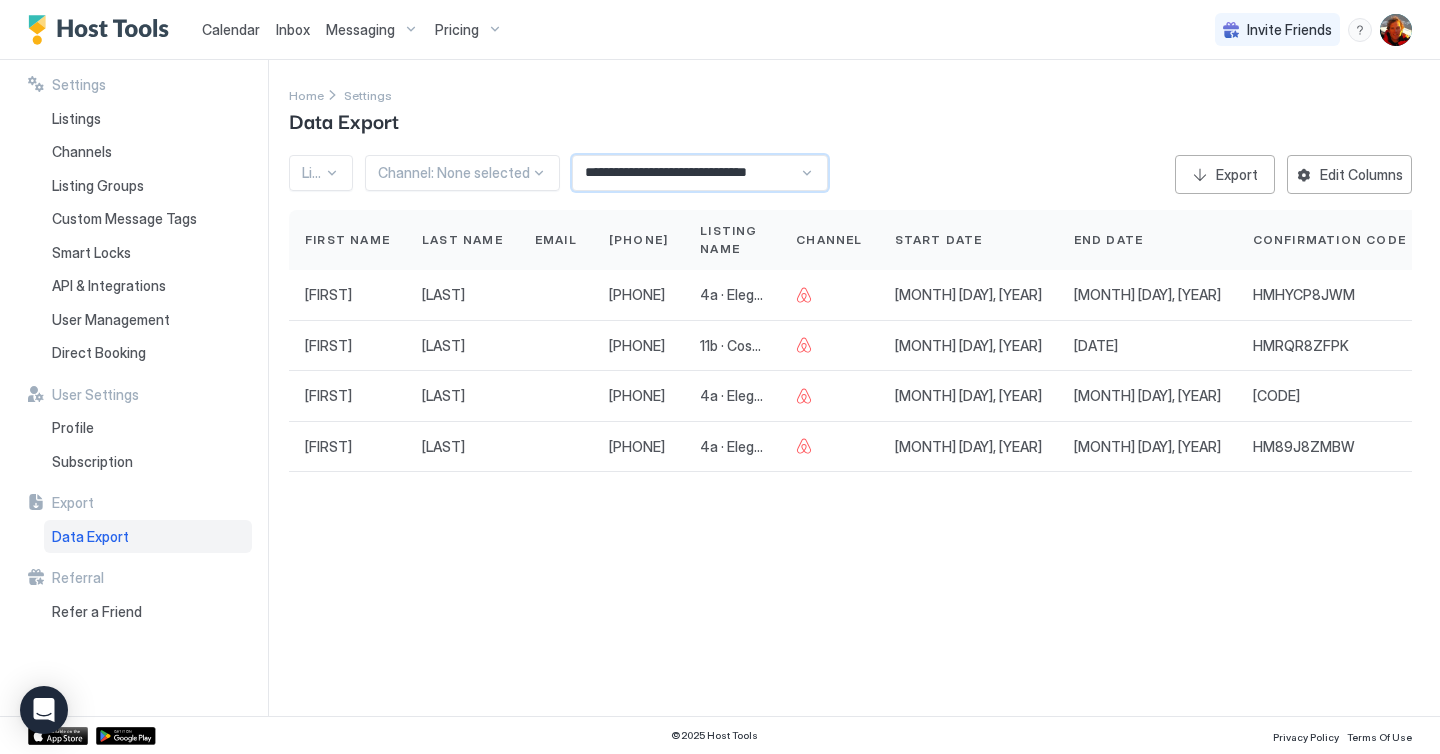 click on "**********" at bounding box center [686, 173] 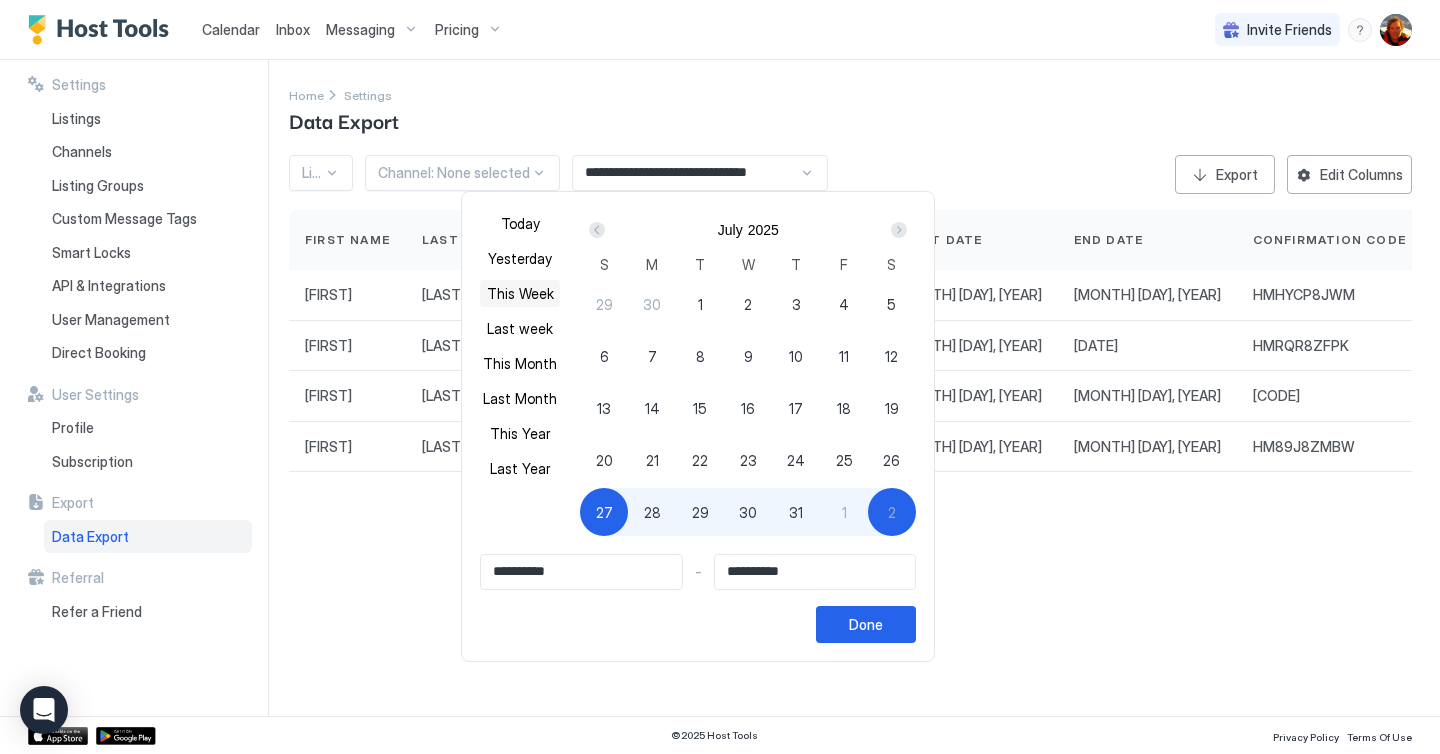 click on "This Week" at bounding box center (520, 293) 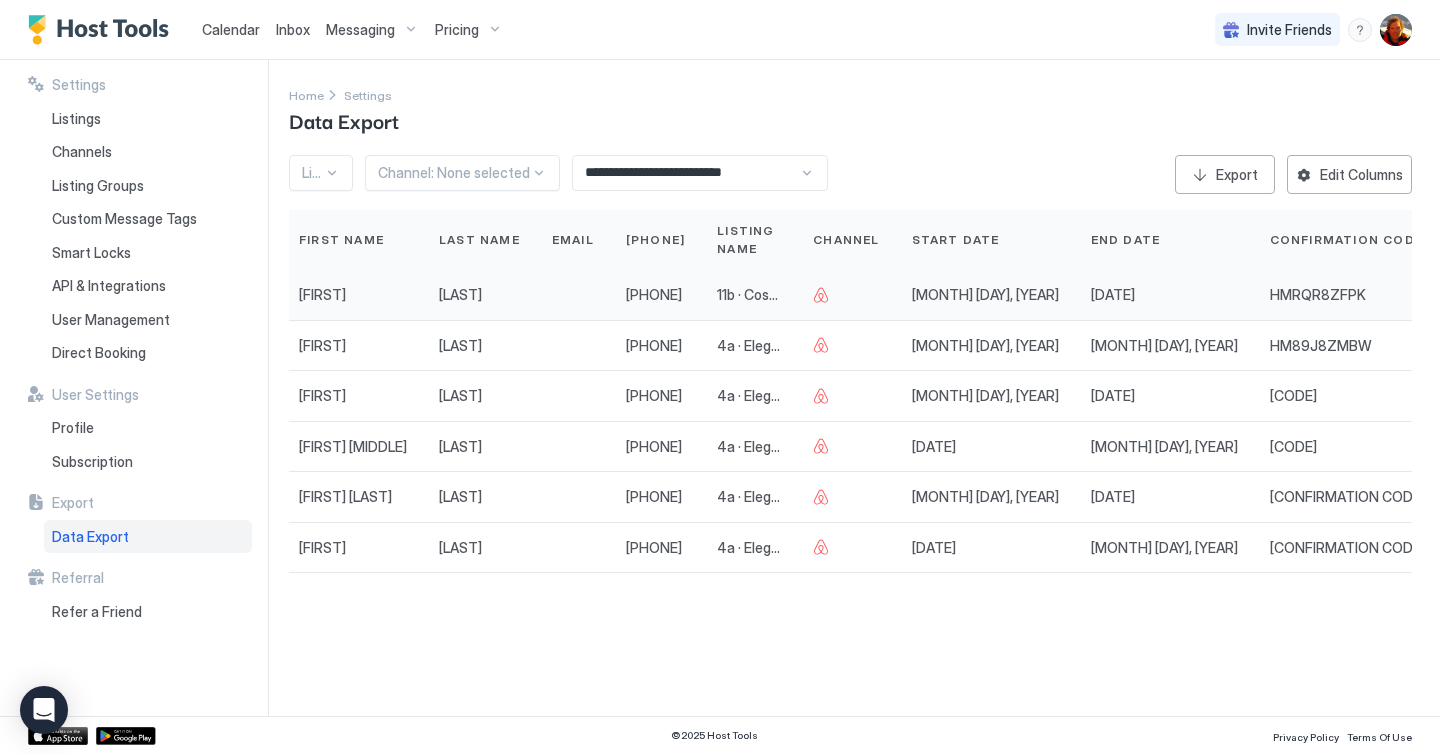 scroll, scrollTop: 0, scrollLeft: 0, axis: both 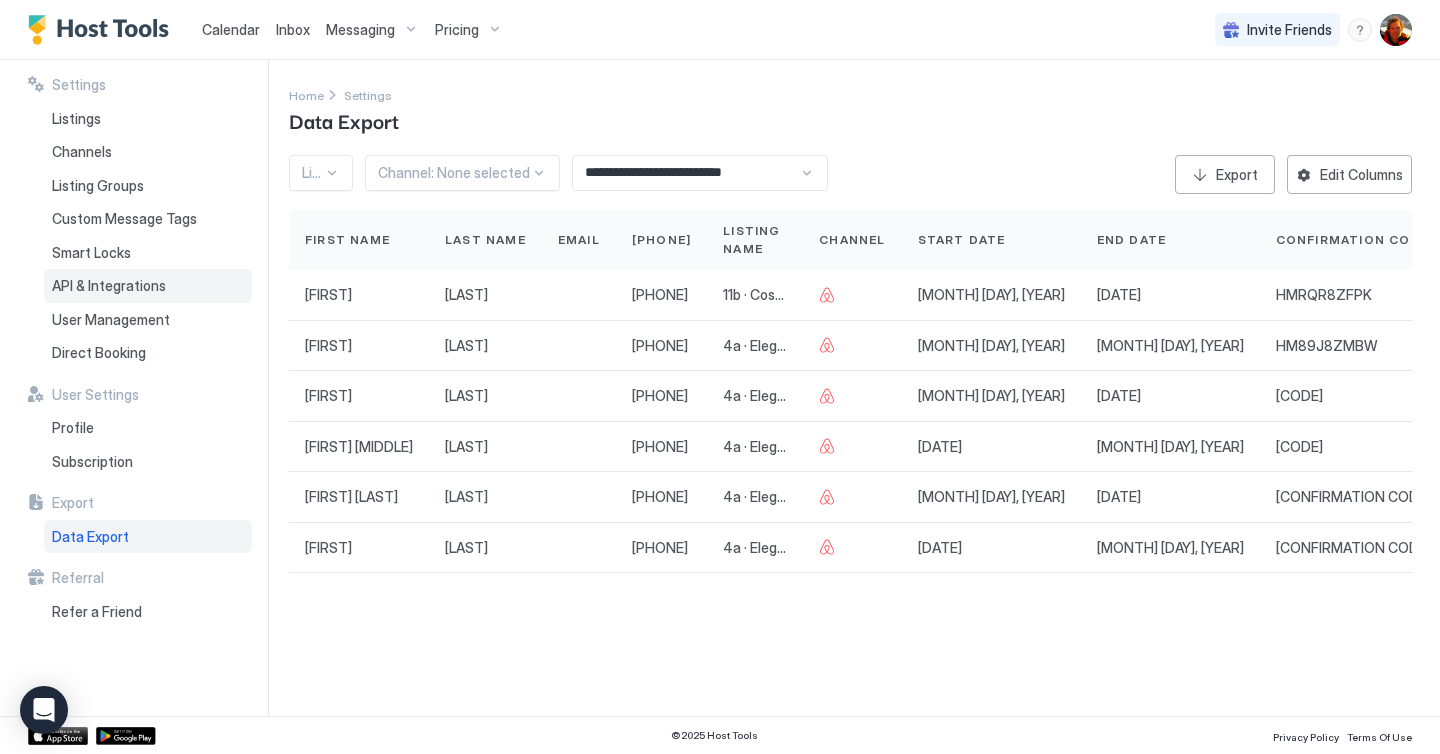 click on "API & Integrations" at bounding box center (109, 286) 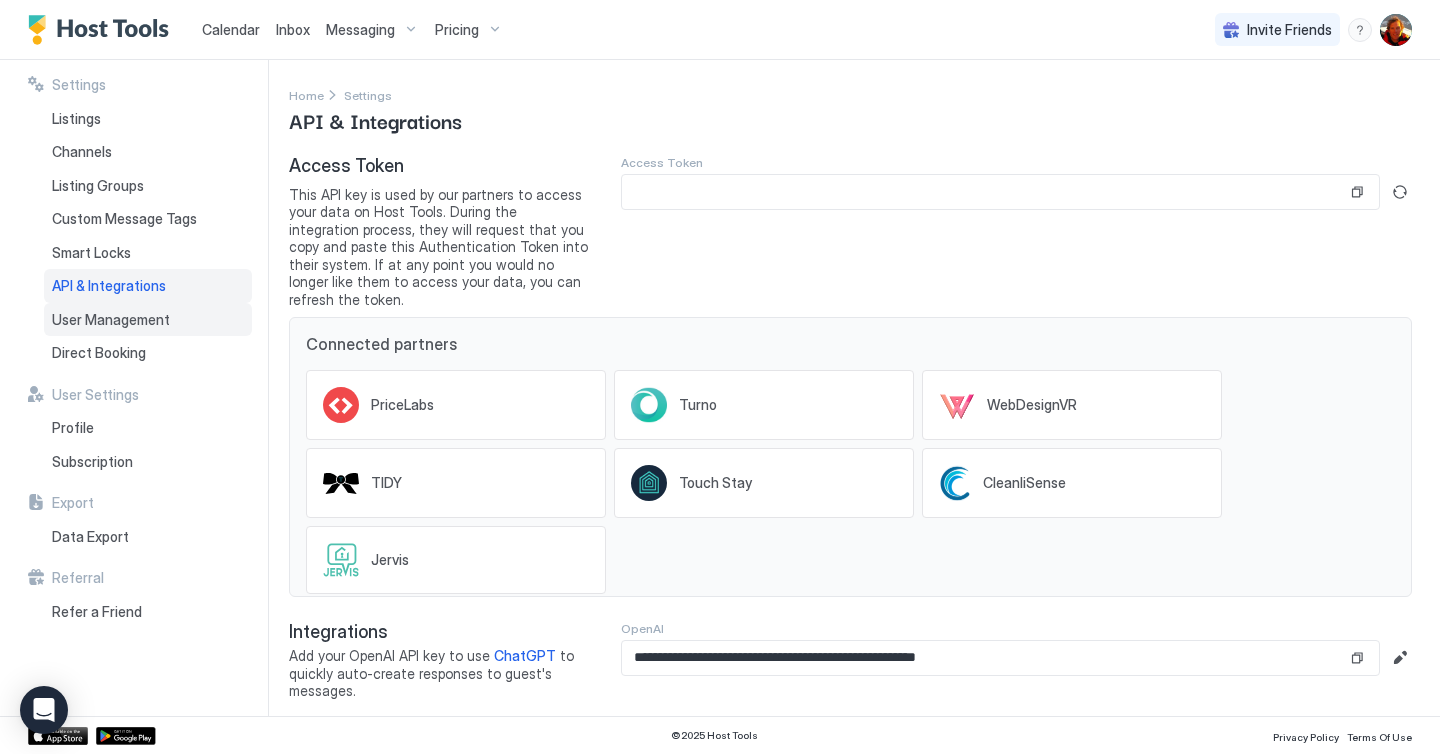 click on "User Management" at bounding box center [111, 320] 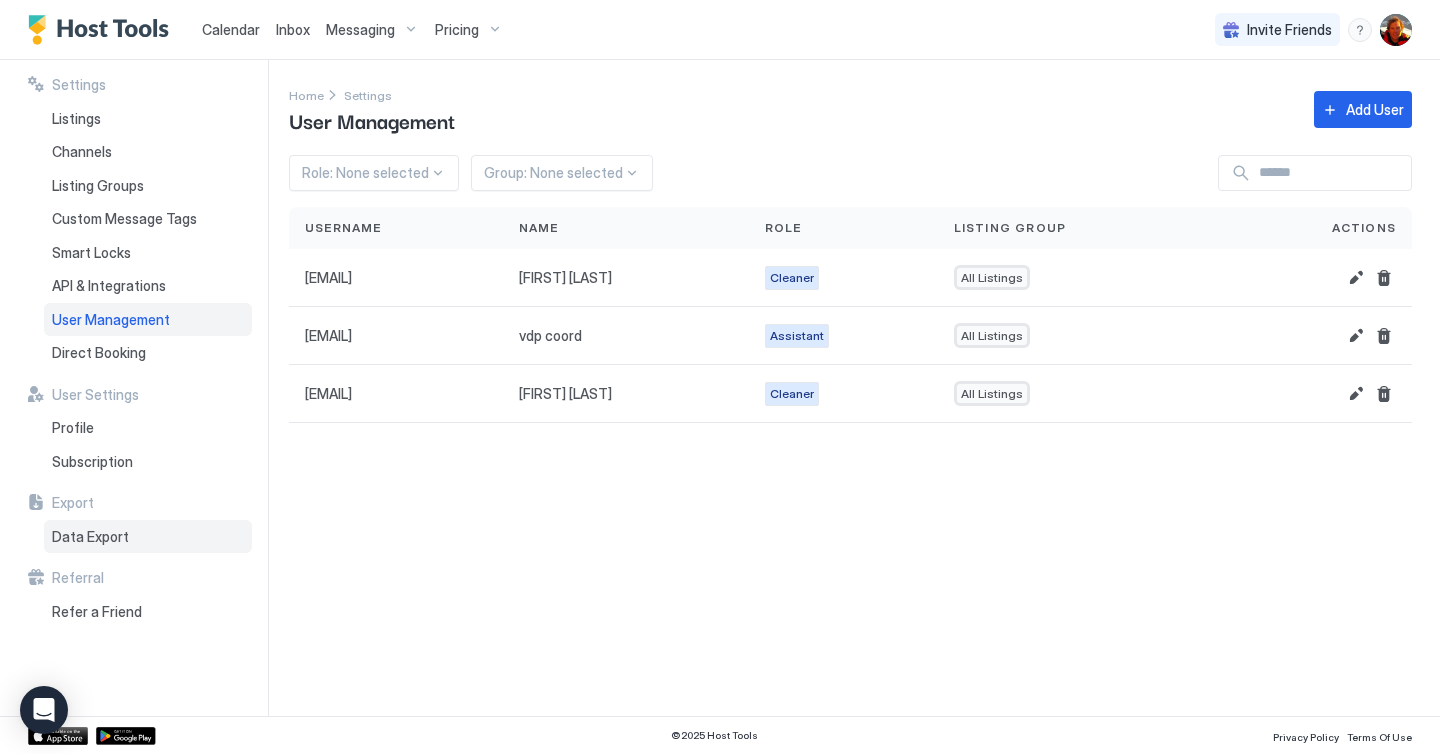 click on "Data Export" at bounding box center [90, 537] 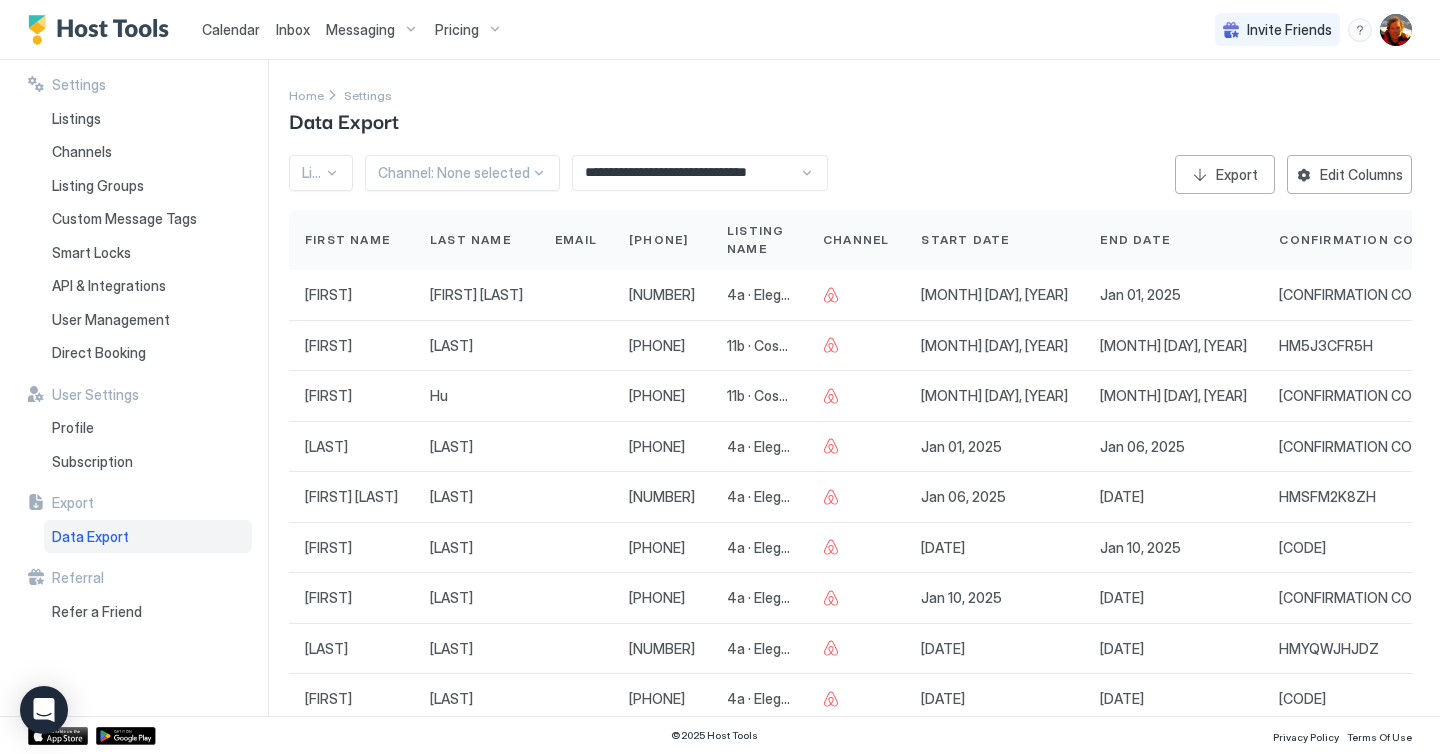 click on "**********" at bounding box center [700, 173] 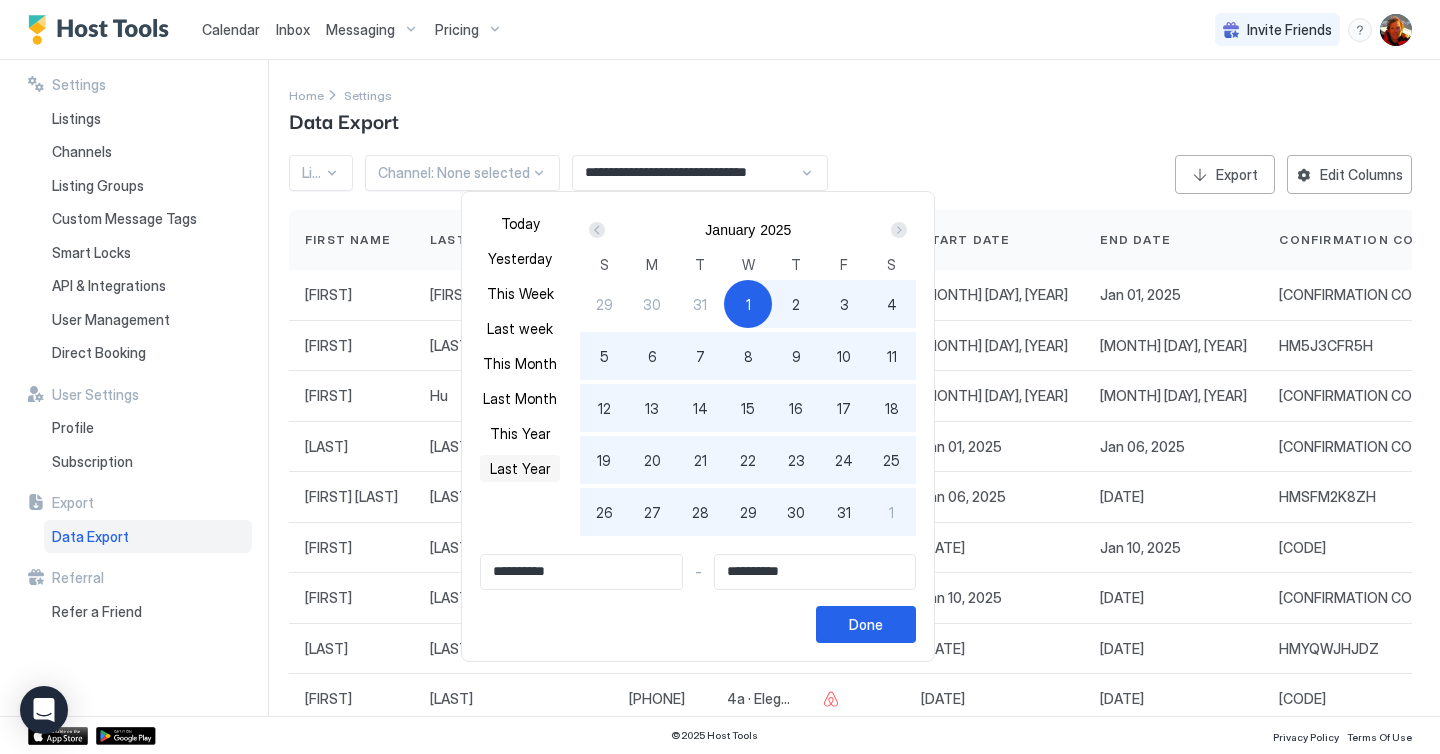 click on "Last Year" at bounding box center [520, 468] 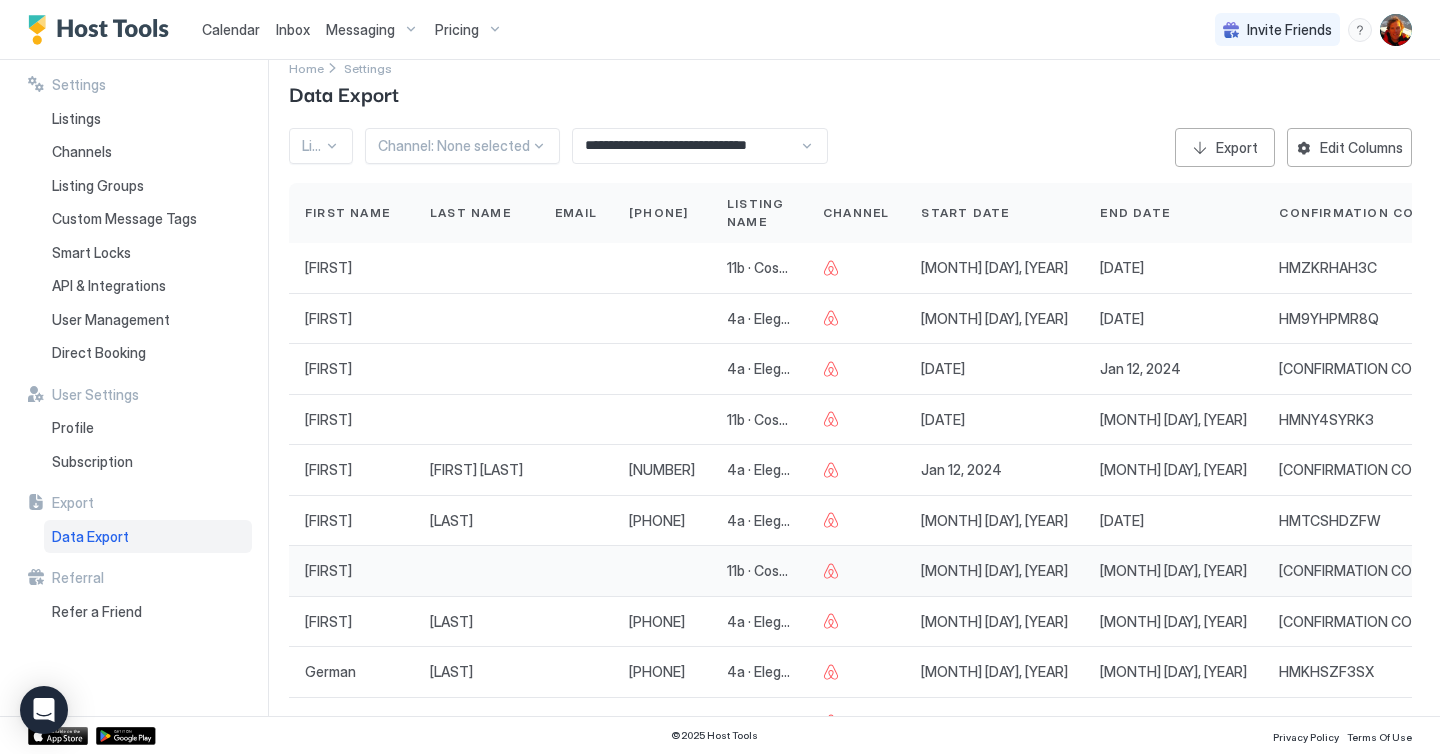 scroll, scrollTop: 0, scrollLeft: 0, axis: both 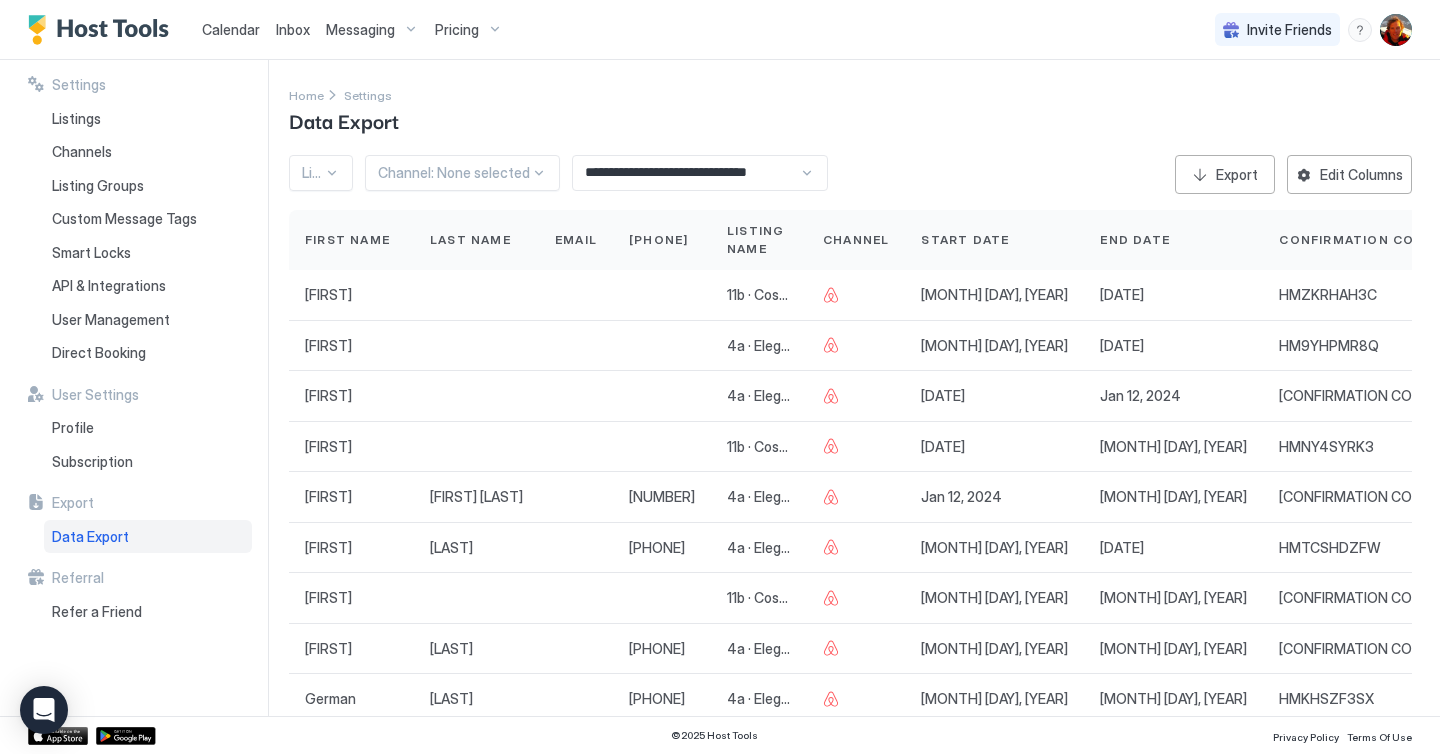 click at bounding box center [312, 173] 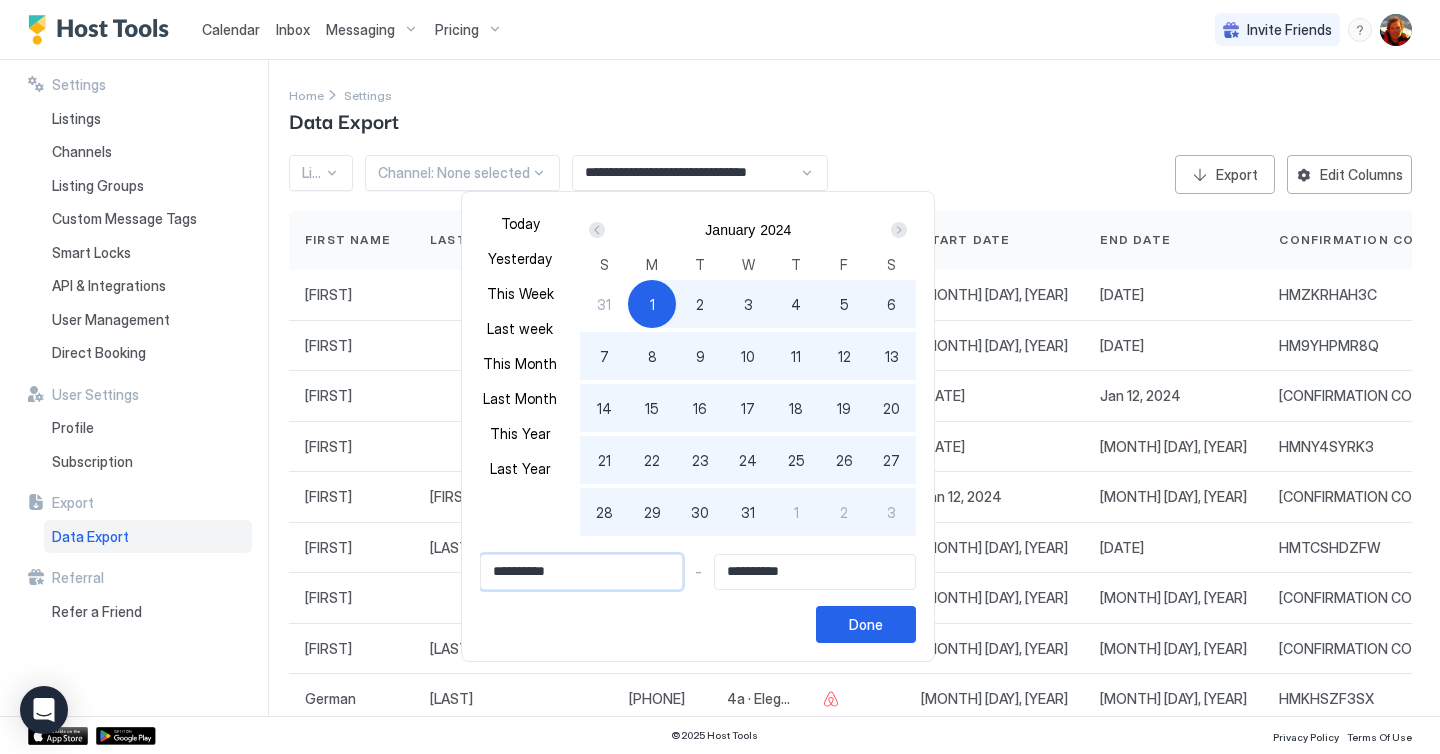 click on "**********" at bounding box center [581, 572] 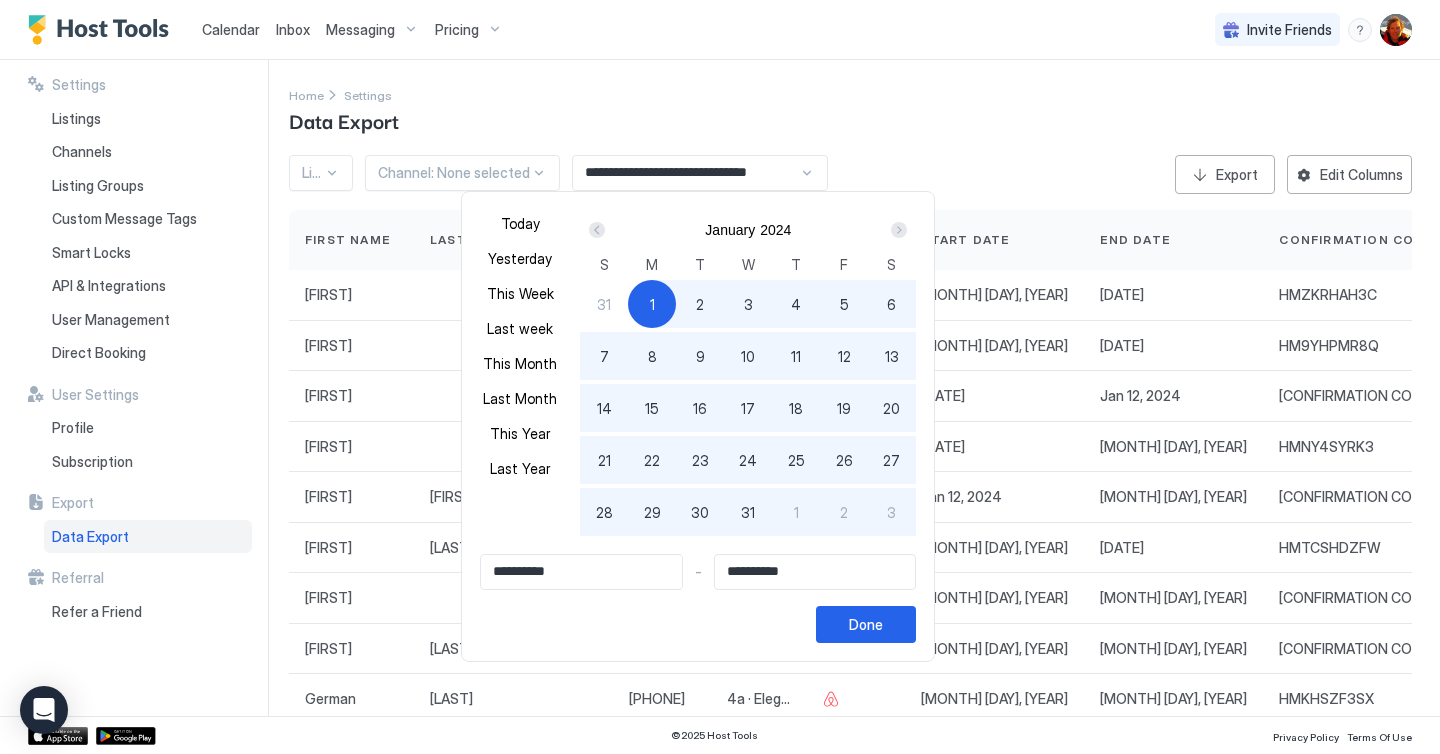 click at bounding box center [597, 230] 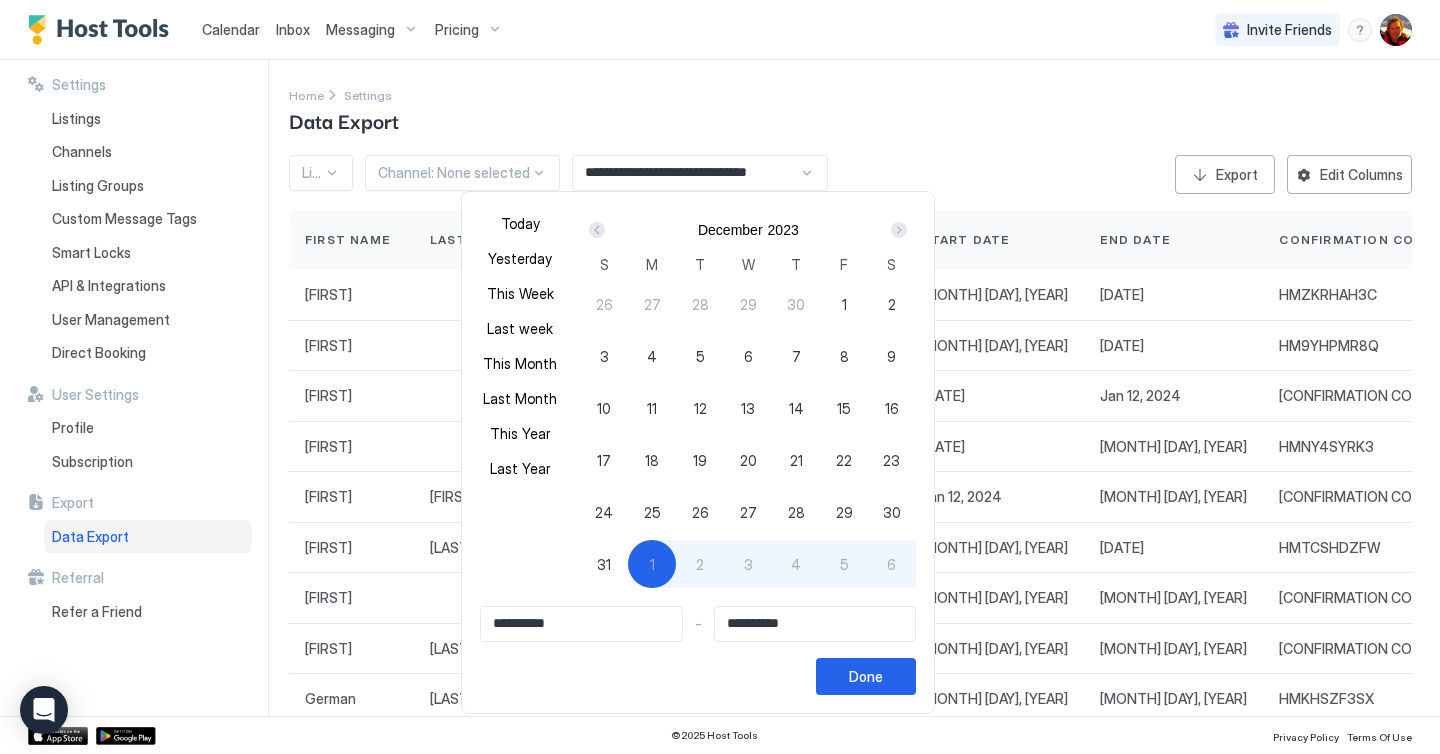 click at bounding box center (597, 230) 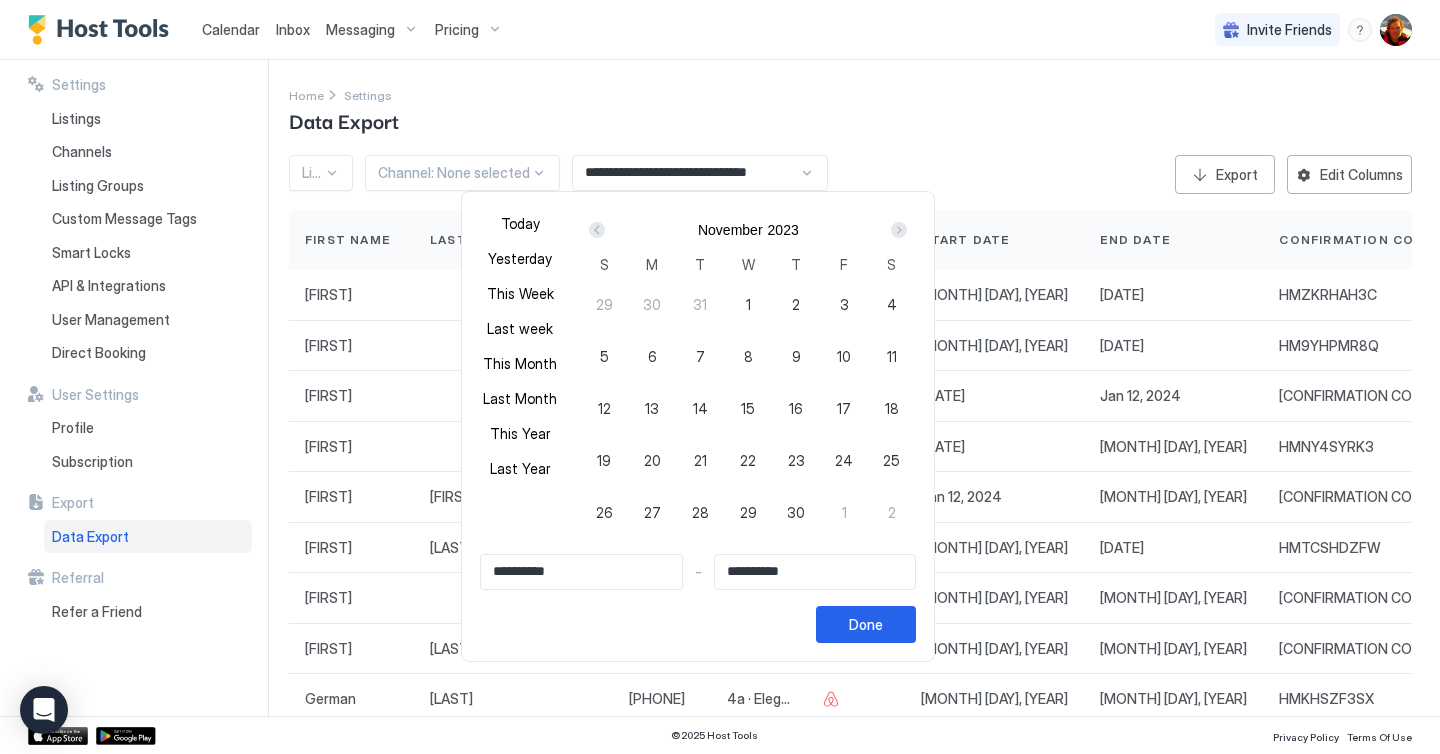click at bounding box center [597, 230] 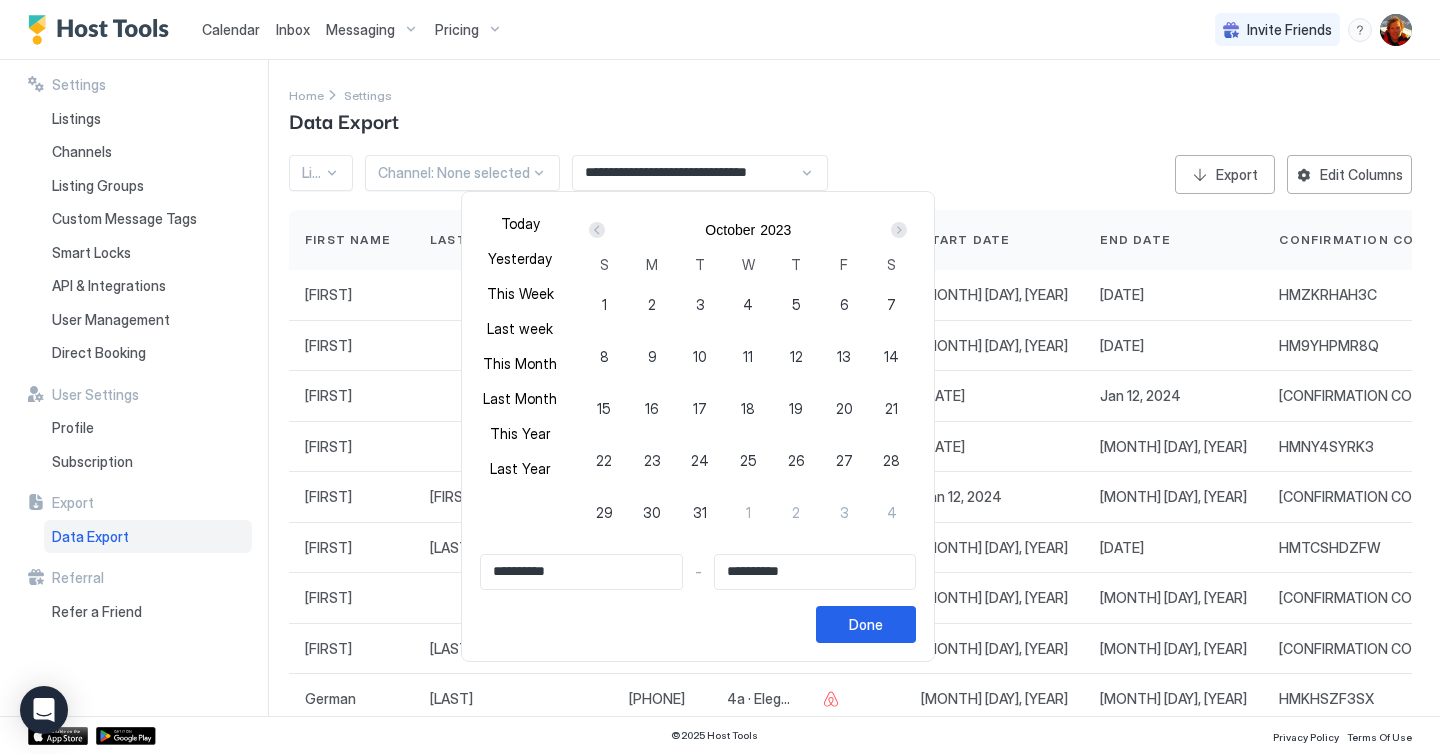 click at bounding box center [597, 230] 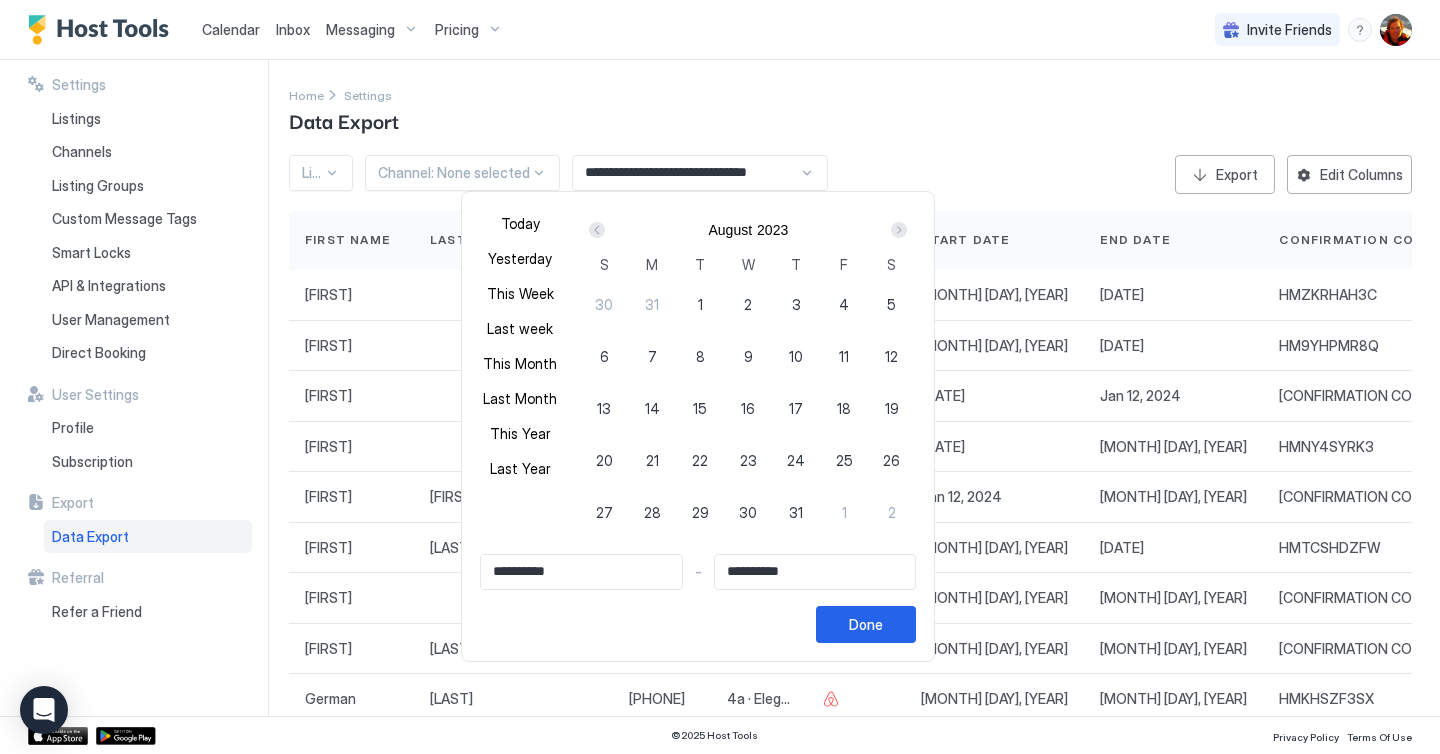 click at bounding box center (597, 230) 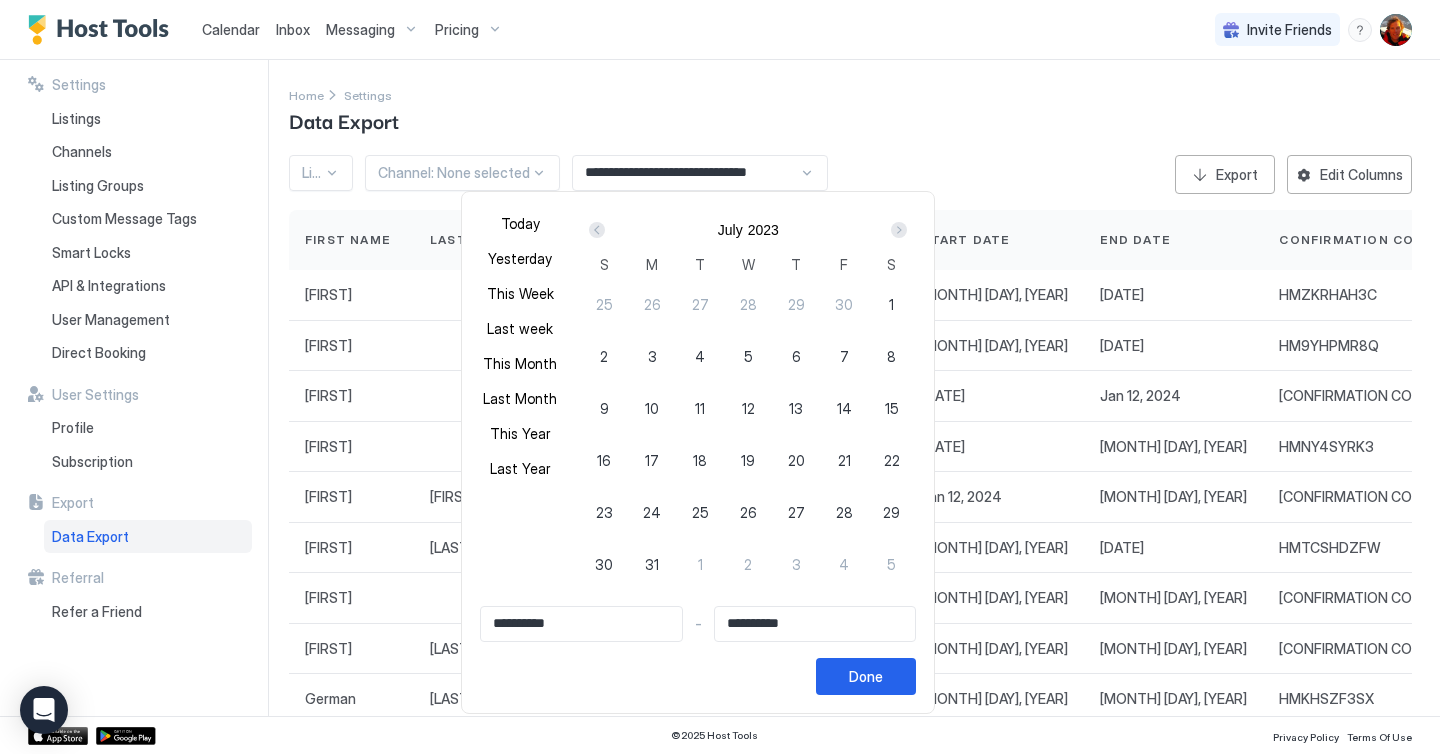 click at bounding box center [597, 230] 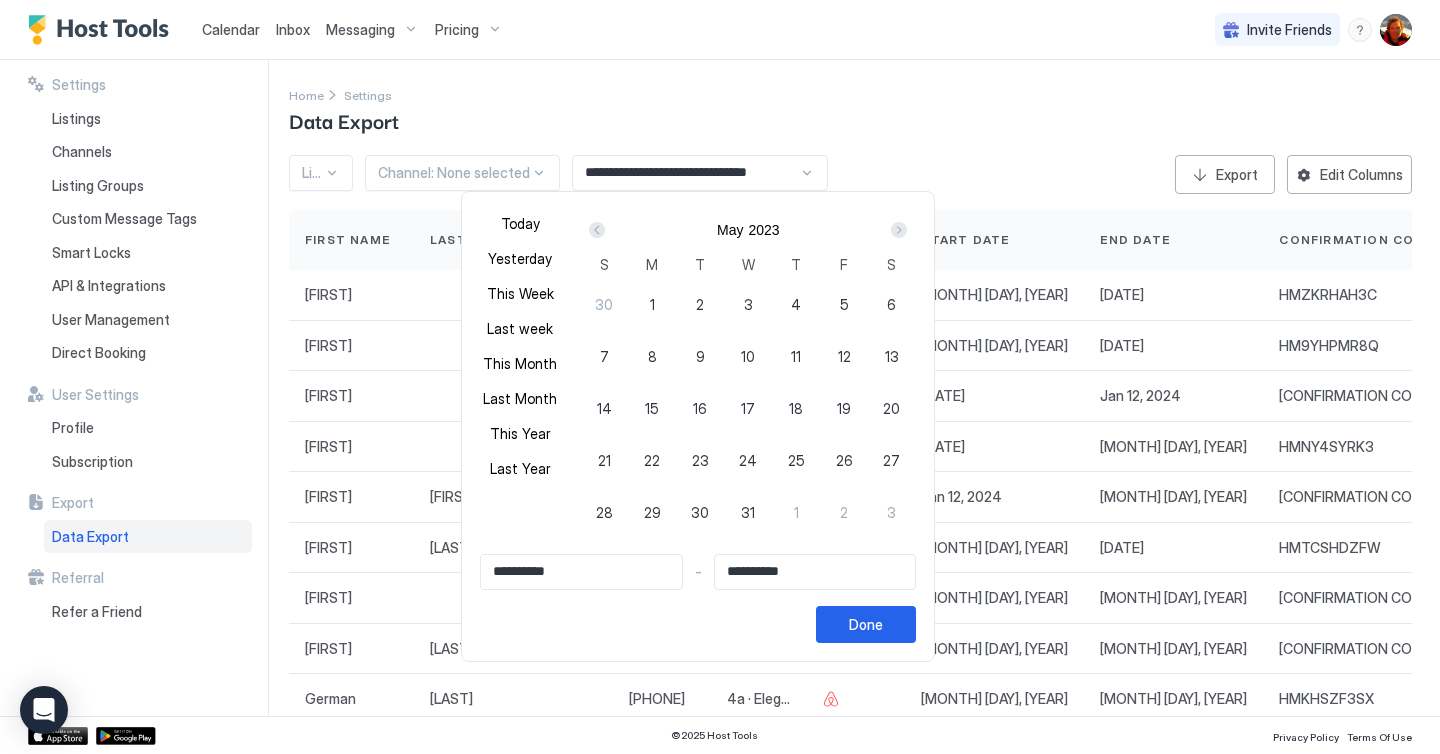 click at bounding box center [597, 230] 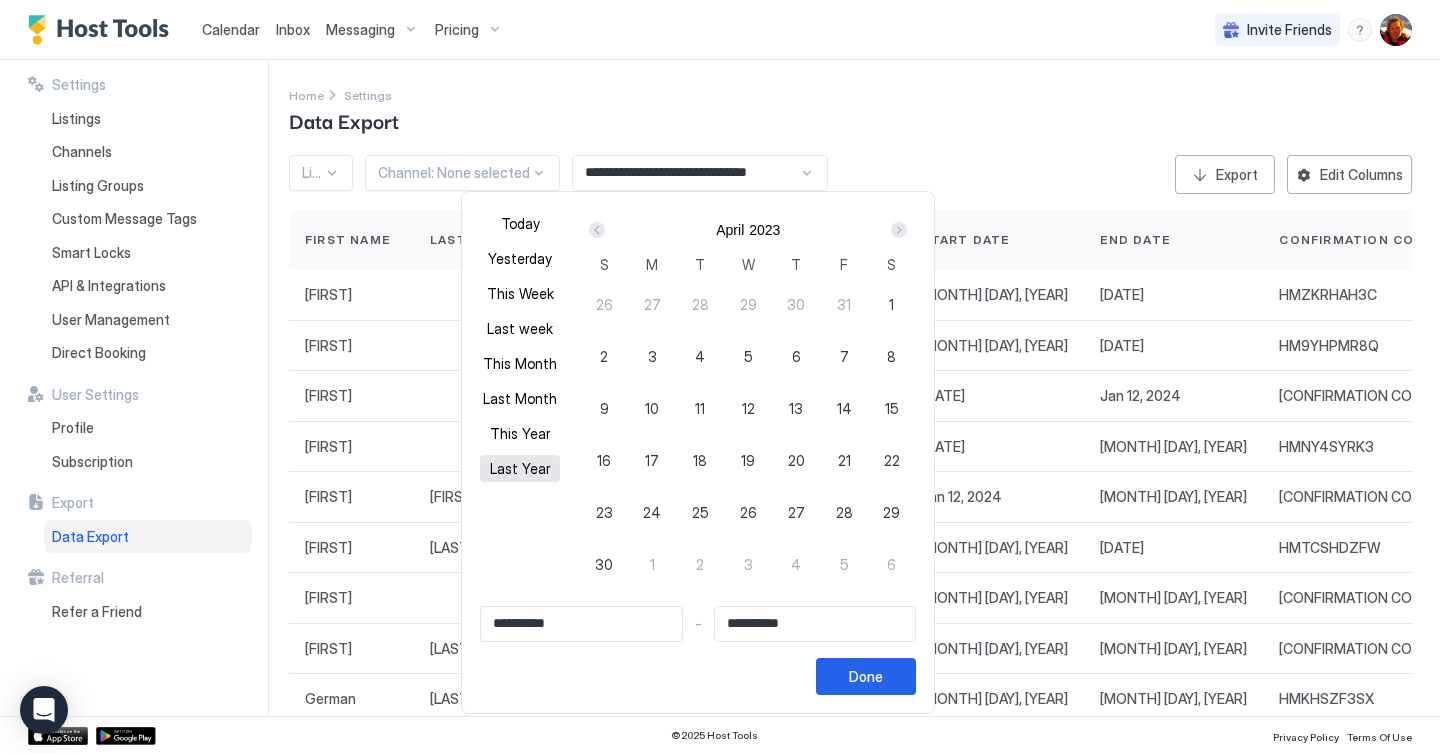click on "Last Year" at bounding box center (520, 468) 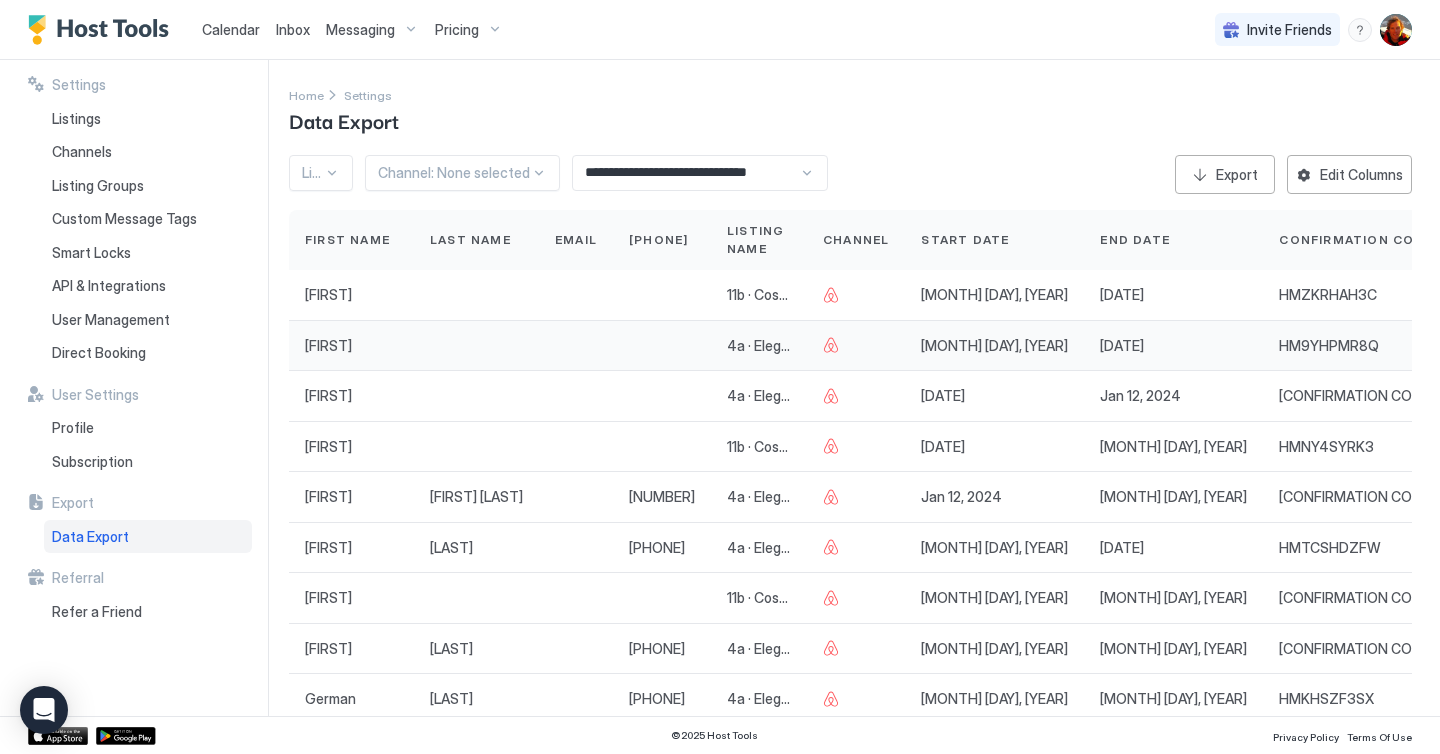 scroll, scrollTop: 131, scrollLeft: 0, axis: vertical 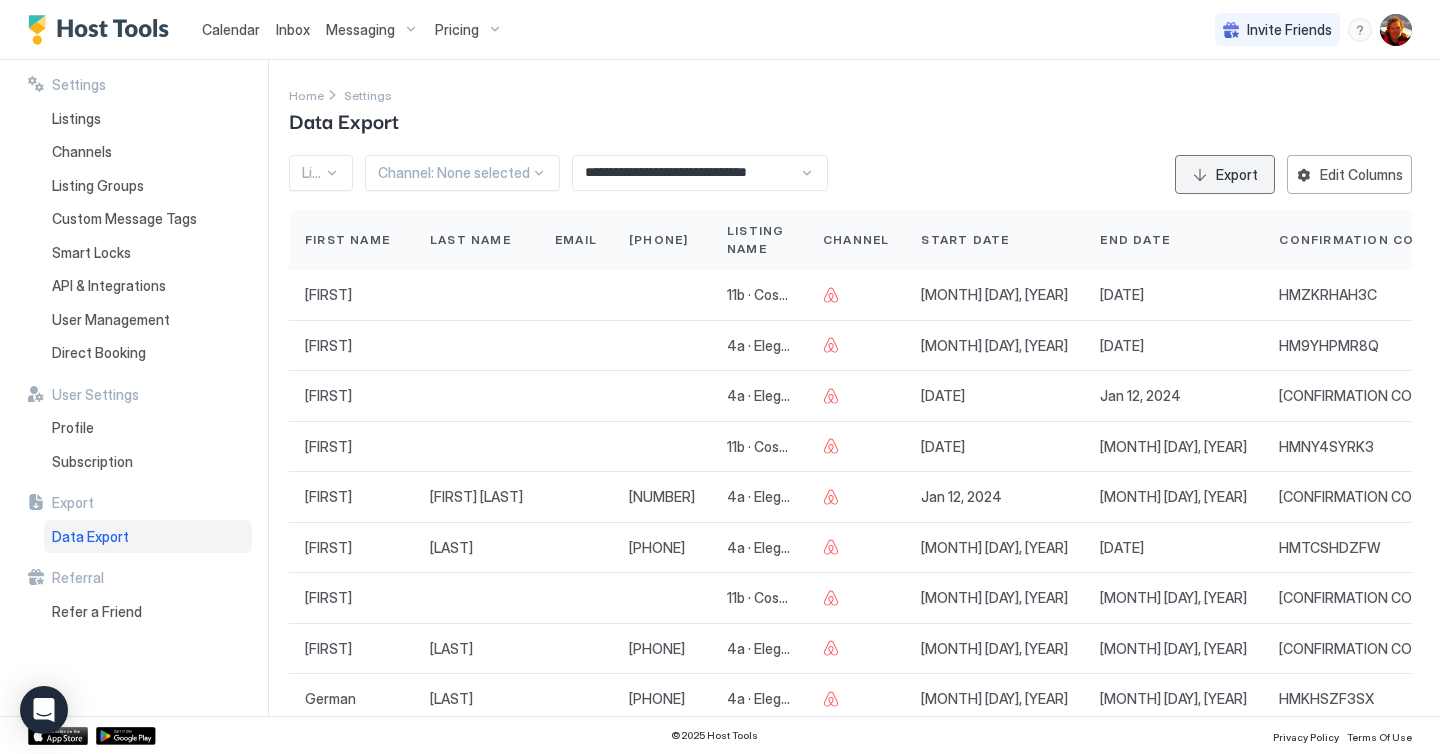click on "Export" at bounding box center (1237, 174) 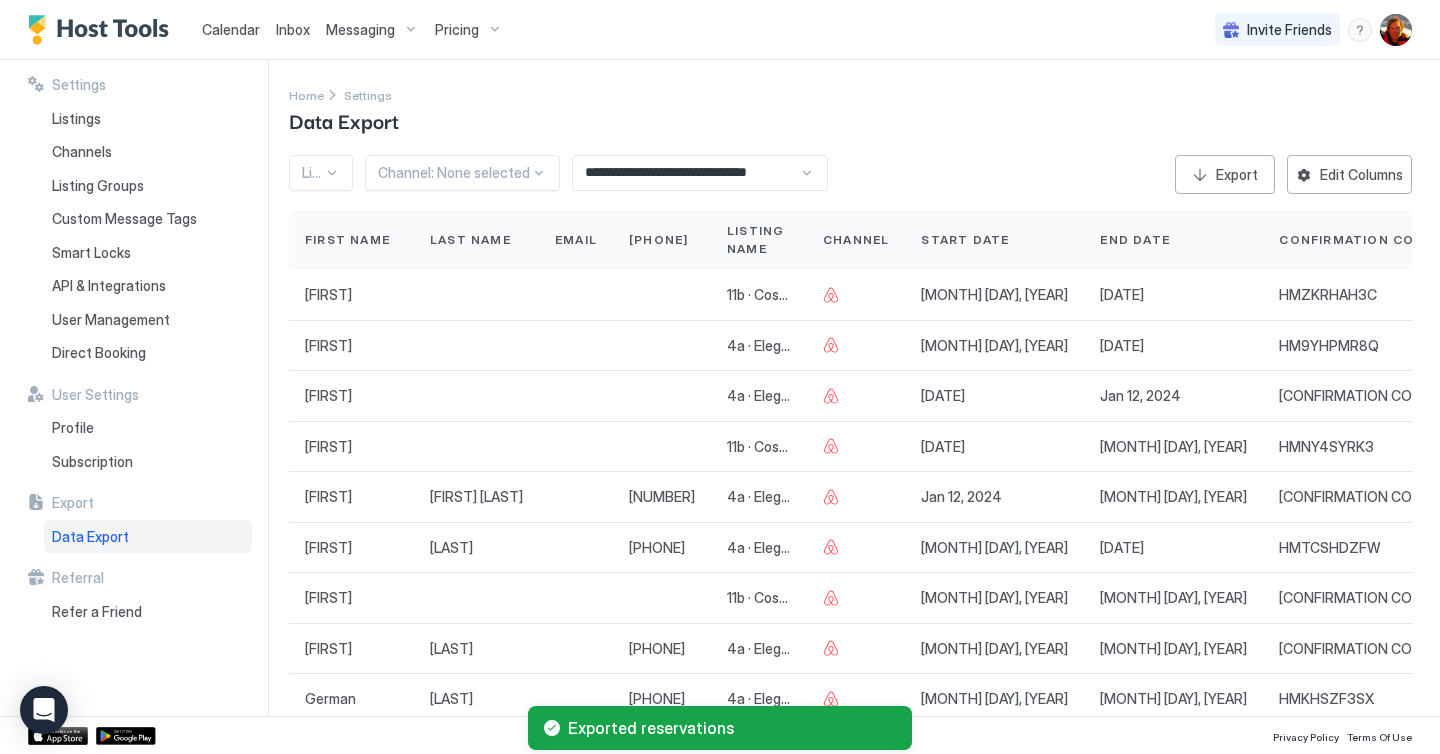 click on "**********" at bounding box center [700, 173] 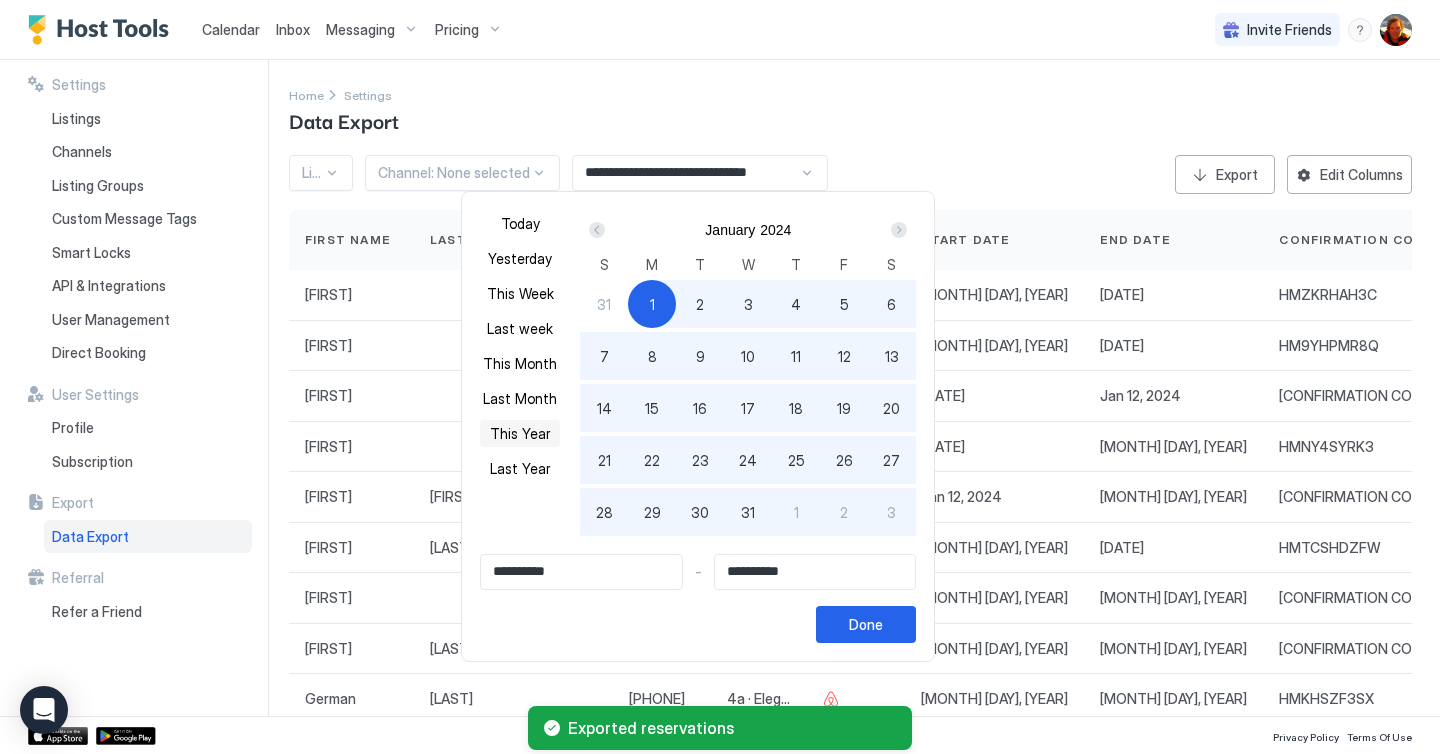 click on "This Year" at bounding box center [520, 433] 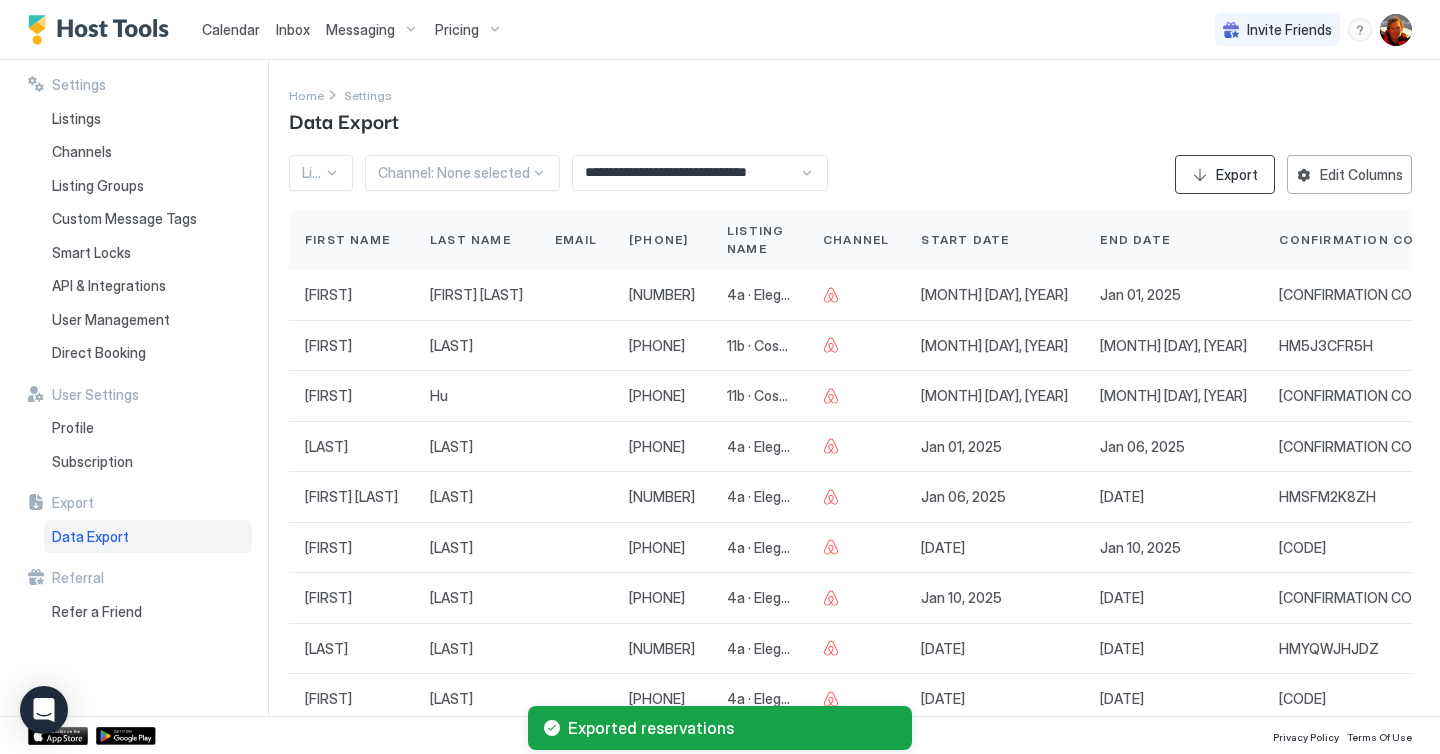 click on "Export" at bounding box center [1237, 174] 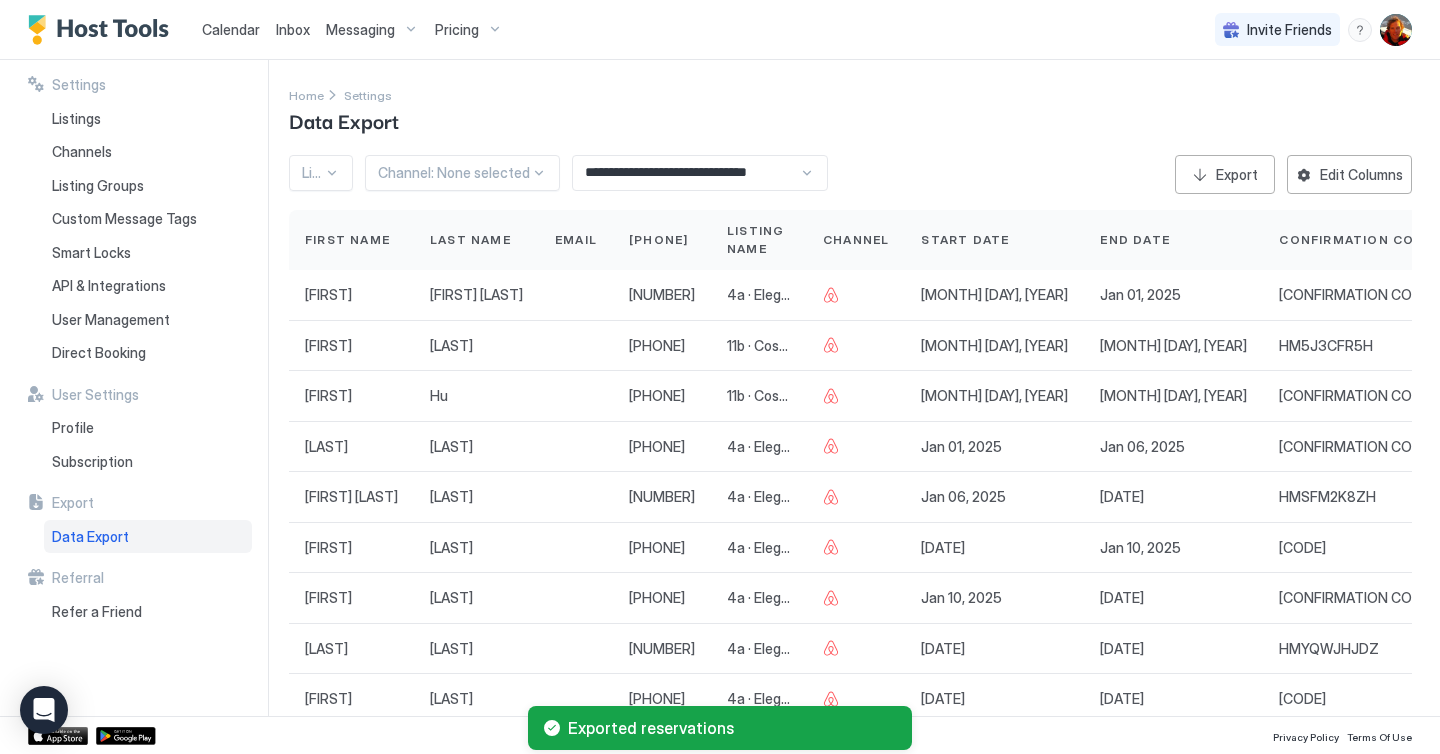 click on "**********" at bounding box center [686, 173] 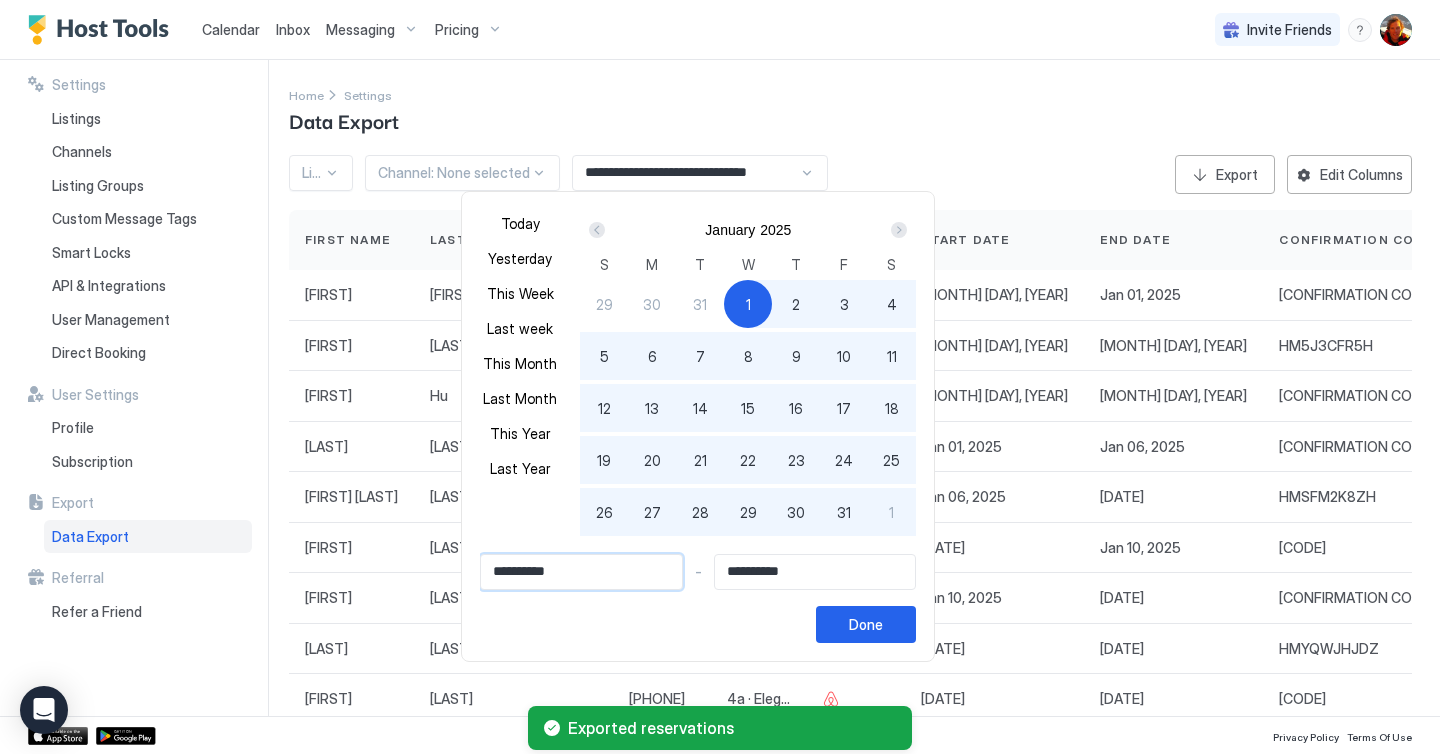 click on "**********" at bounding box center (581, 572) 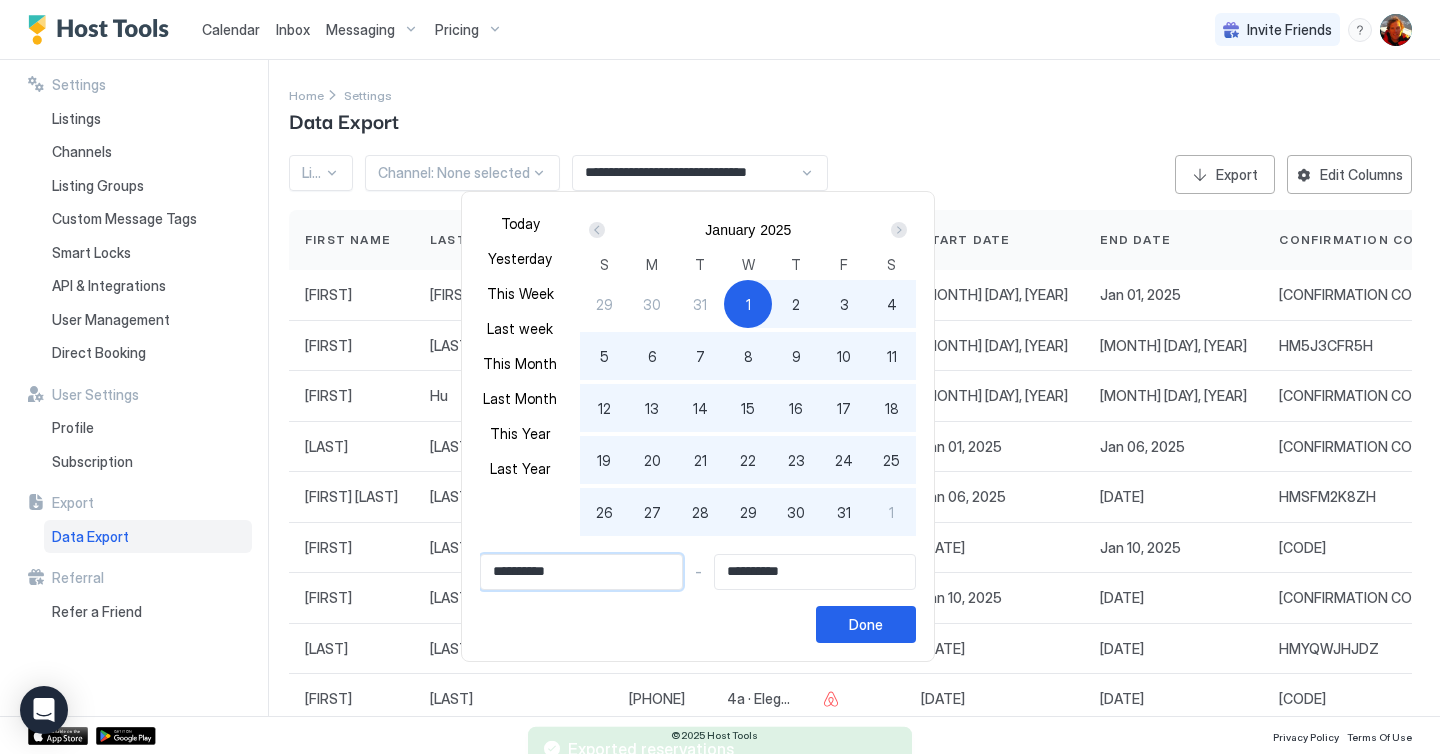 click on "**********" at bounding box center (581, 572) 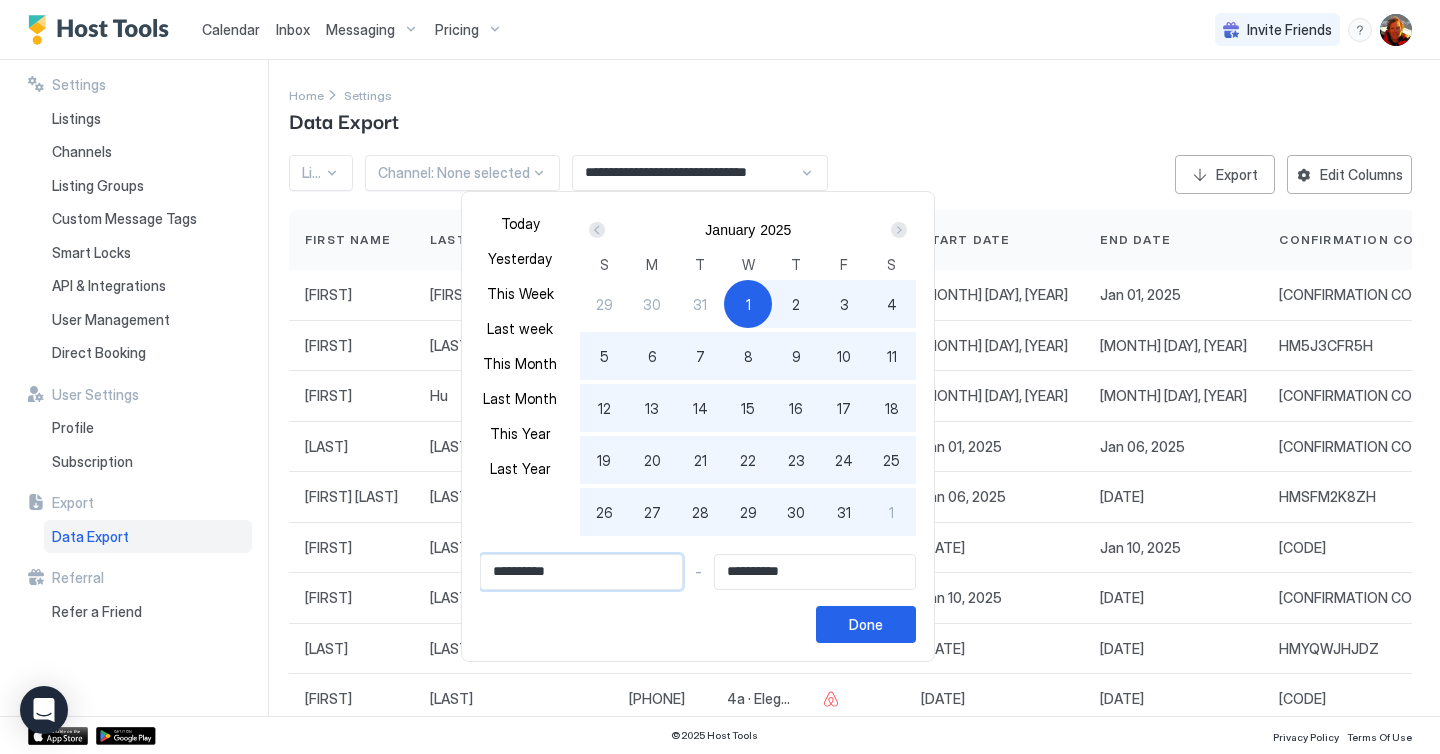 click on "**********" at bounding box center (581, 572) 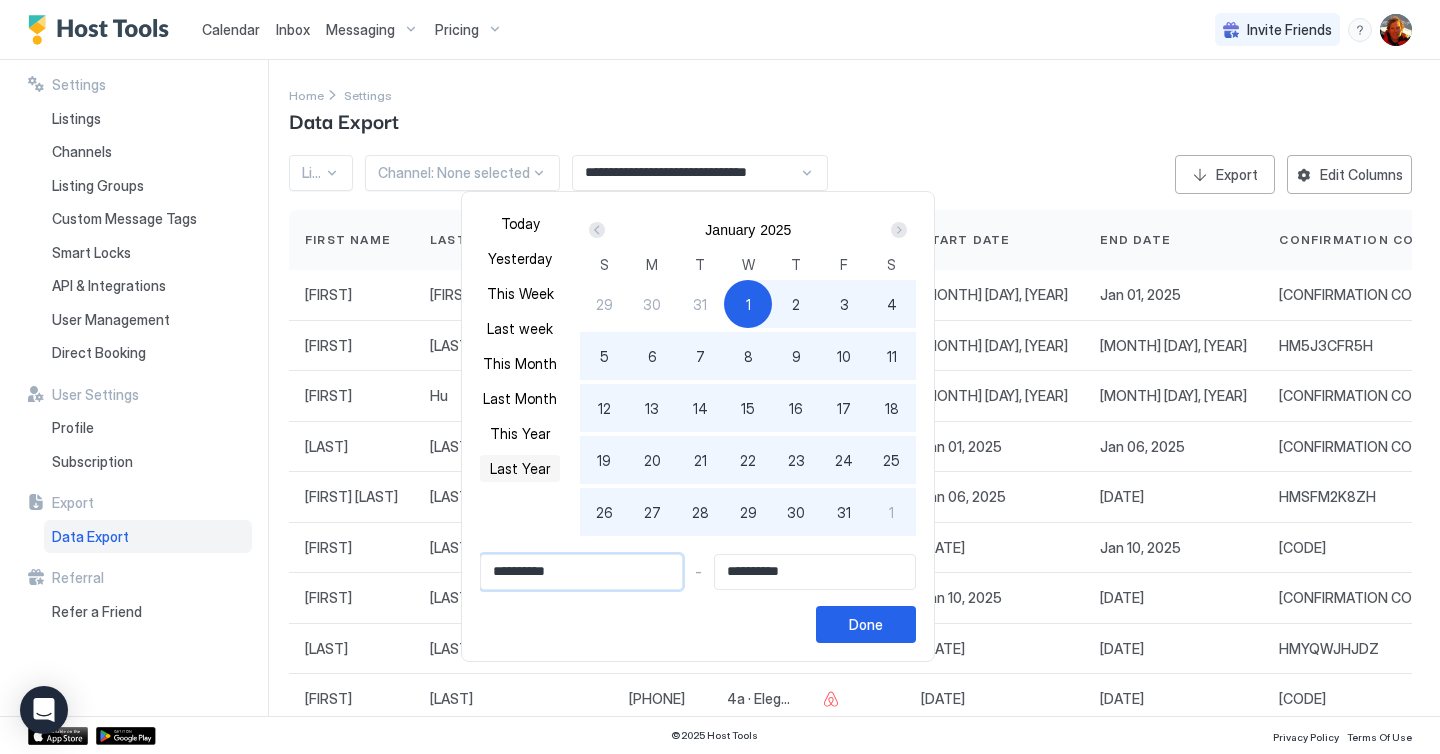 click on "Last Year" at bounding box center [520, 468] 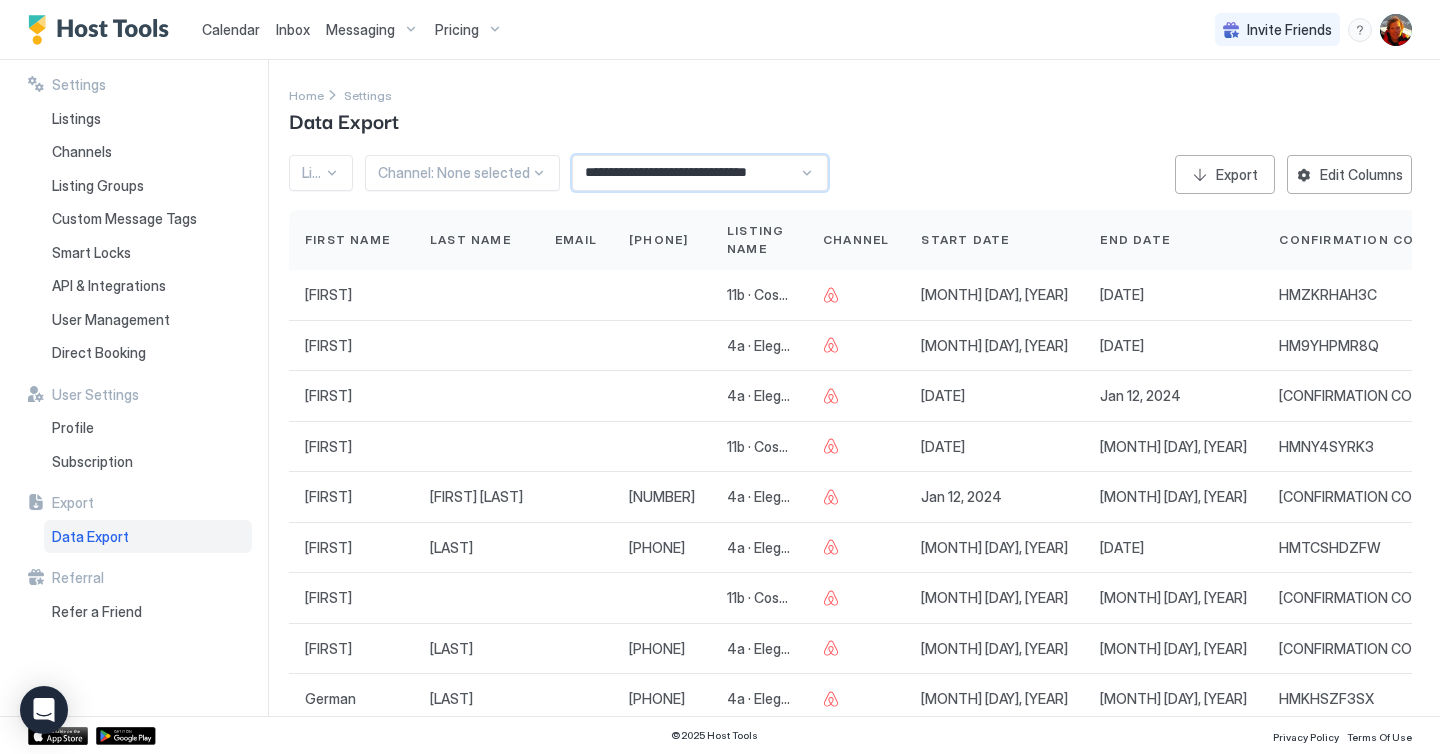 click on "**********" at bounding box center (686, 173) 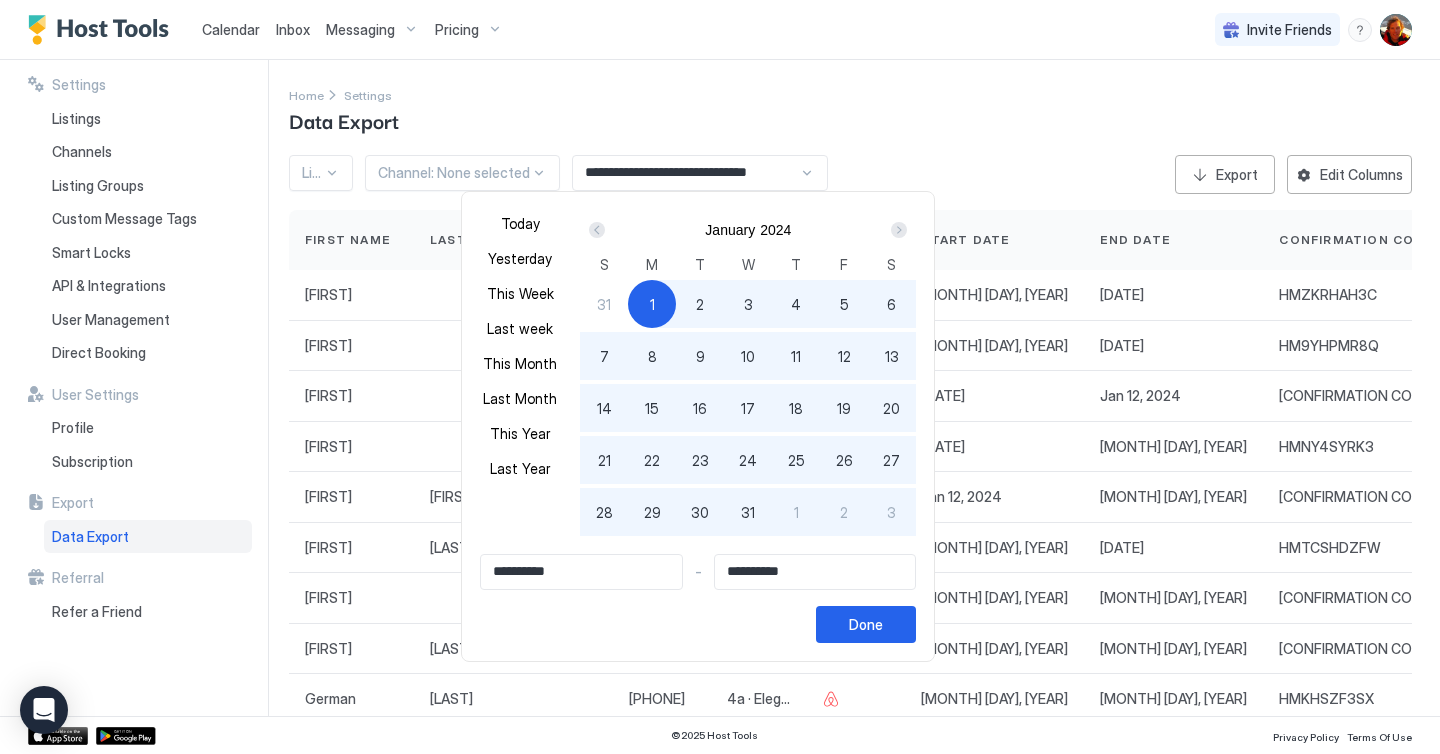 click at bounding box center (720, 377) 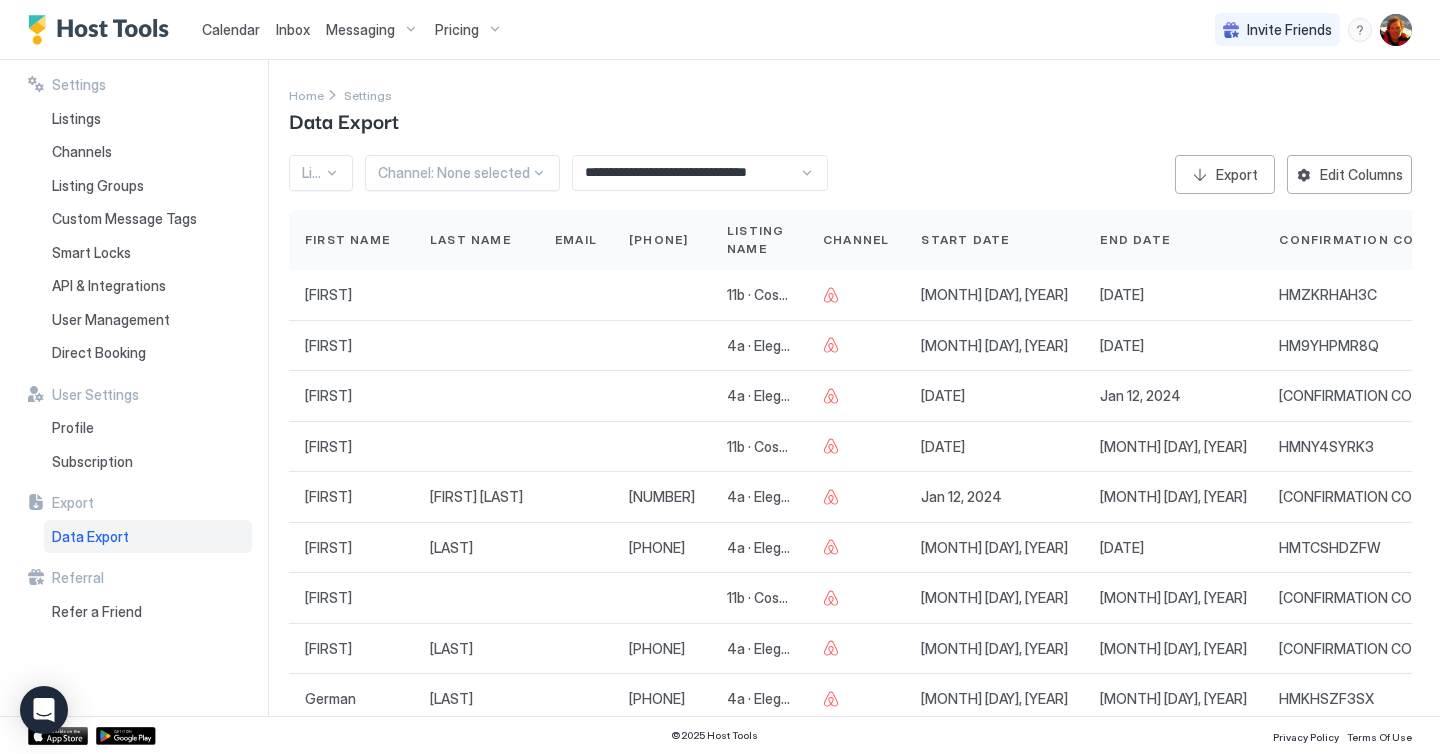 click on "**********" at bounding box center [686, 173] 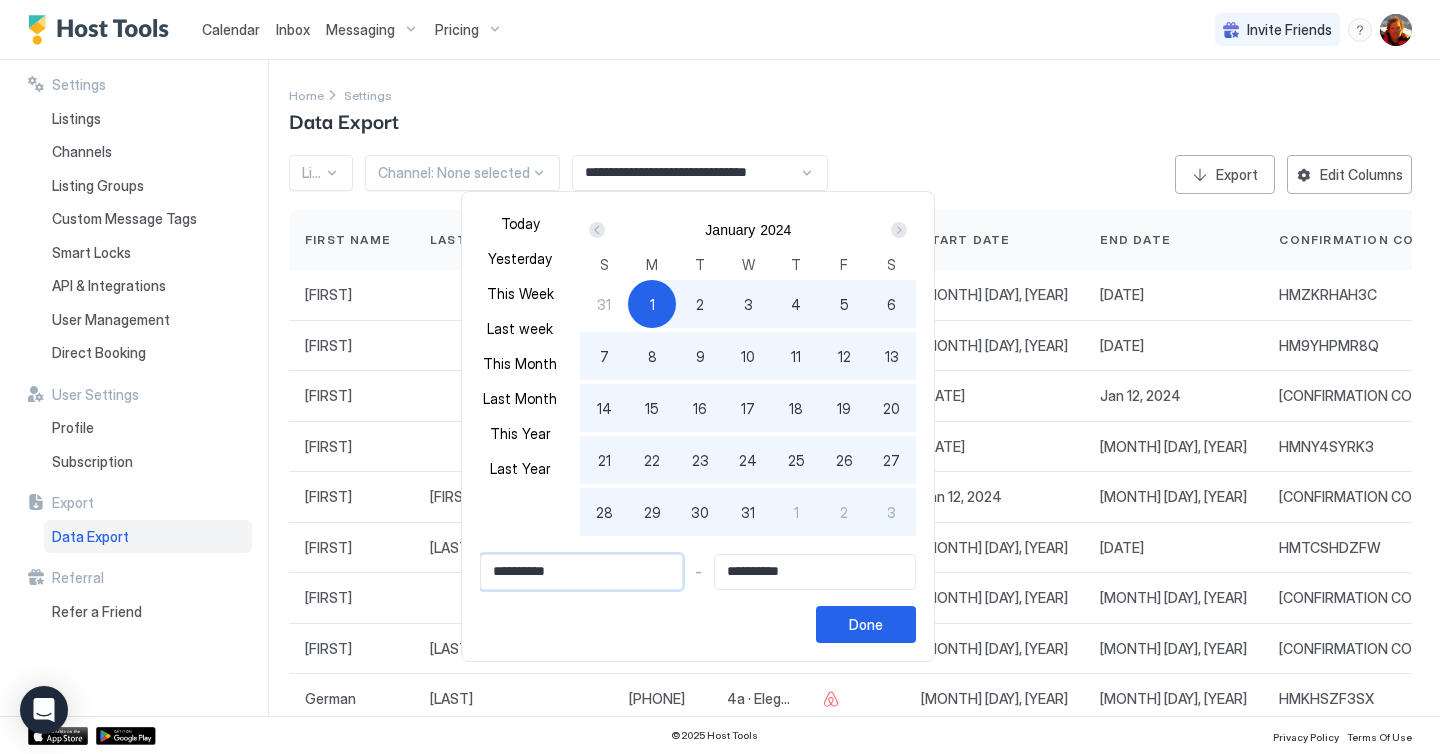 click on "**********" at bounding box center [581, 572] 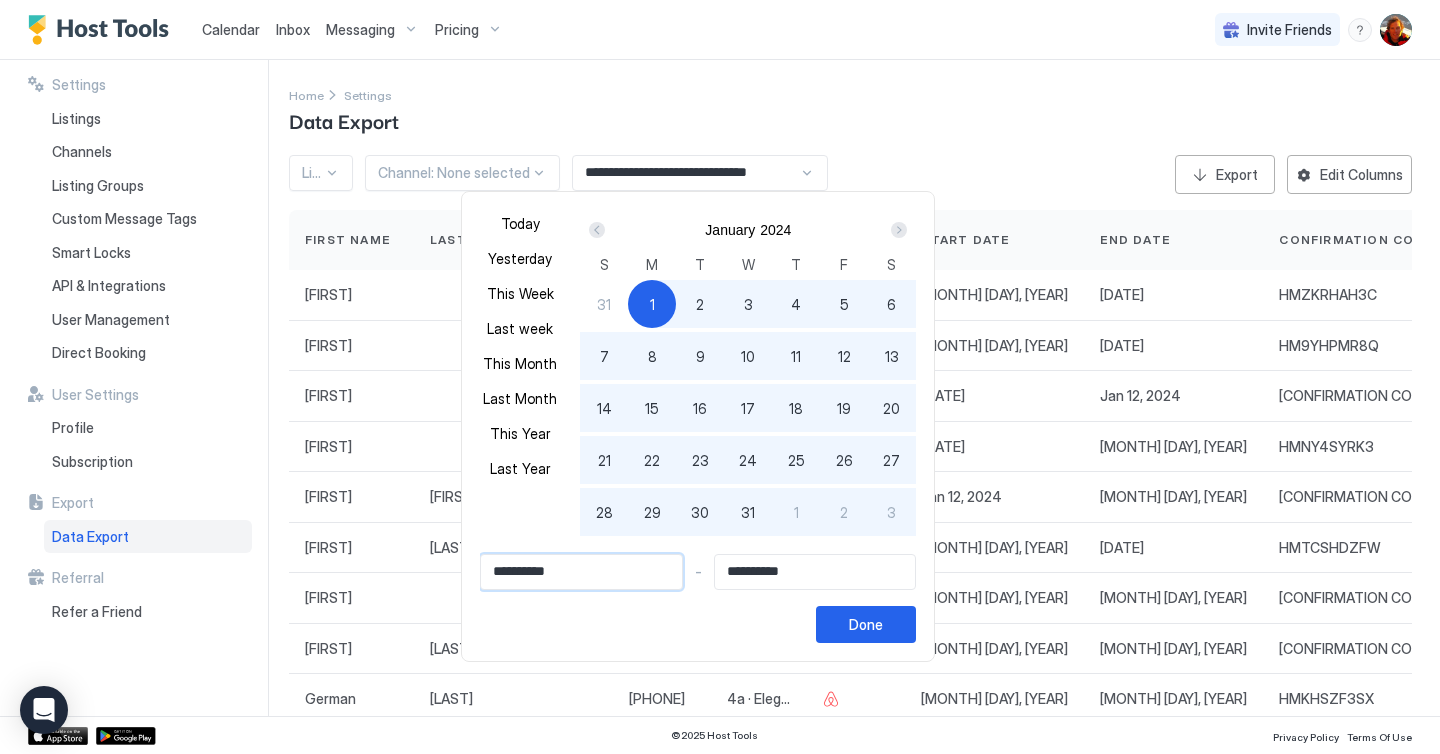 drag, startPoint x: 617, startPoint y: 579, endPoint x: 554, endPoint y: 572, distance: 63.387695 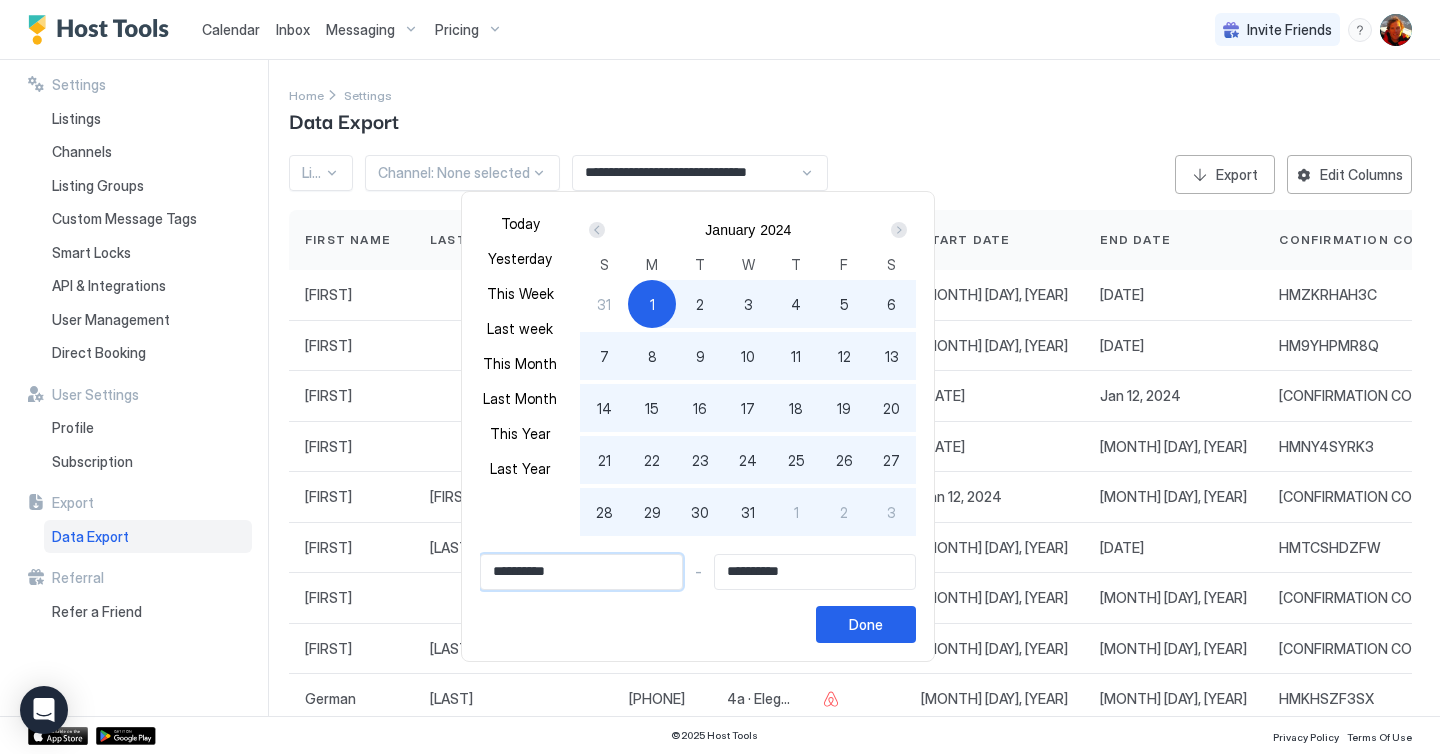 click on "[CODE]" at bounding box center [698, 598] 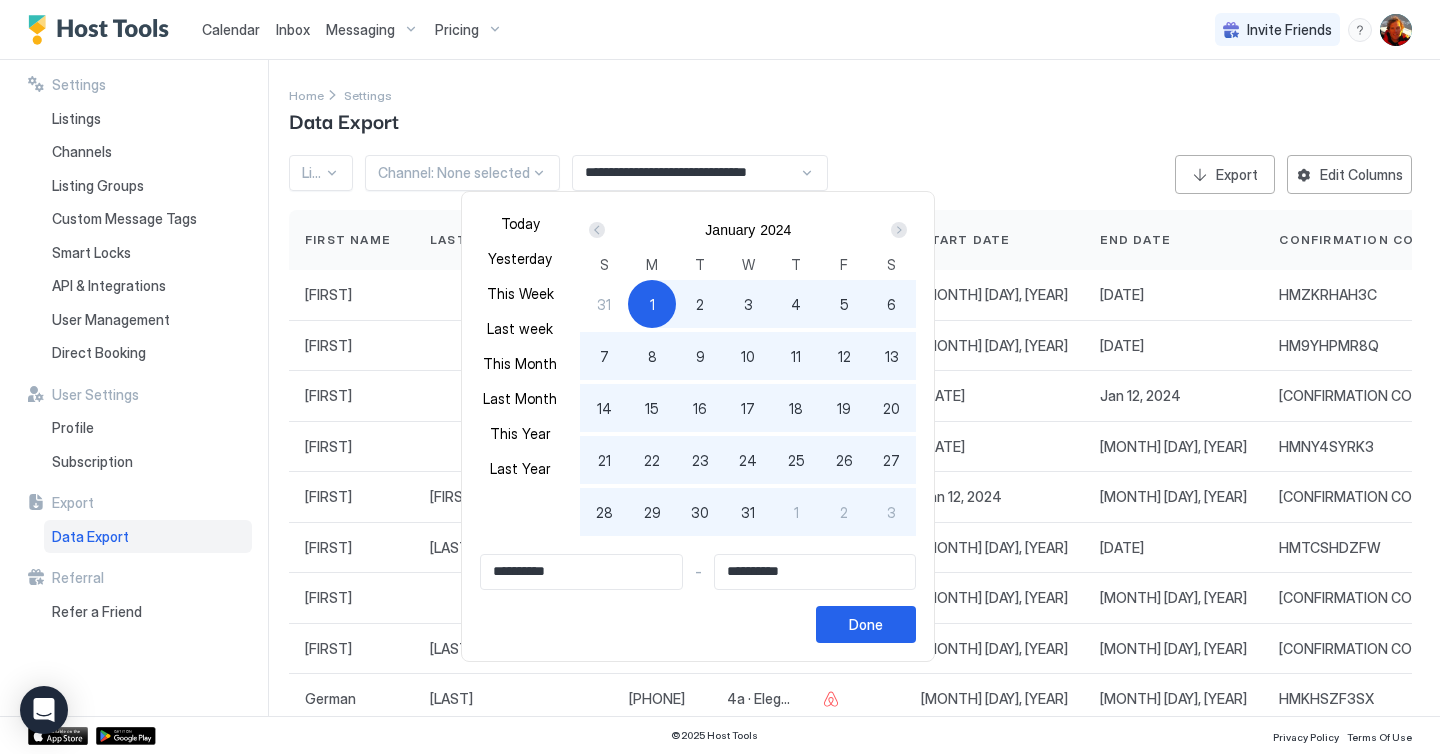click at bounding box center [597, 230] 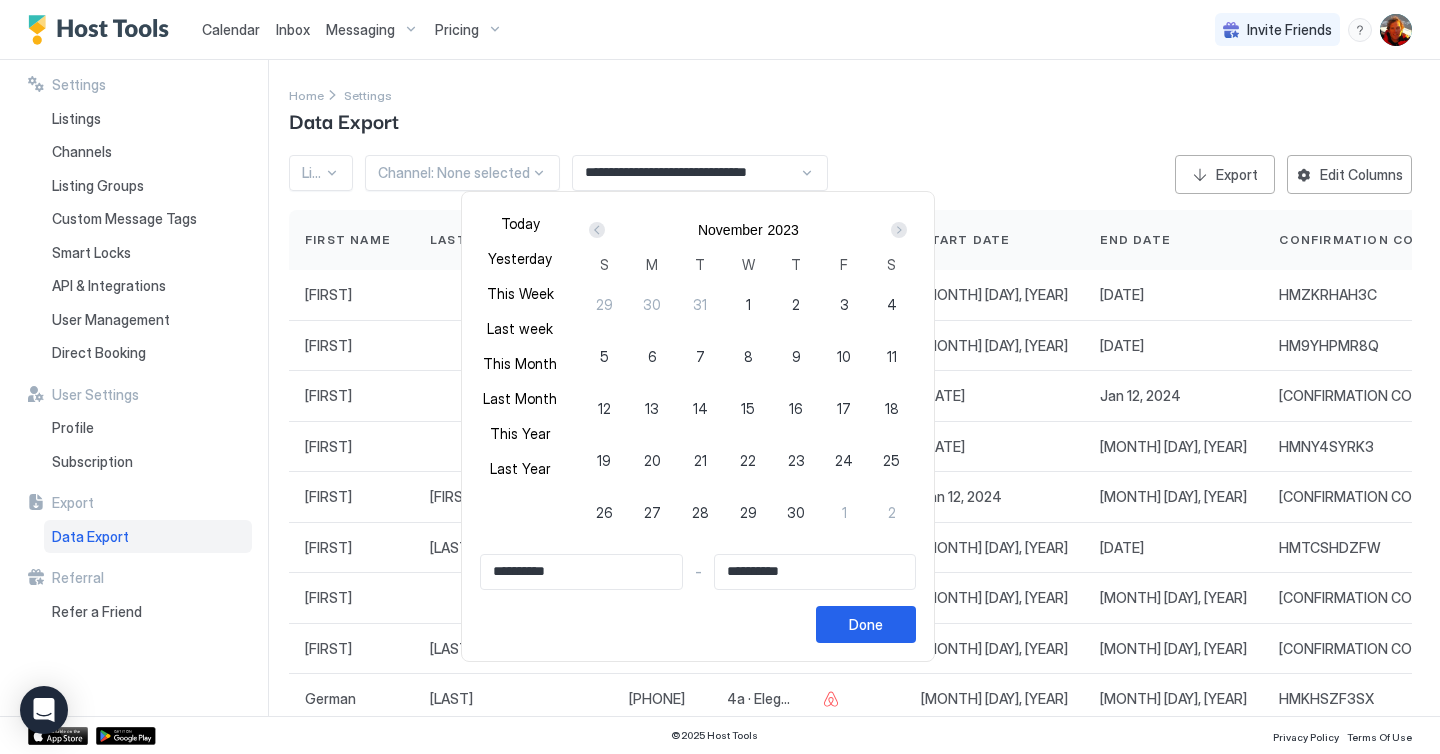 click at bounding box center (597, 230) 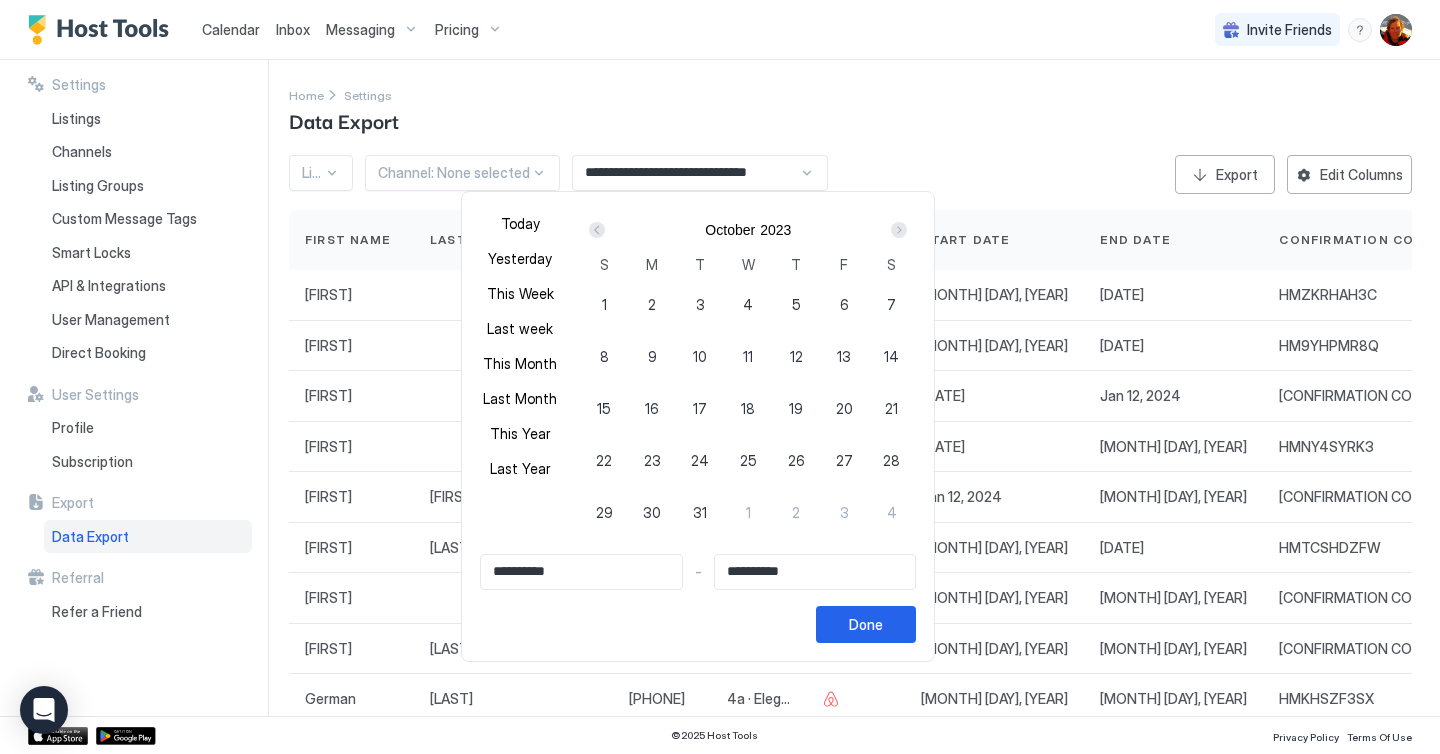click at bounding box center [597, 230] 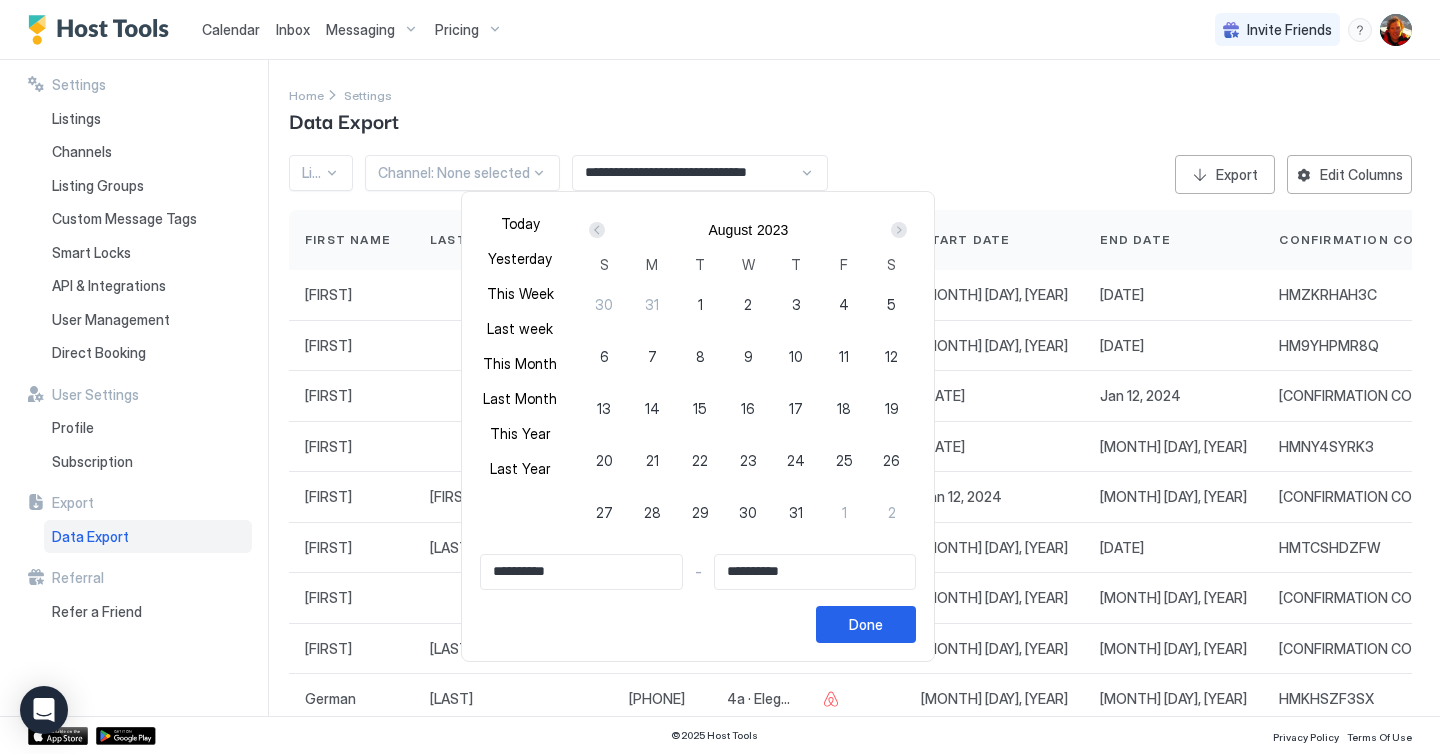 click at bounding box center (597, 230) 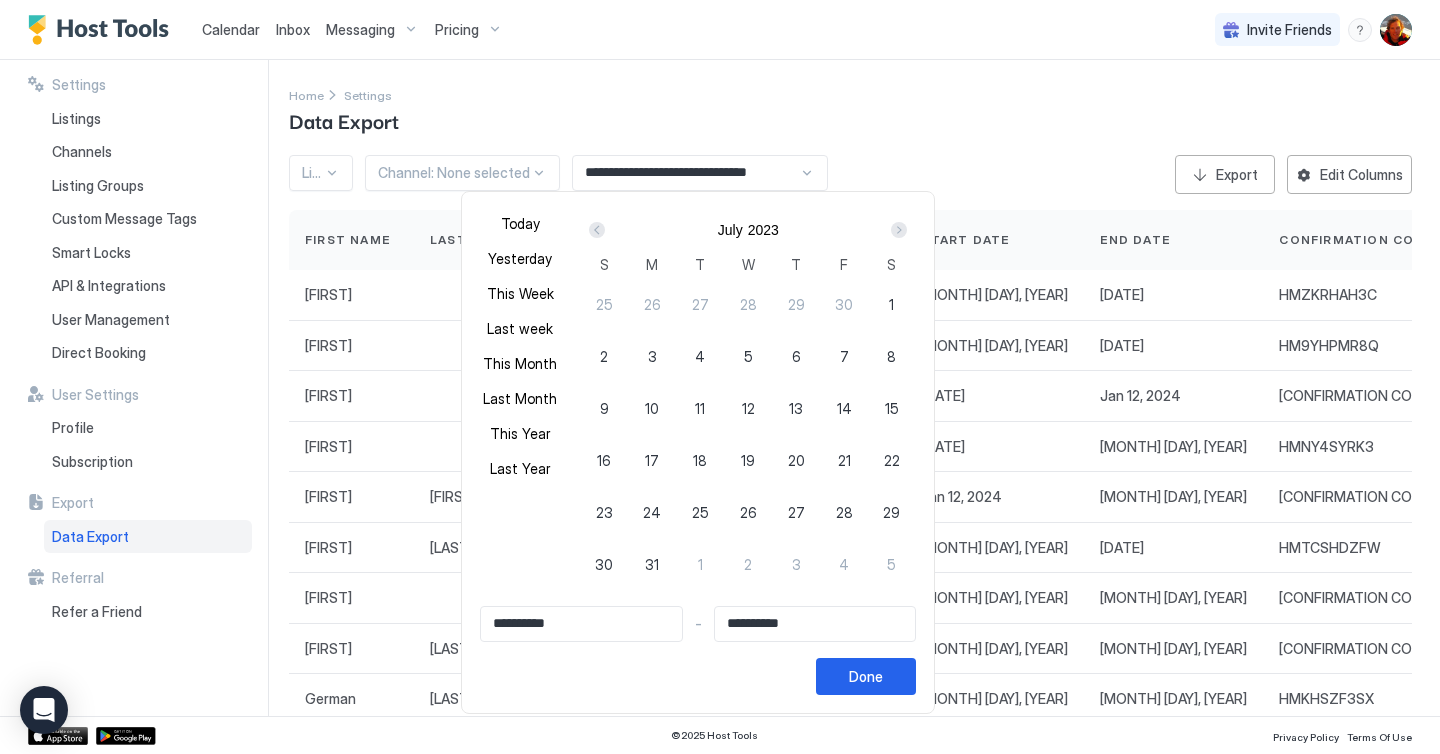 click at bounding box center [597, 230] 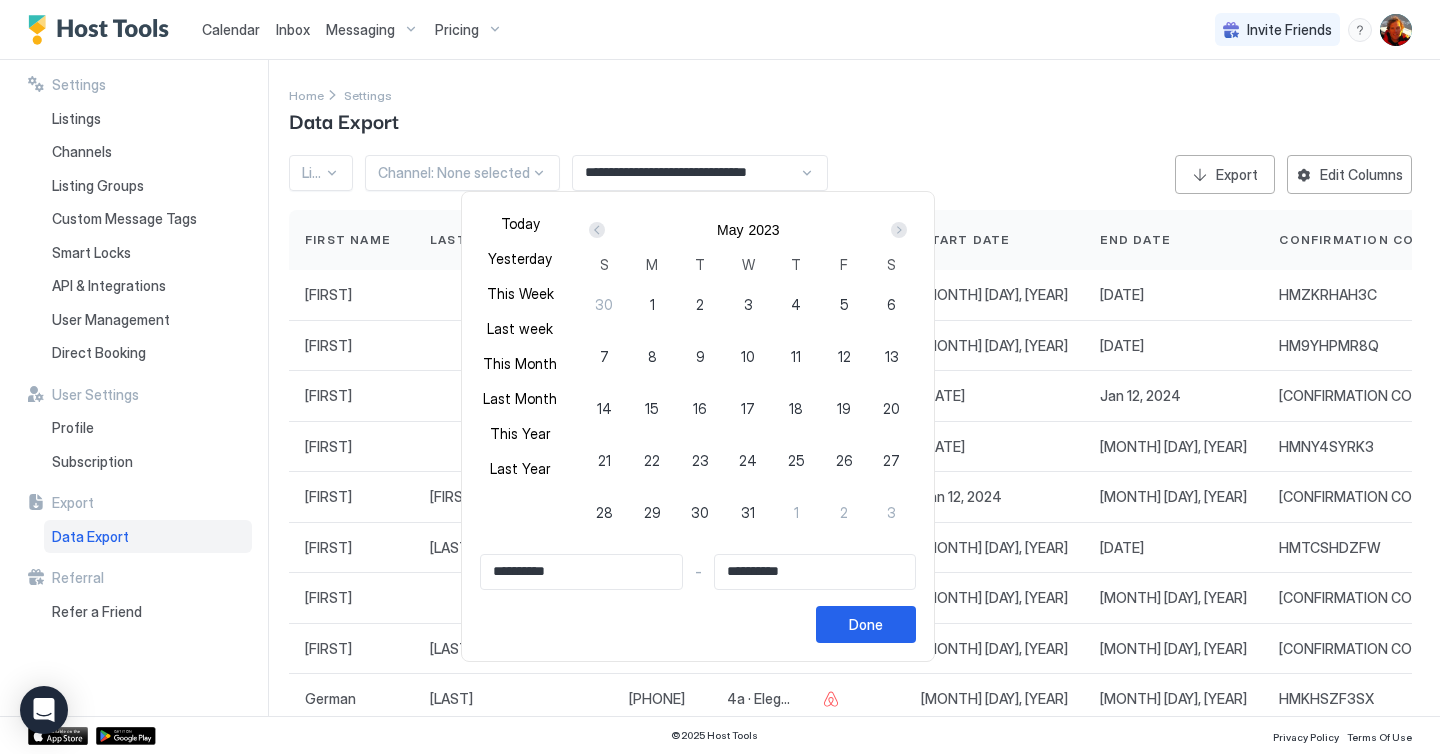 click at bounding box center [597, 230] 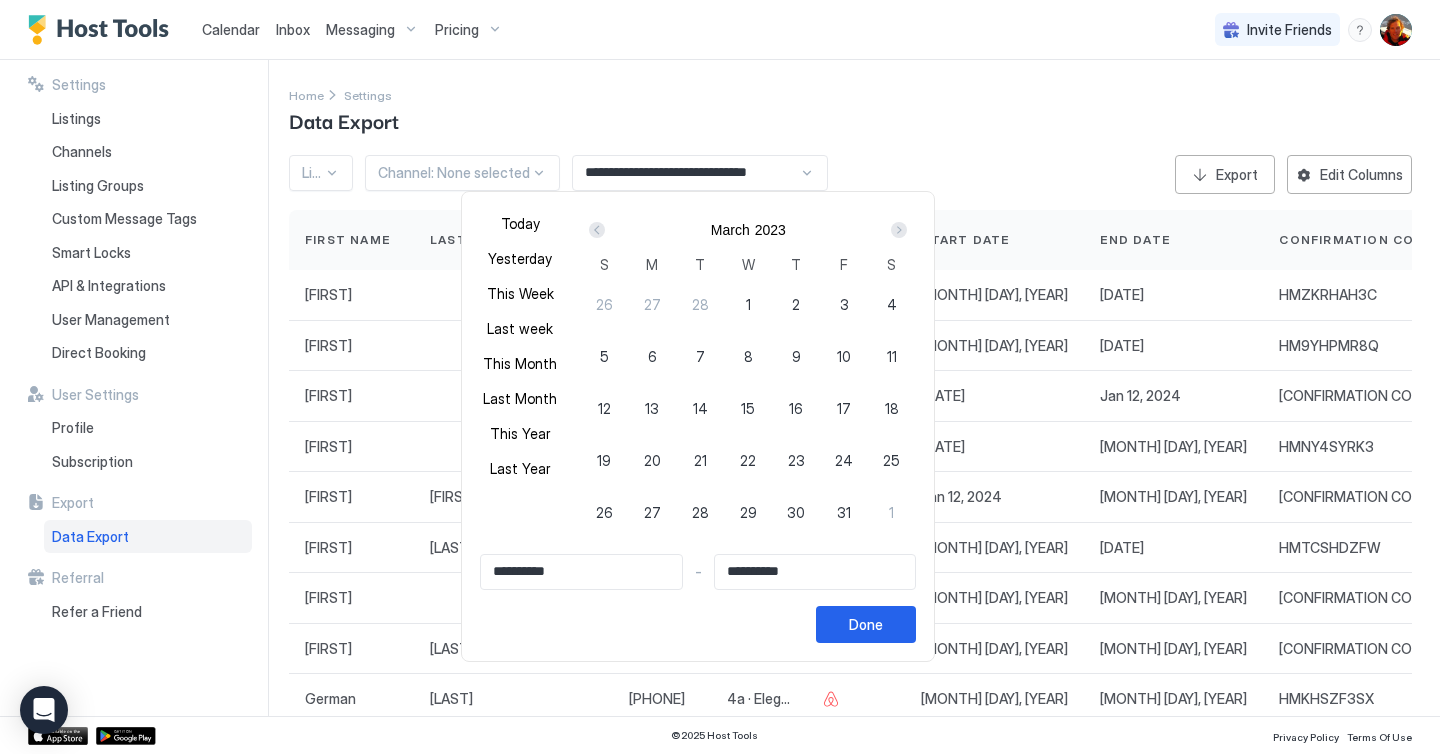 click at bounding box center [597, 230] 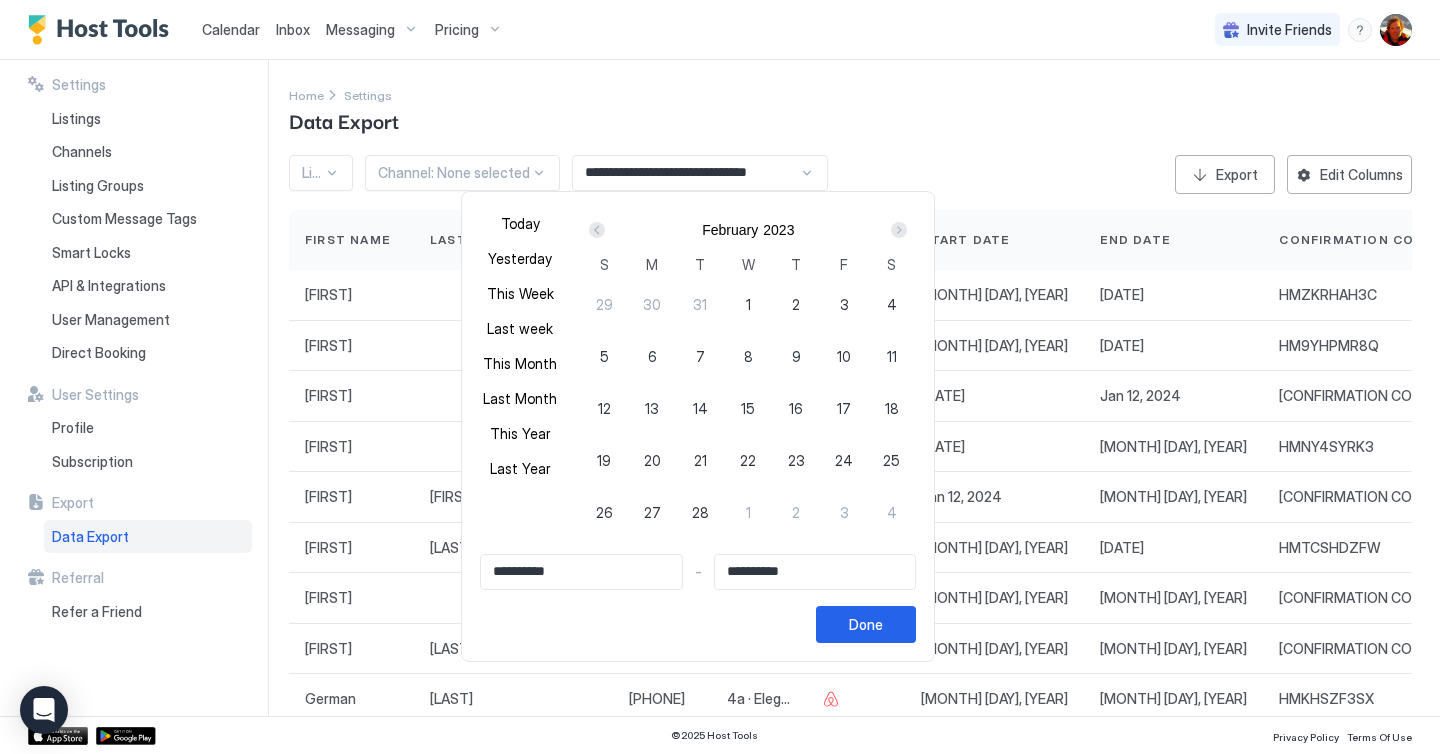 click at bounding box center (597, 230) 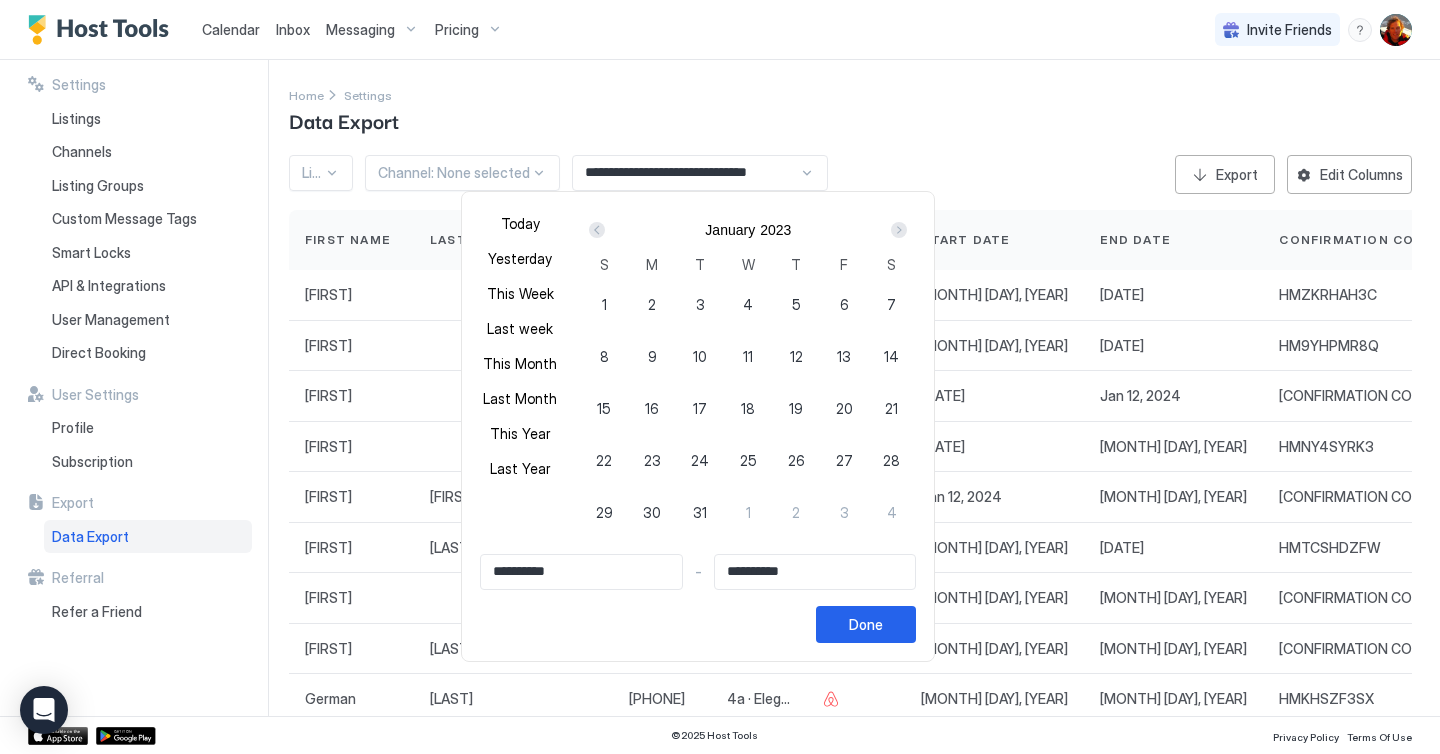 click on "1" at bounding box center [604, 304] 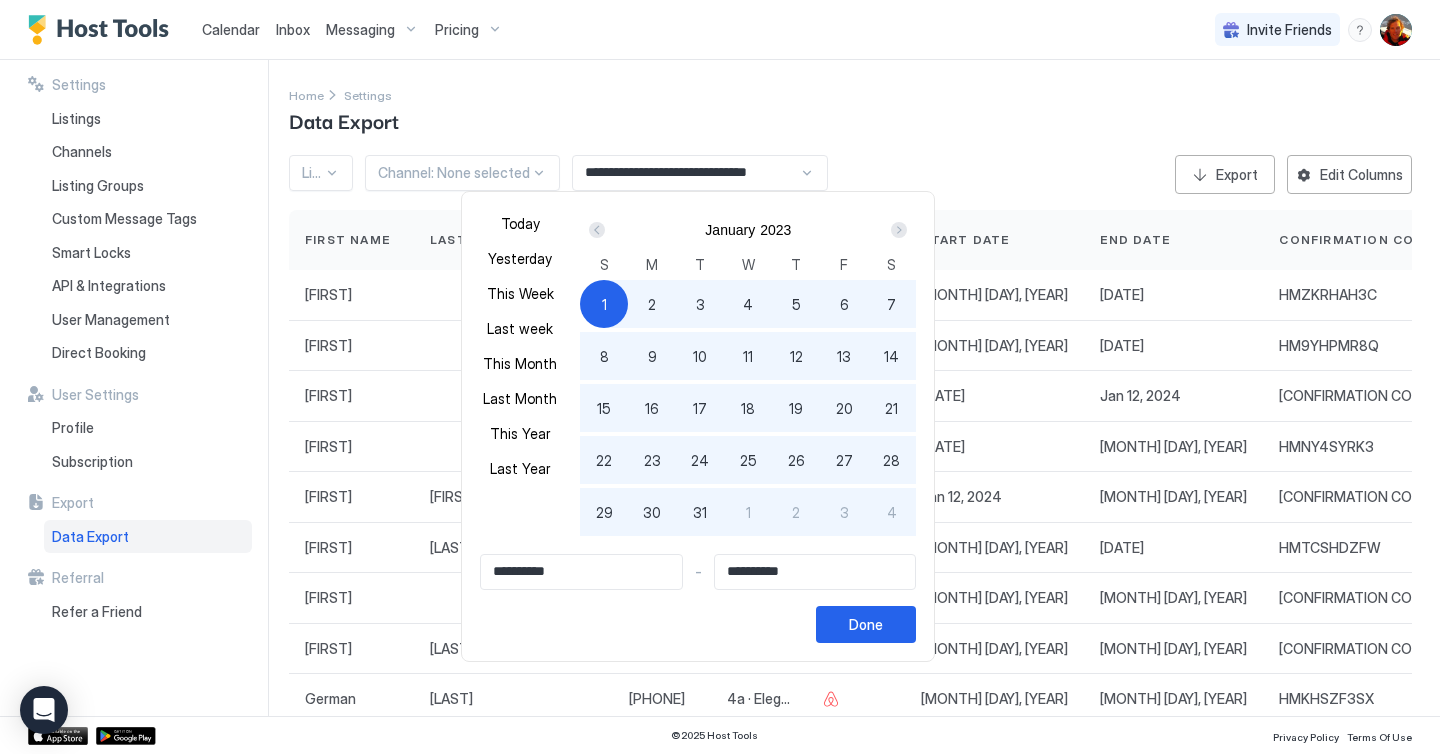 click on "**********" at bounding box center [815, 572] 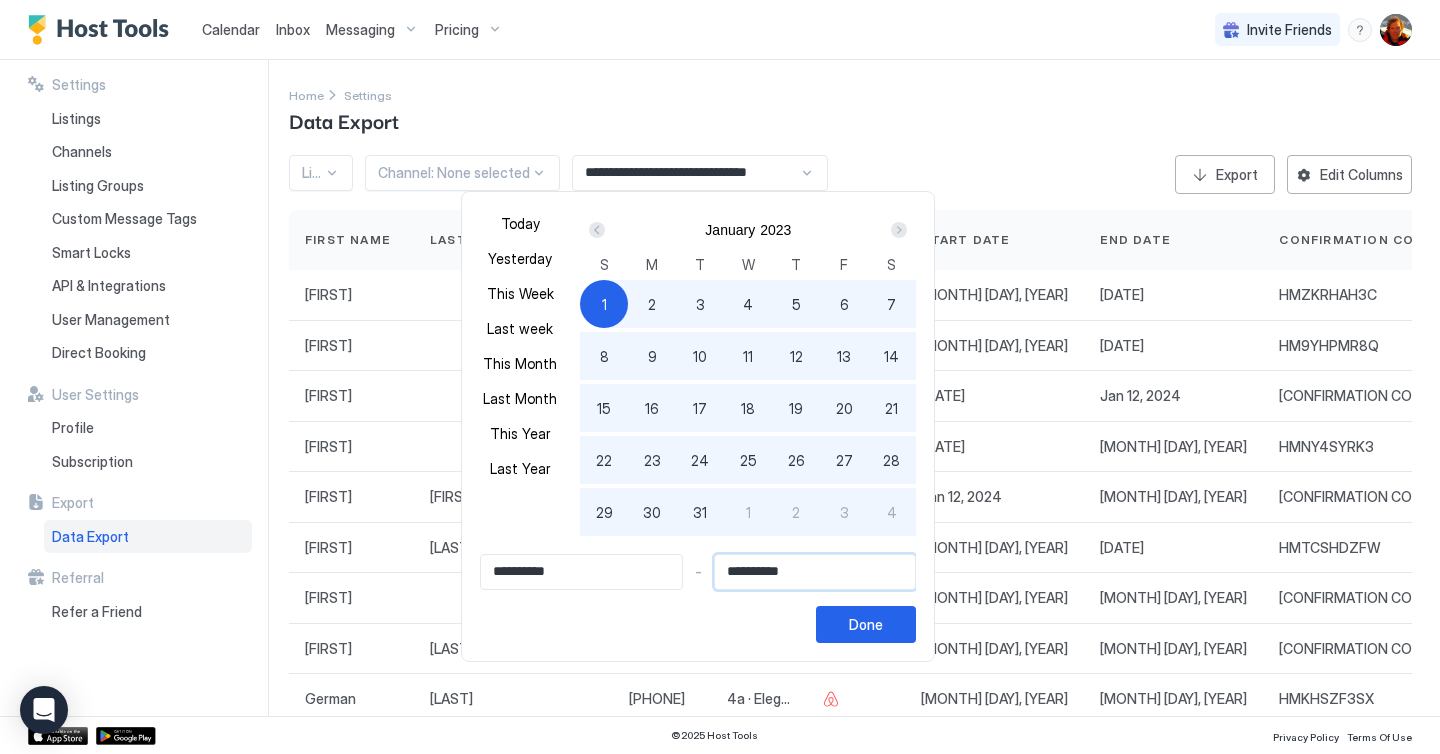 click at bounding box center (899, 230) 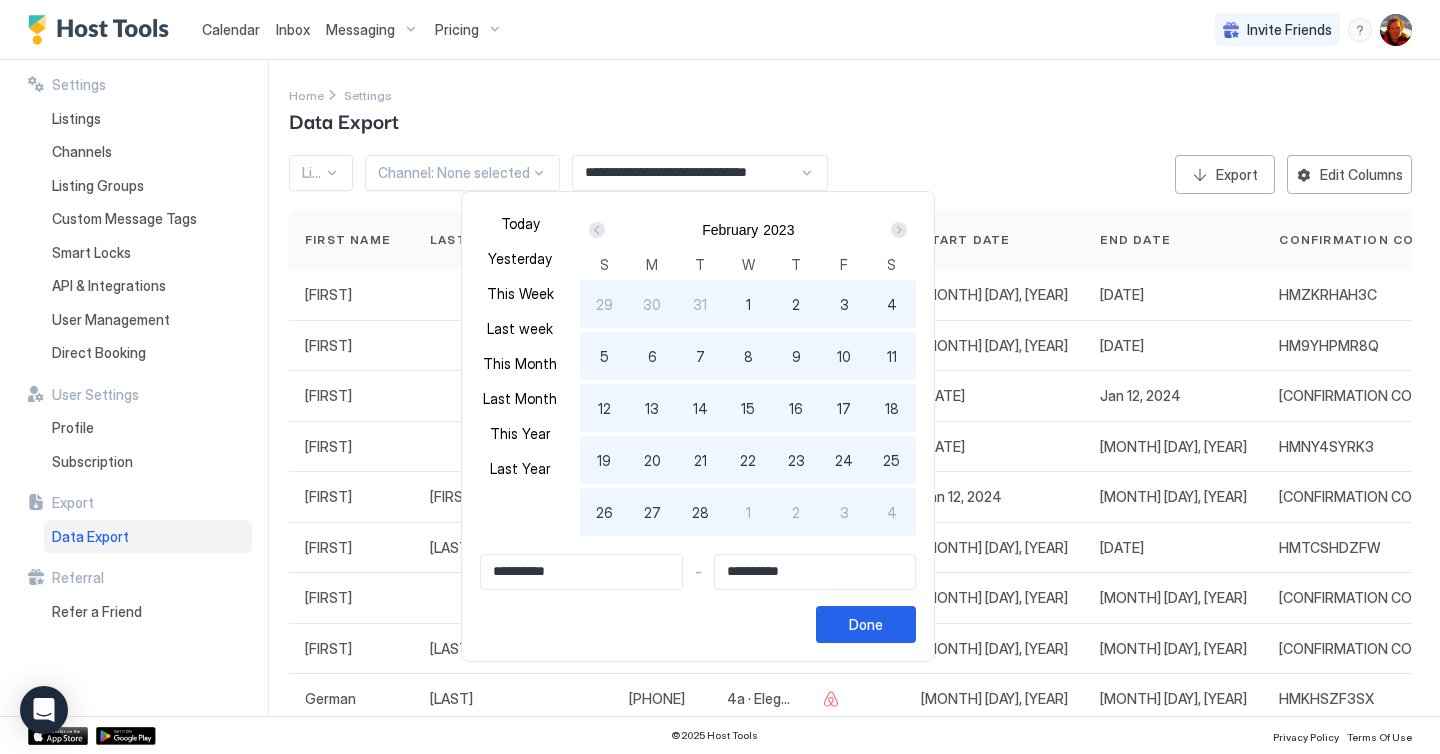 click at bounding box center (899, 230) 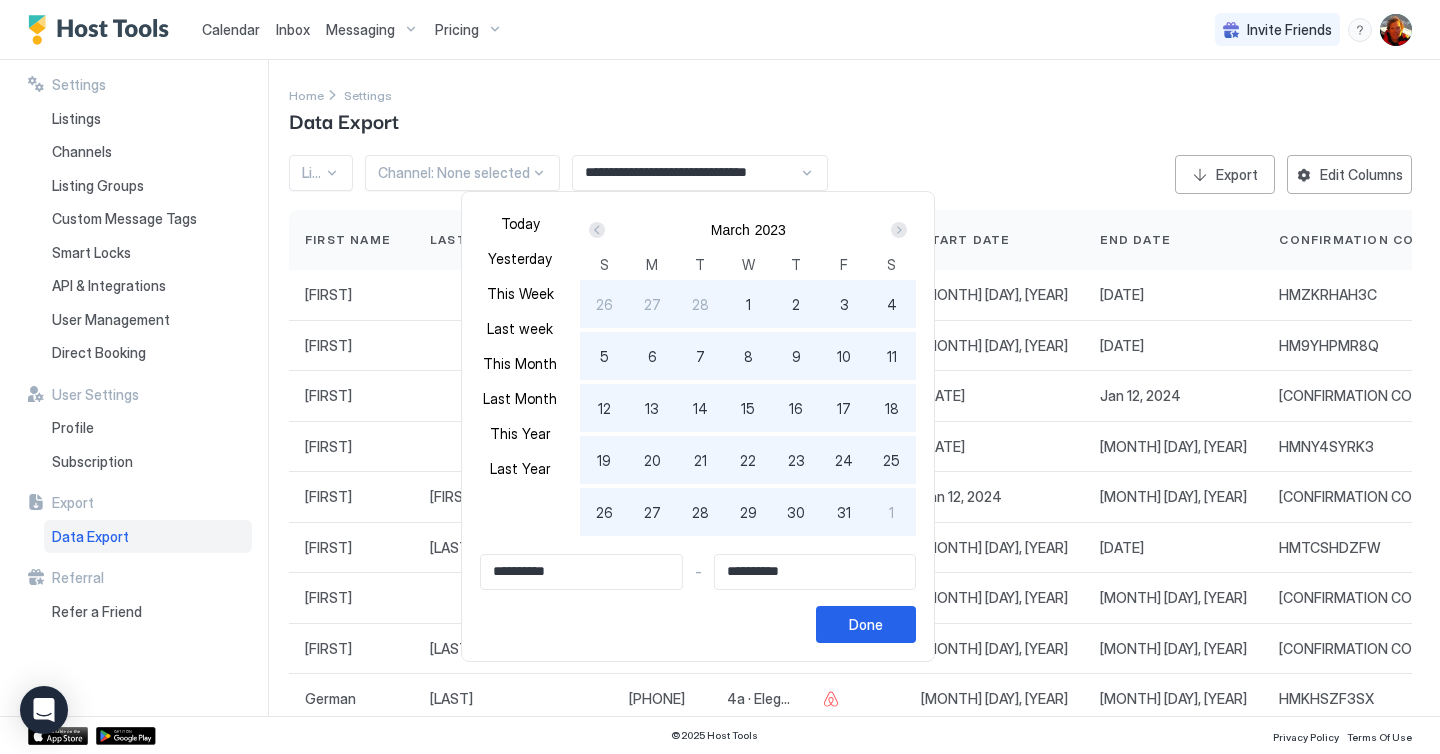 click at bounding box center (899, 230) 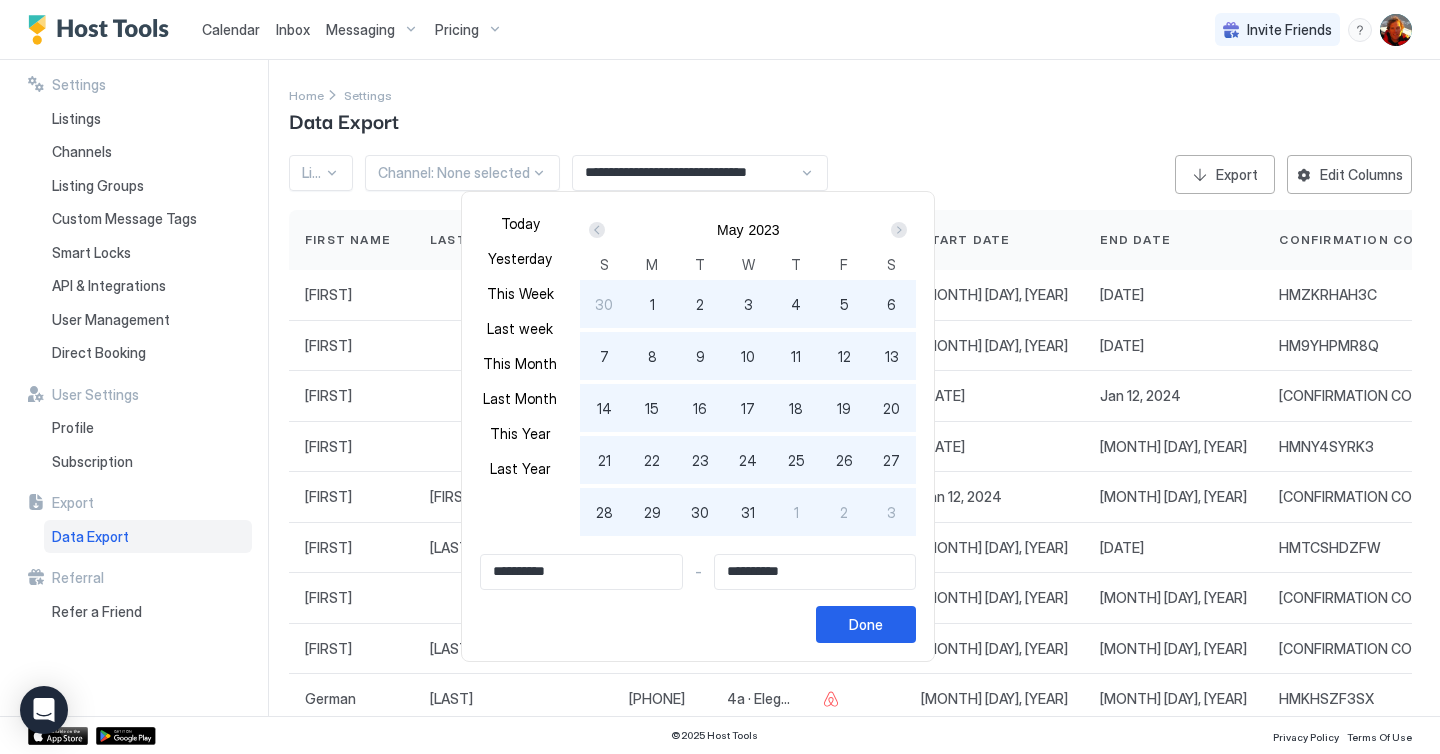 click at bounding box center (899, 230) 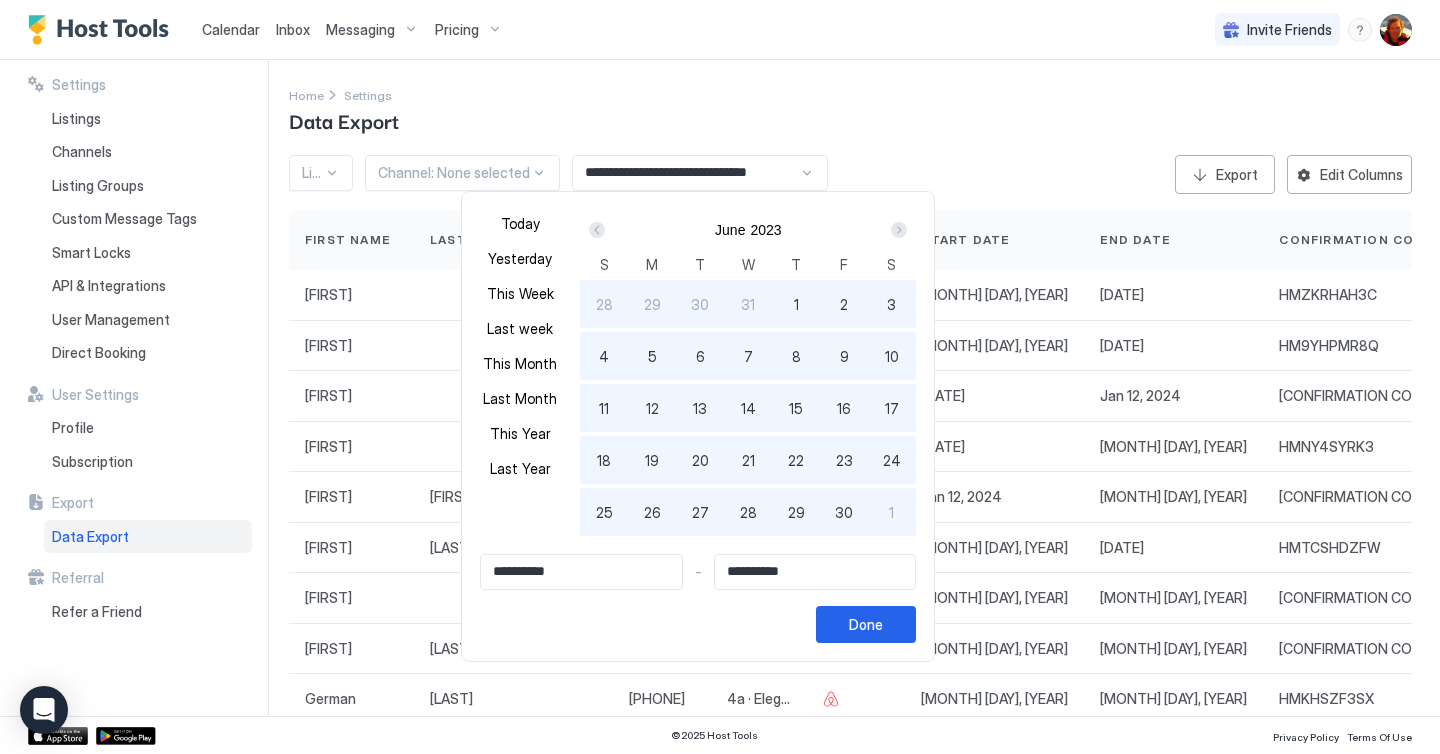click at bounding box center [899, 230] 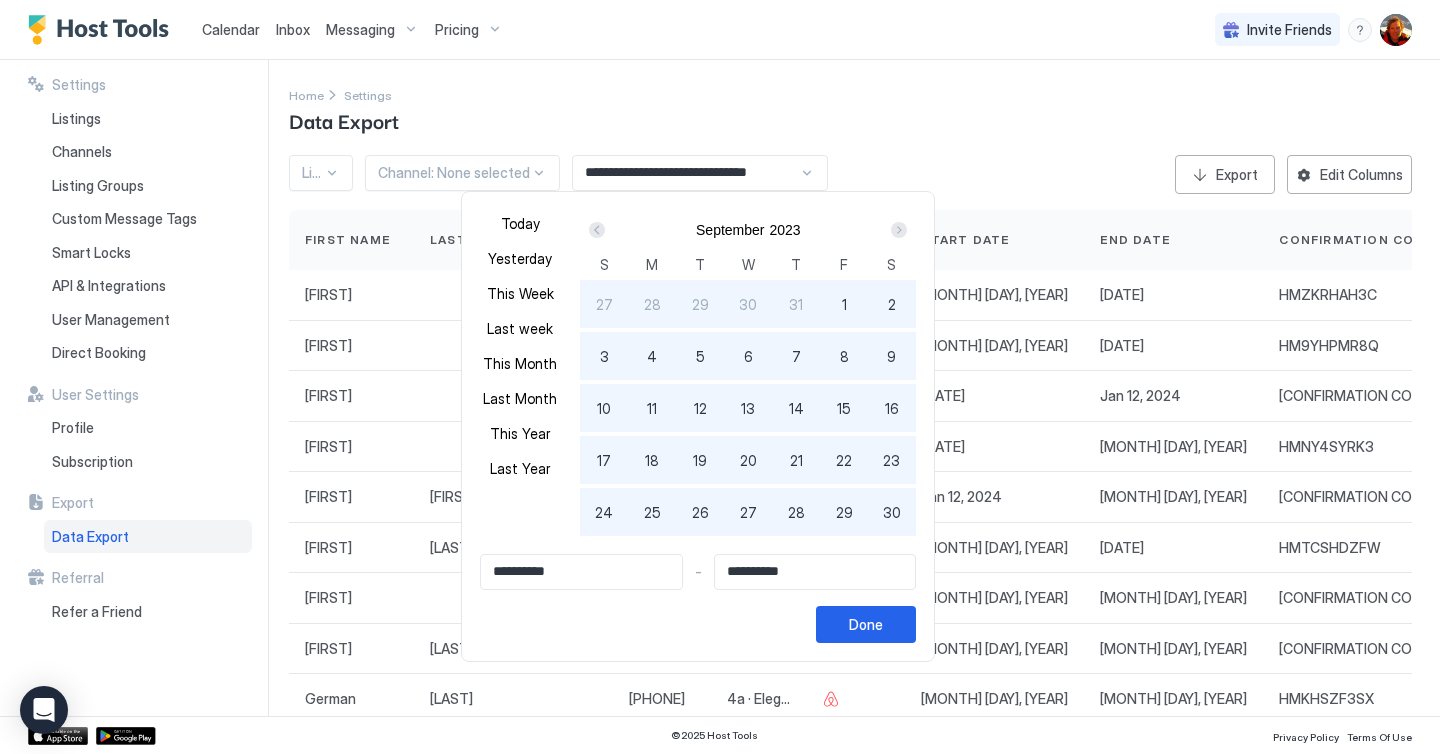 click at bounding box center [899, 230] 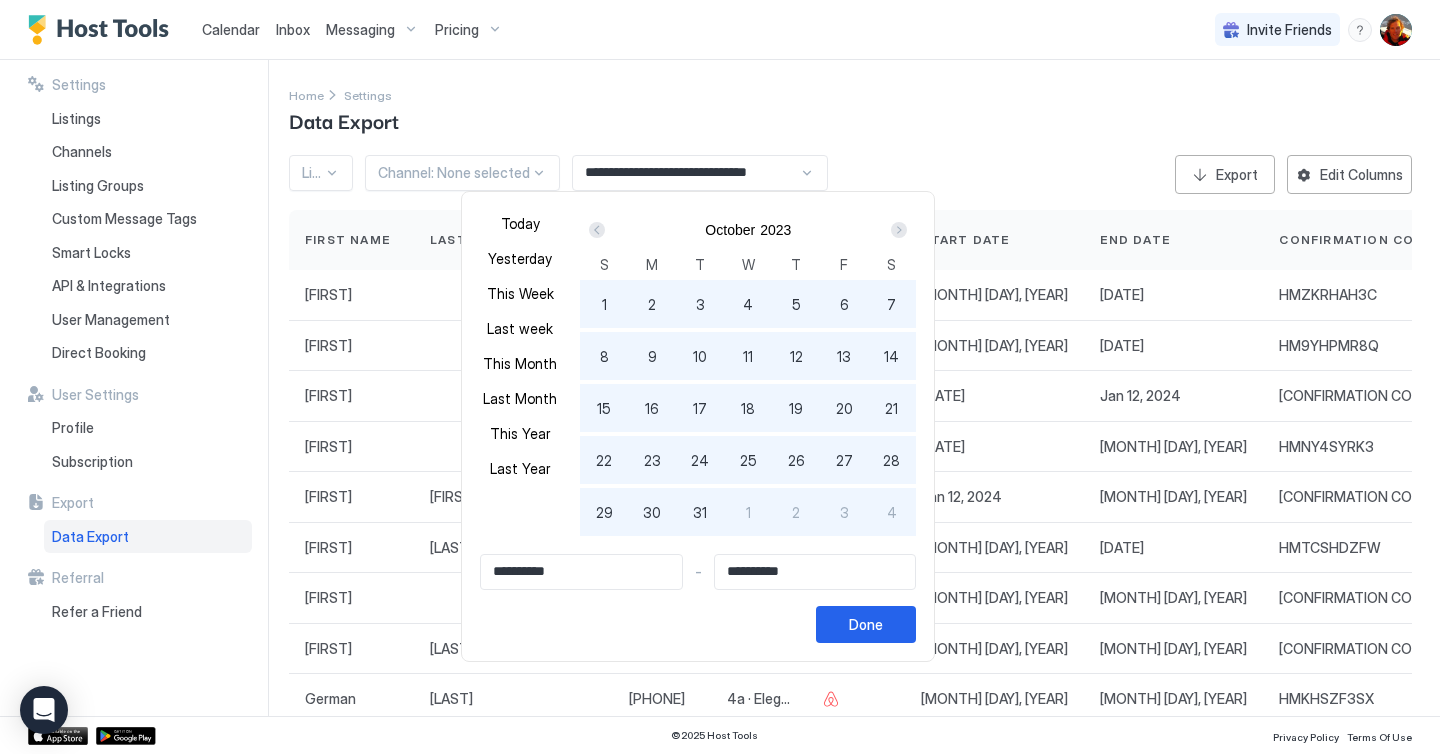 click at bounding box center [899, 230] 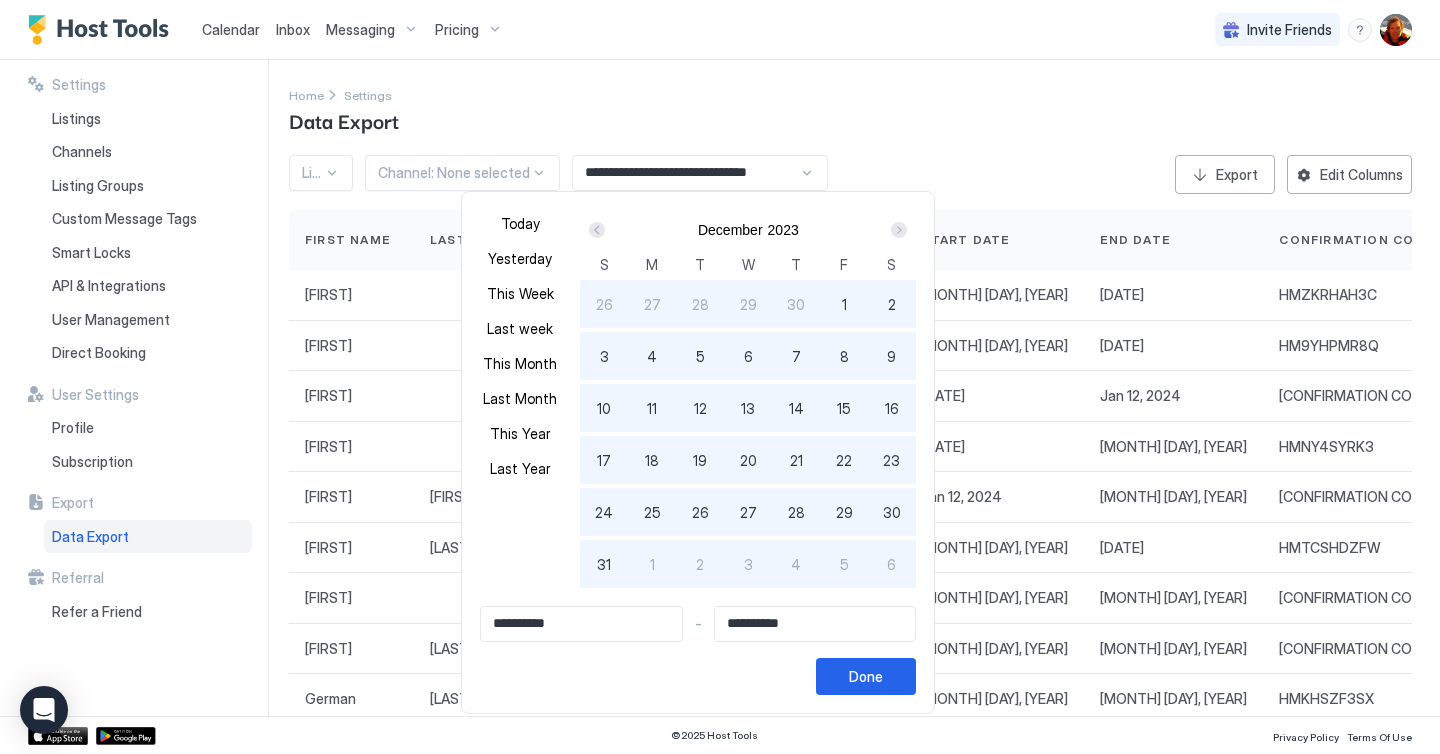 click on "31" at bounding box center (604, 564) 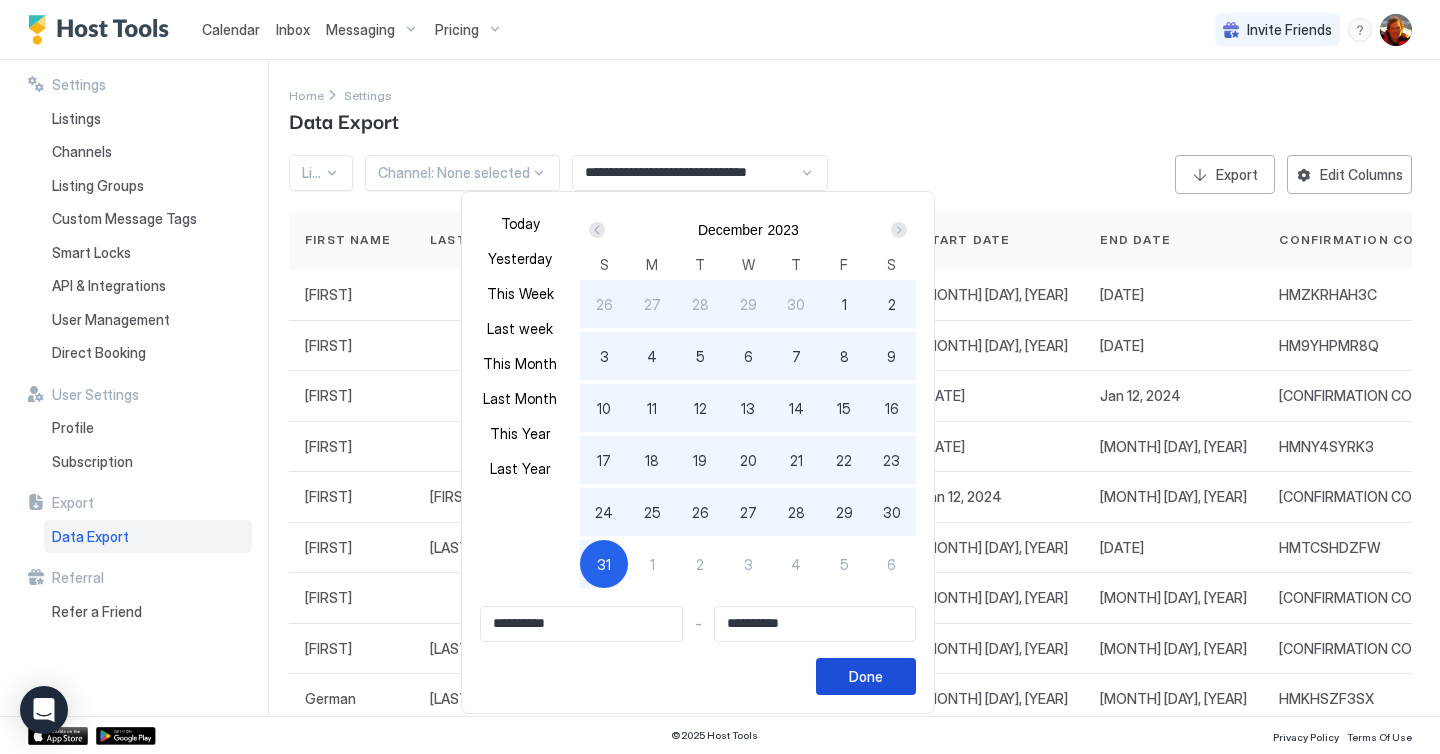 click on "Done" at bounding box center [866, 676] 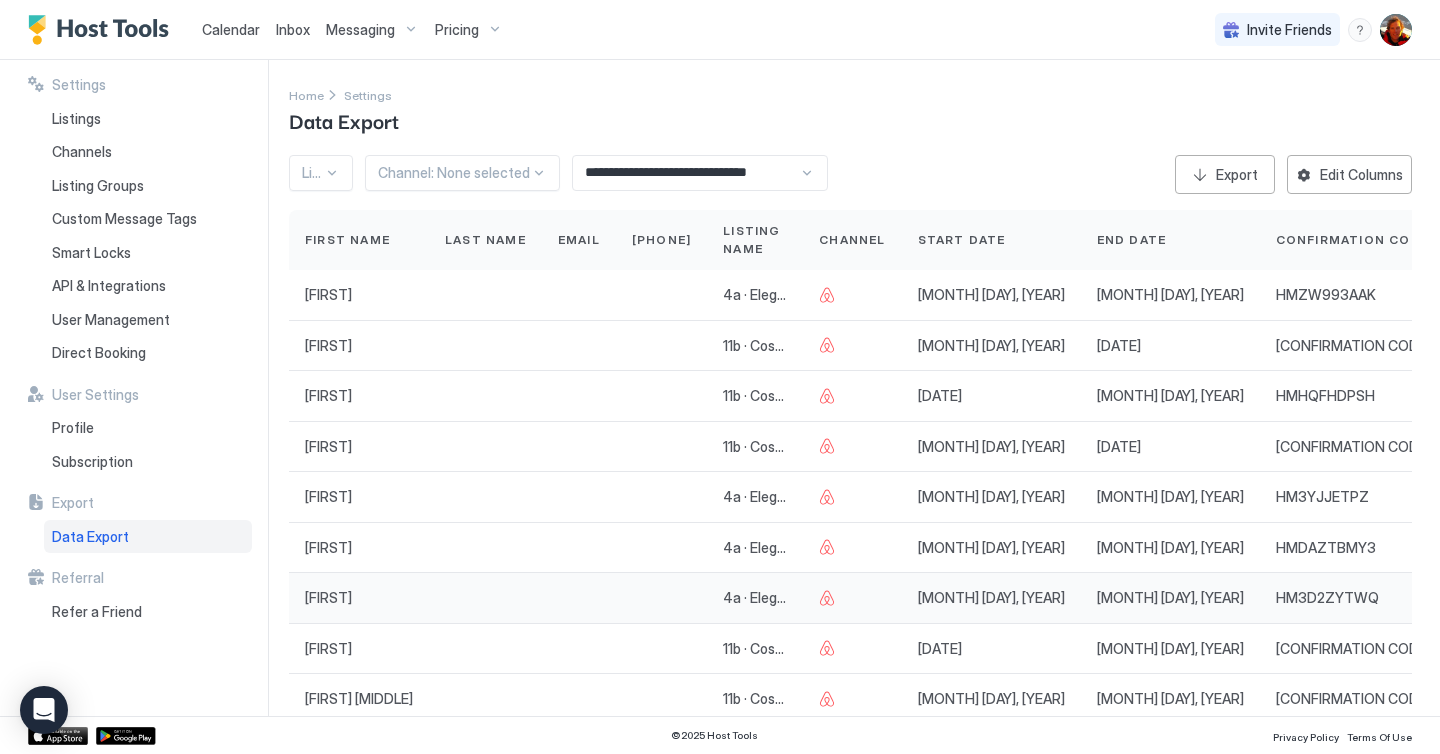 scroll, scrollTop: 131, scrollLeft: 0, axis: vertical 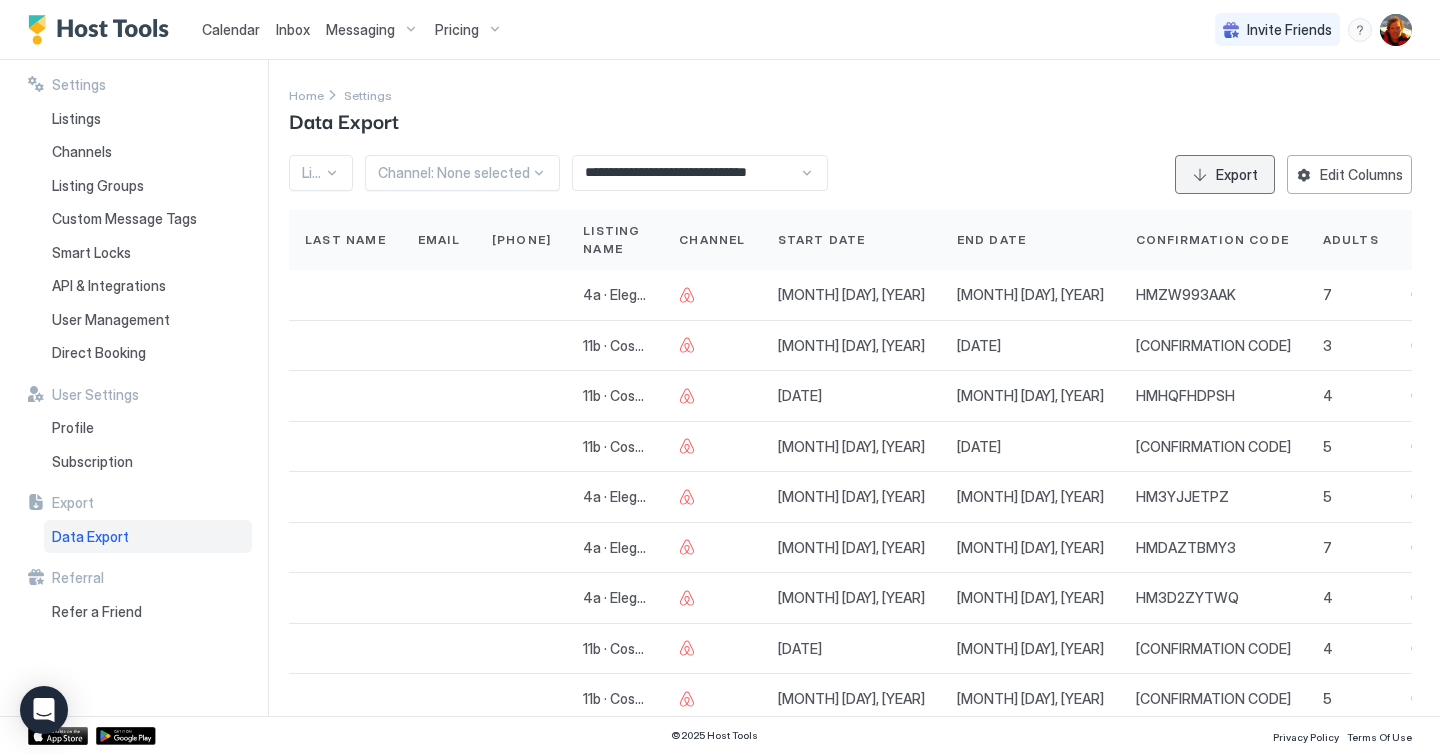 click on "Export" at bounding box center (1225, 174) 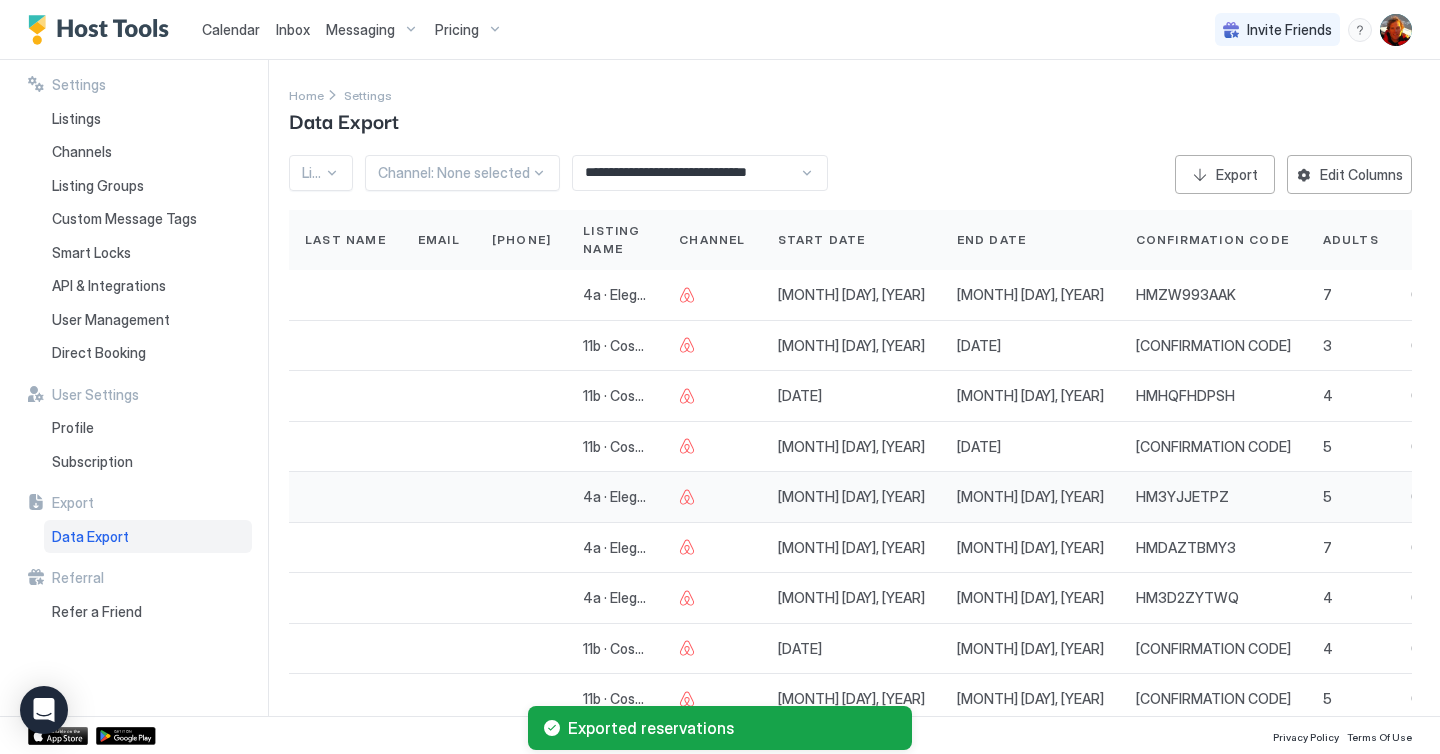scroll, scrollTop: 0, scrollLeft: 0, axis: both 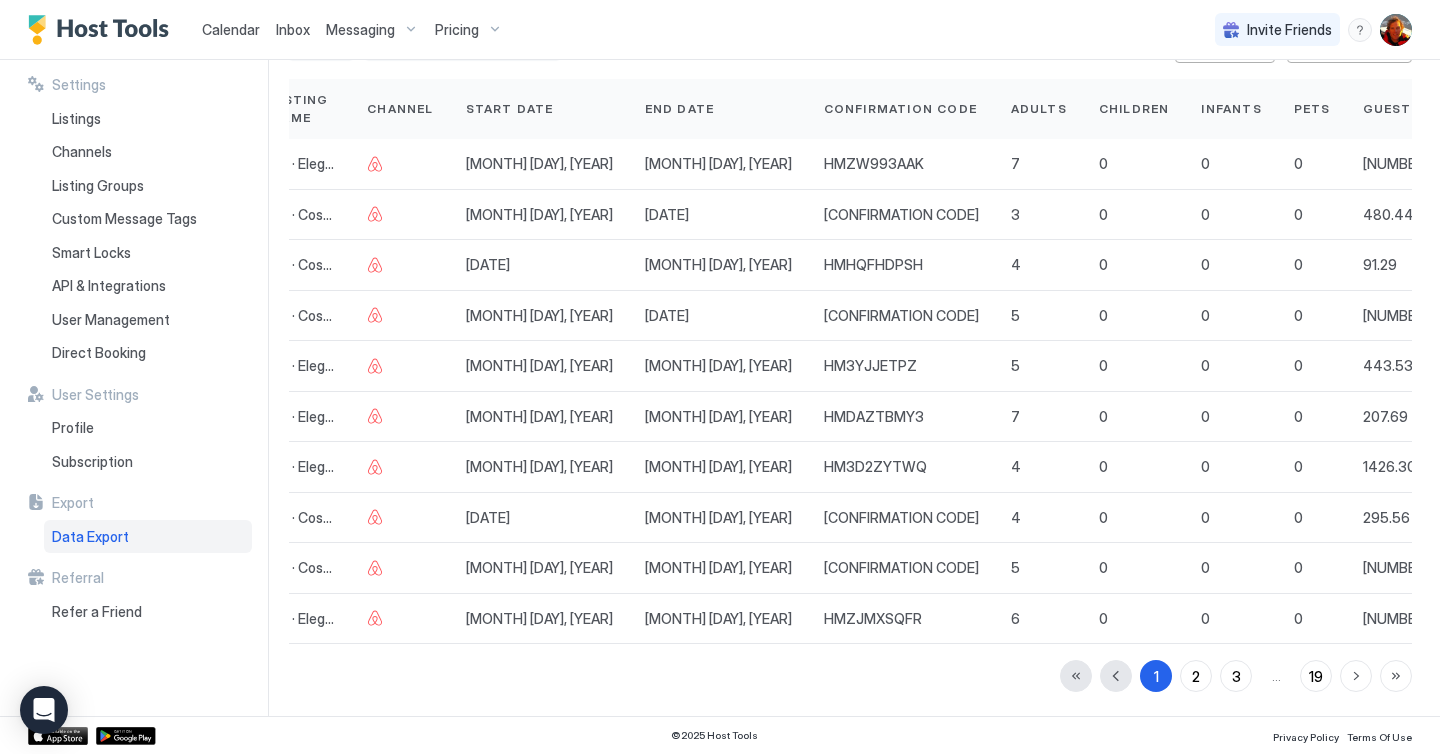 click on "Calendar Inbox Messaging Pricing Invite Friends NV" at bounding box center (720, 30) 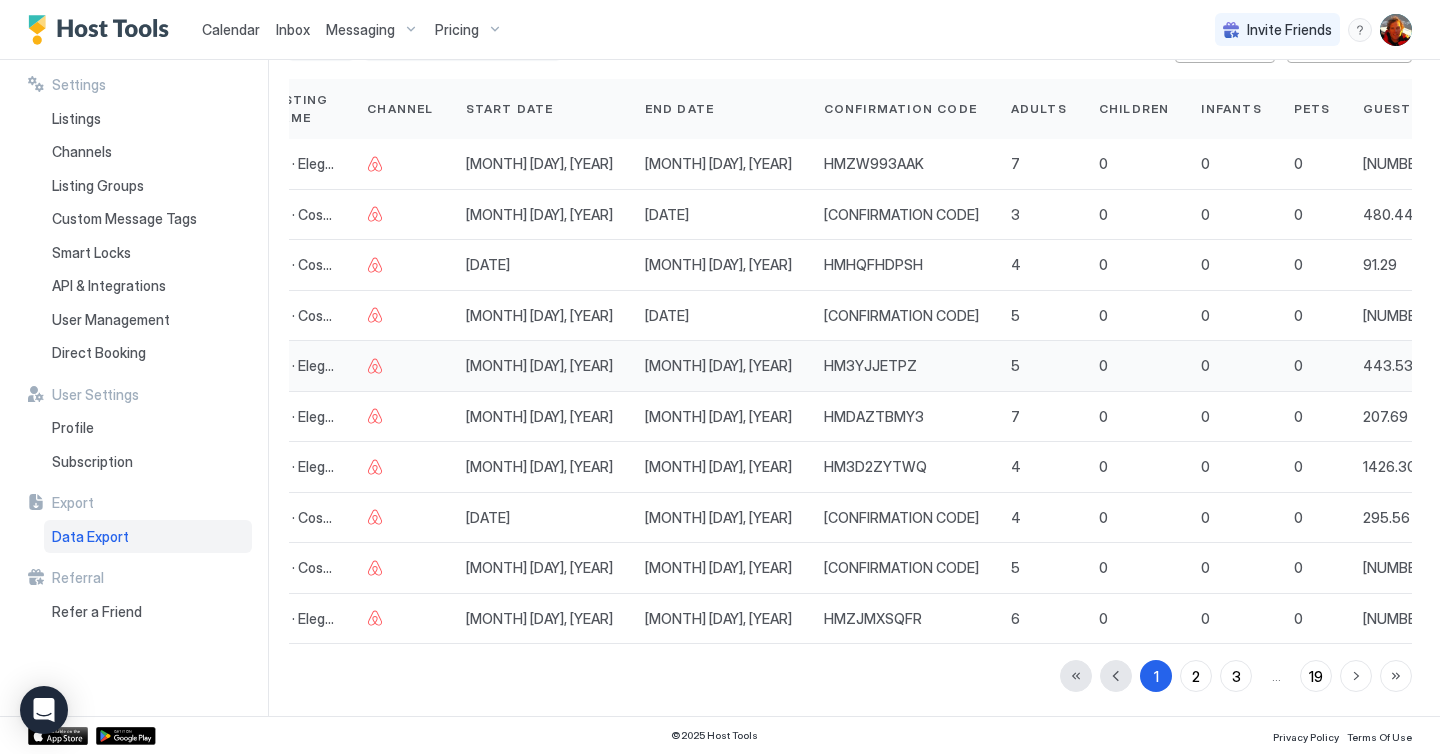 scroll, scrollTop: 131, scrollLeft: 0, axis: vertical 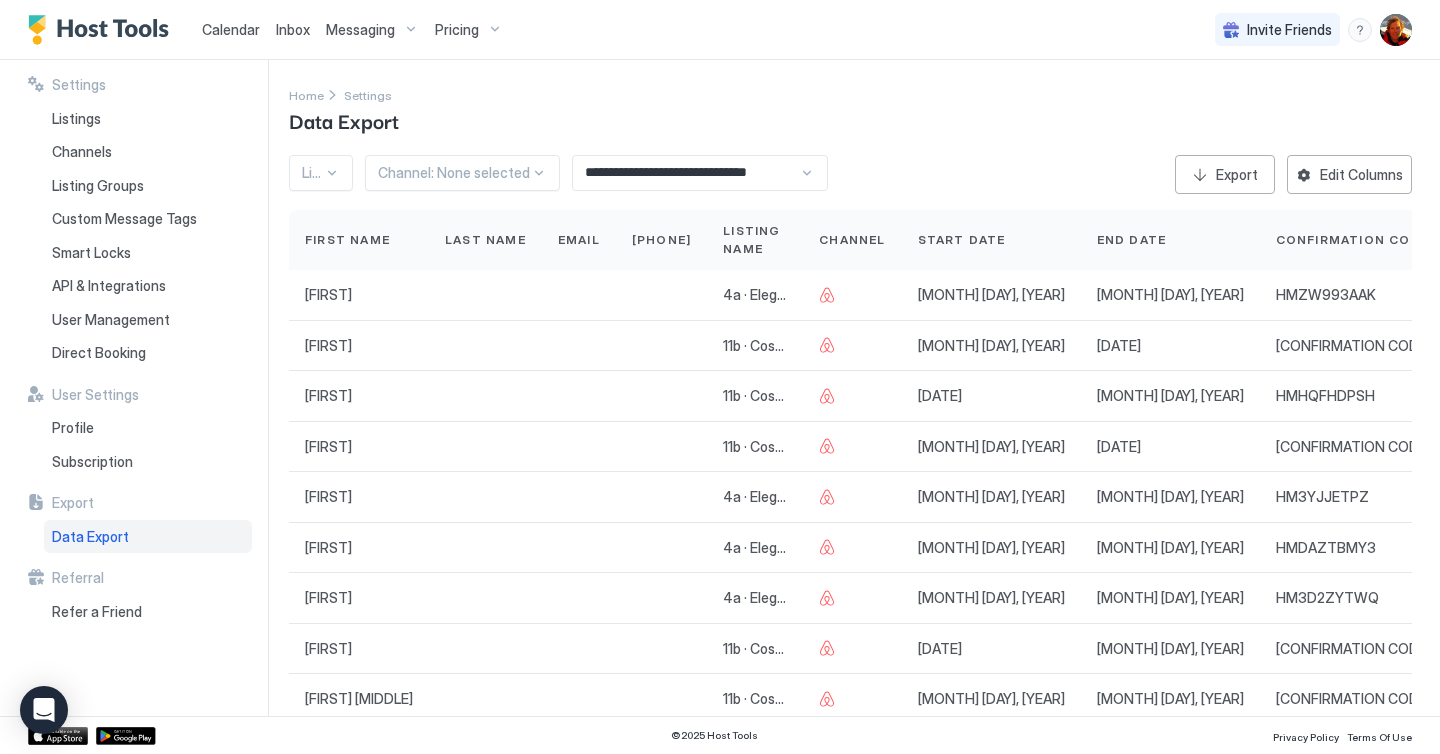 click on "**********" at bounding box center (700, 173) 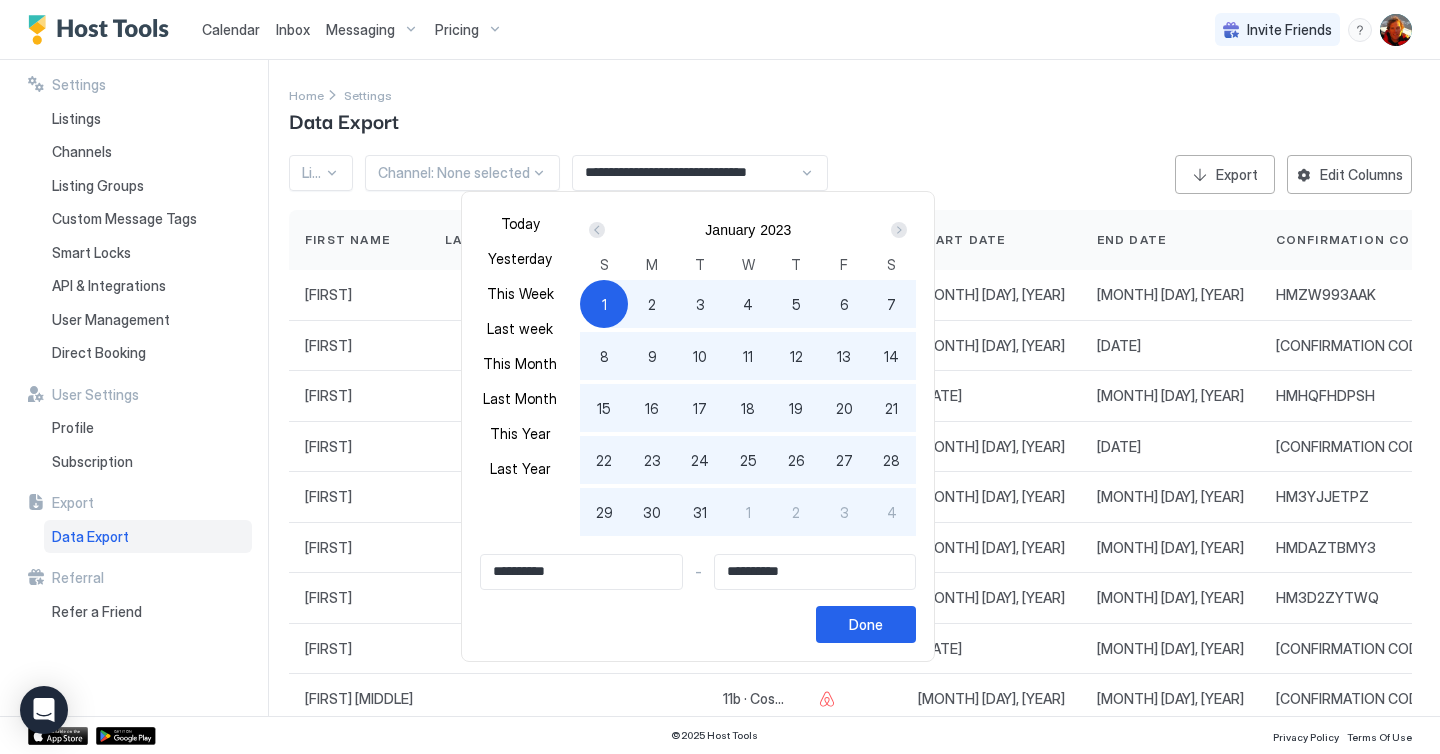 click at bounding box center (597, 230) 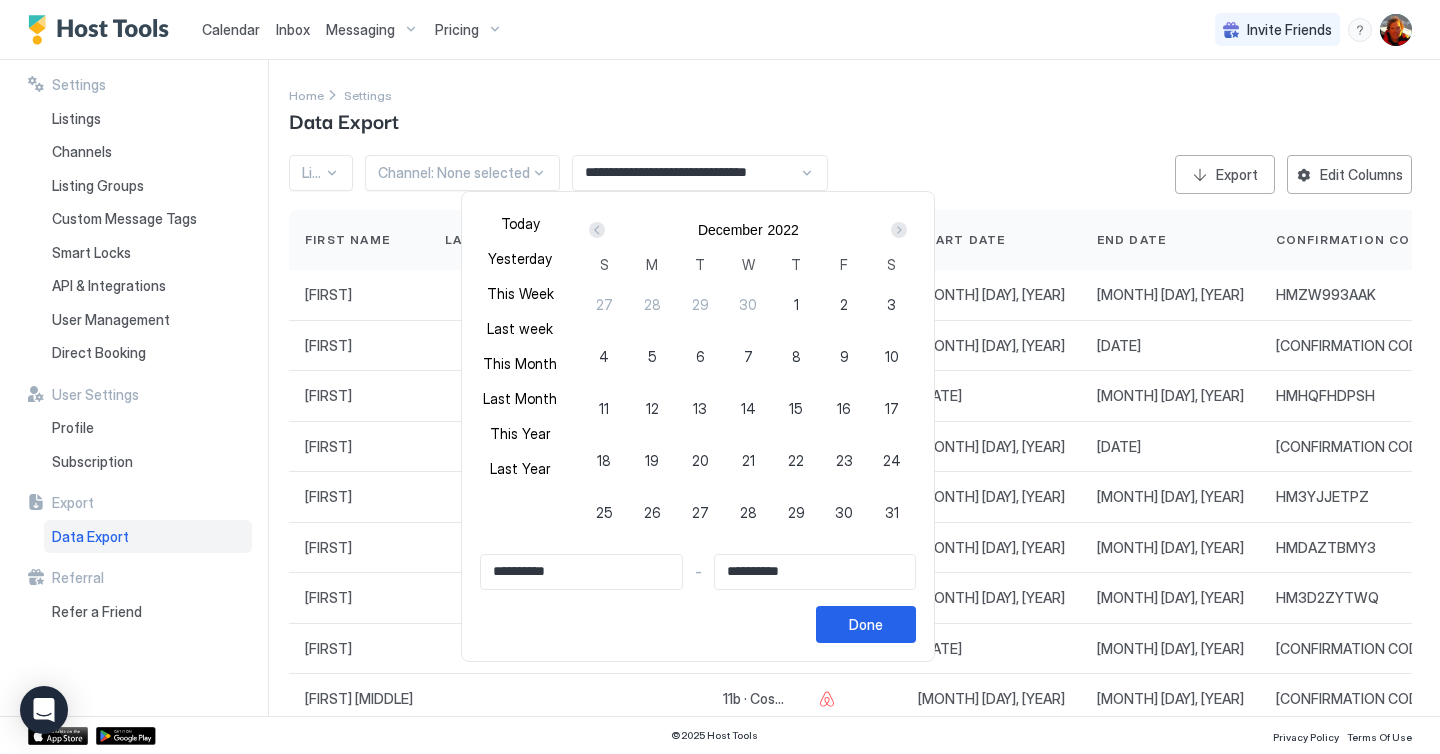 click at bounding box center [597, 230] 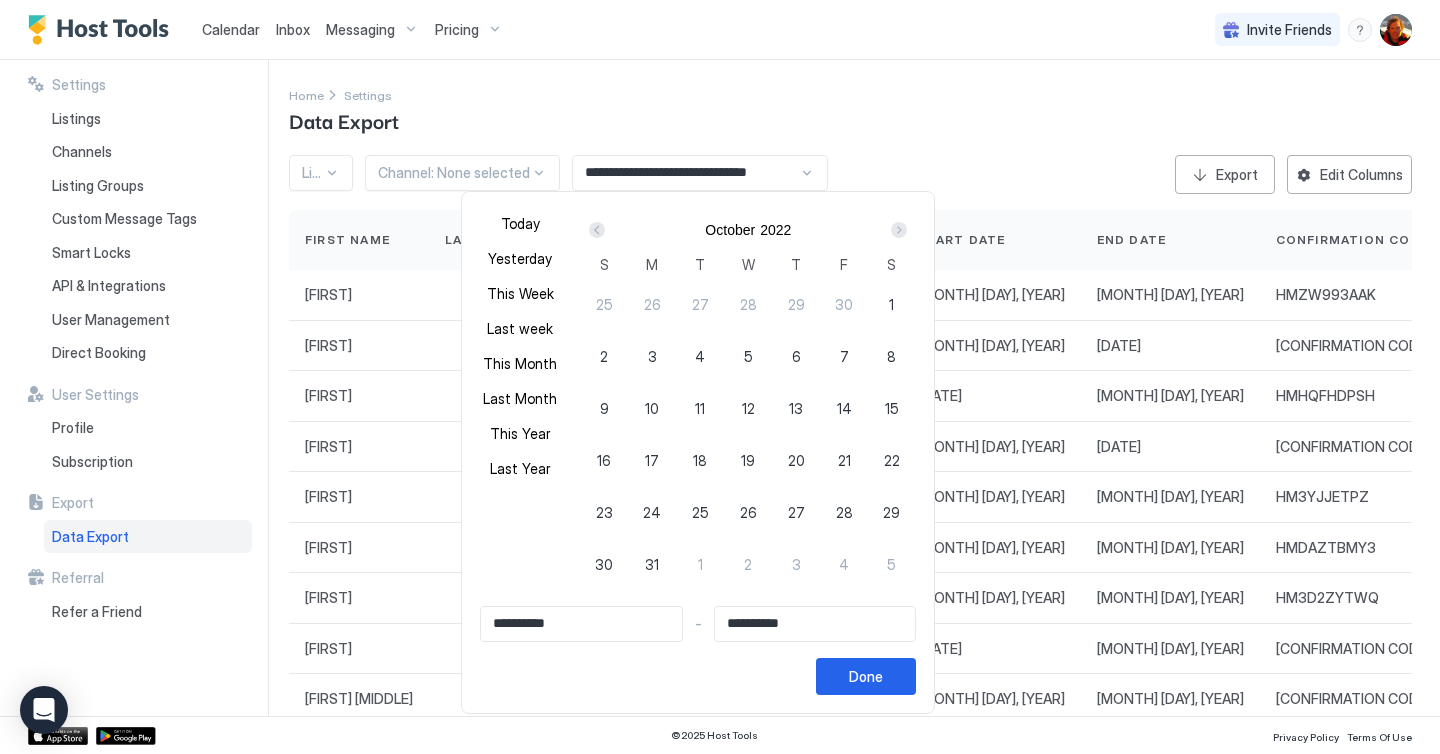 click at bounding box center [597, 230] 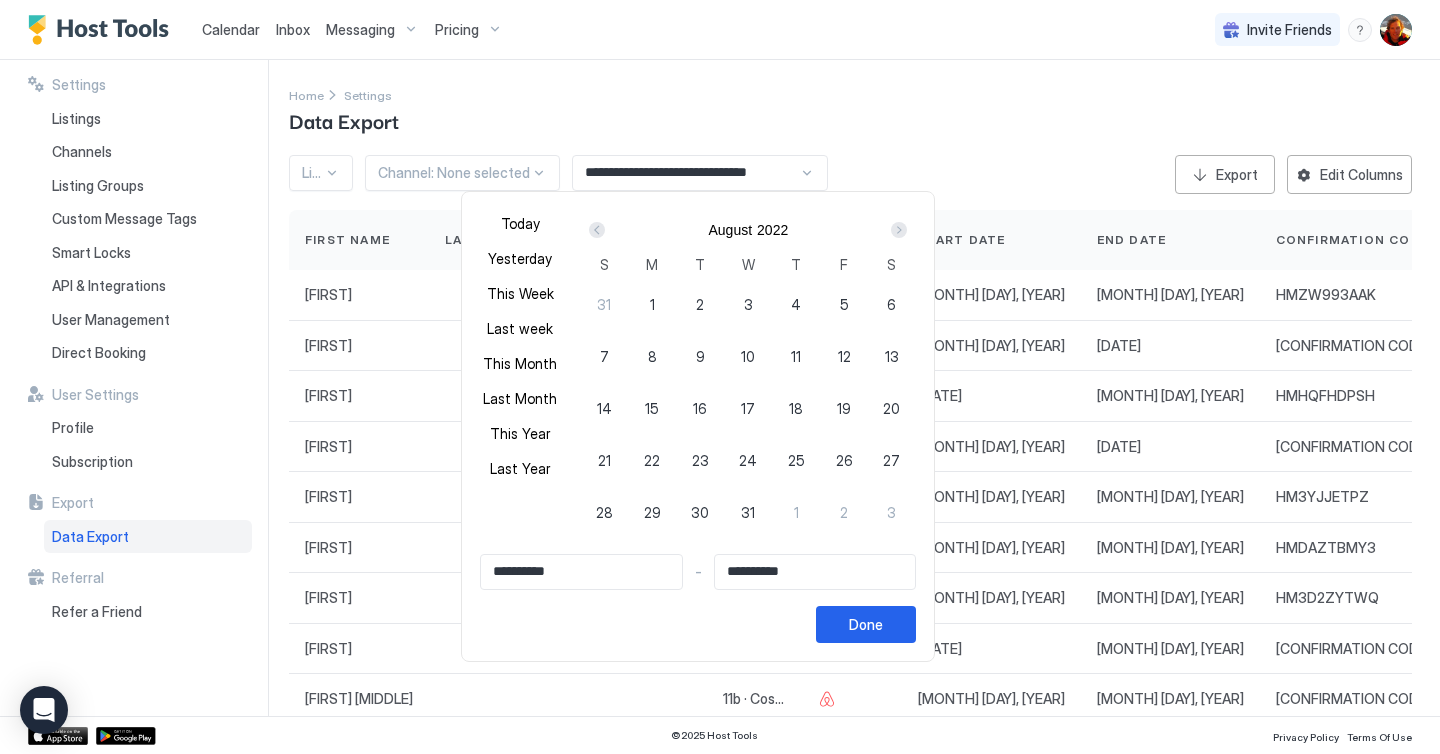click at bounding box center [597, 230] 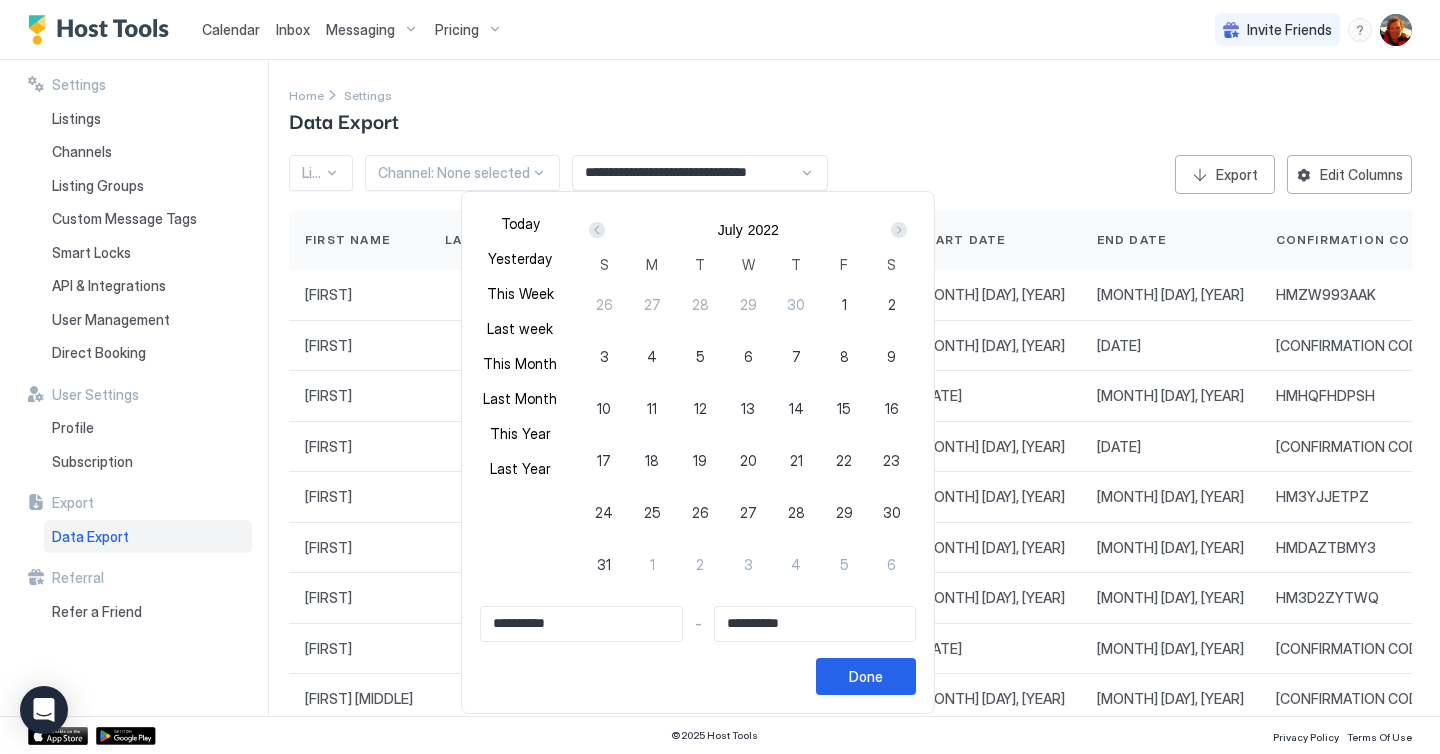 click at bounding box center (597, 230) 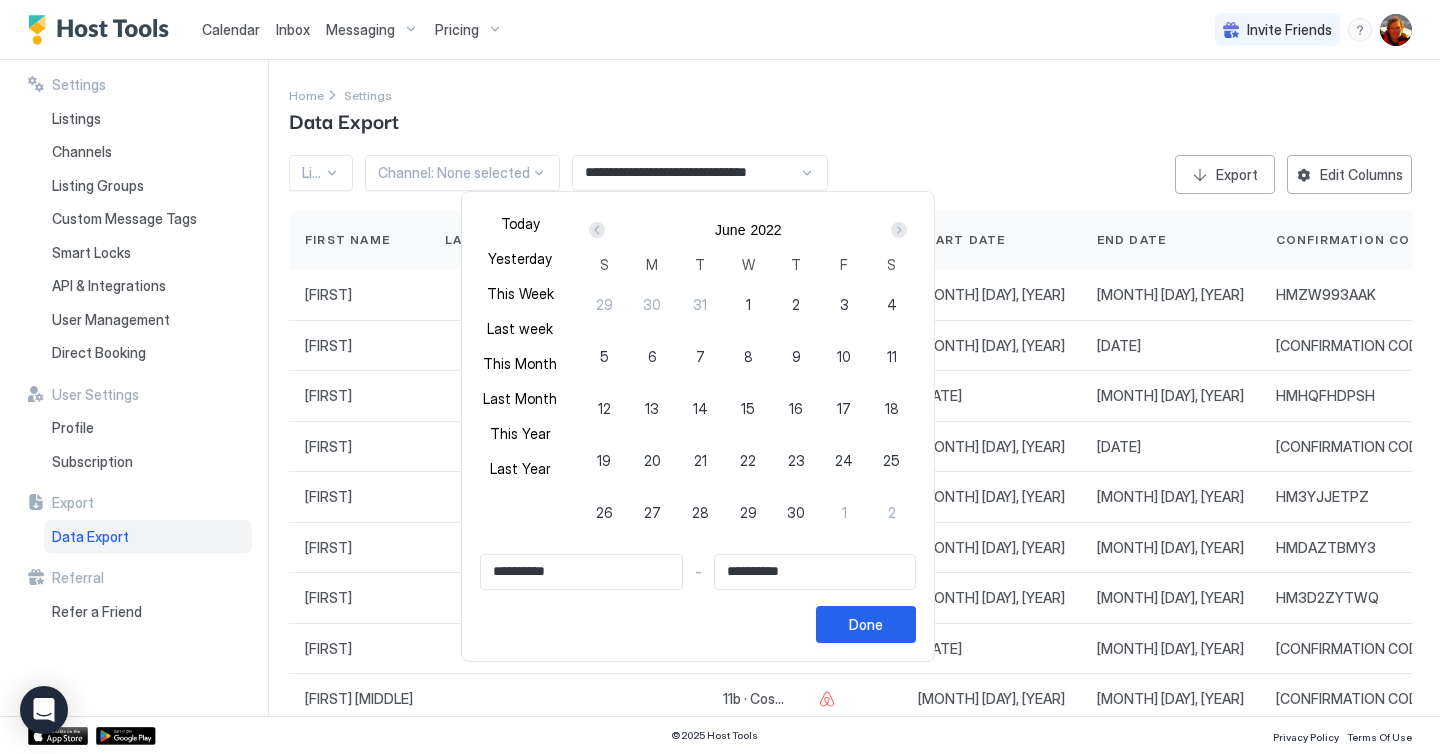 click at bounding box center [597, 230] 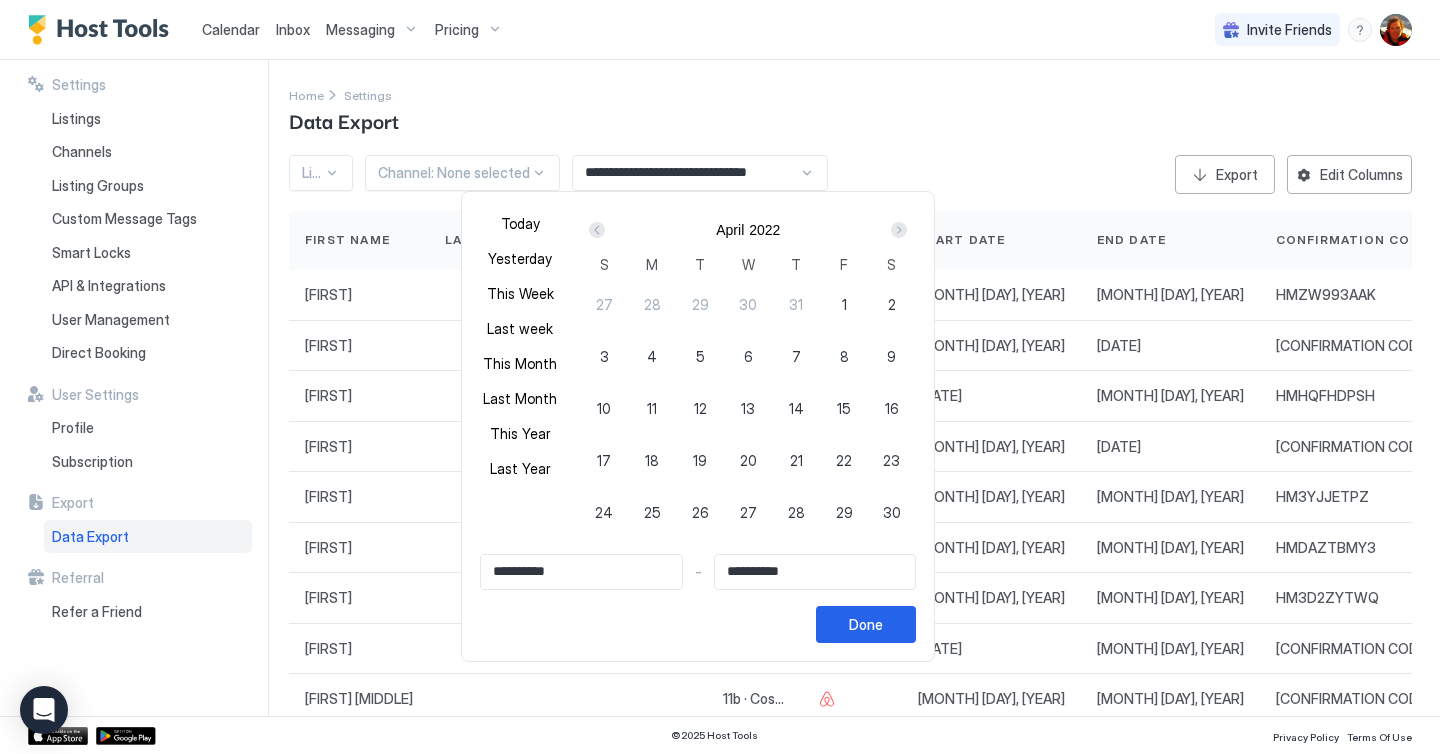 click at bounding box center [597, 230] 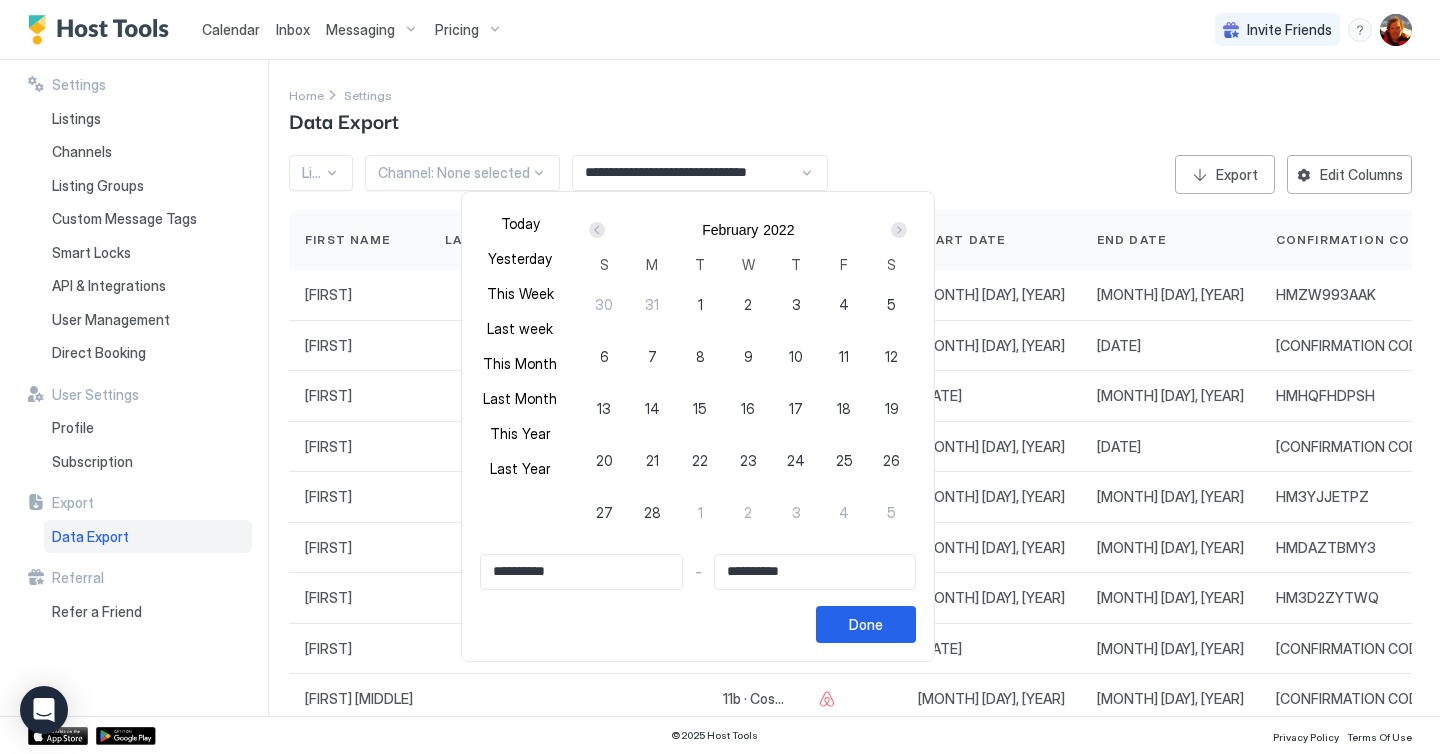 click at bounding box center [597, 230] 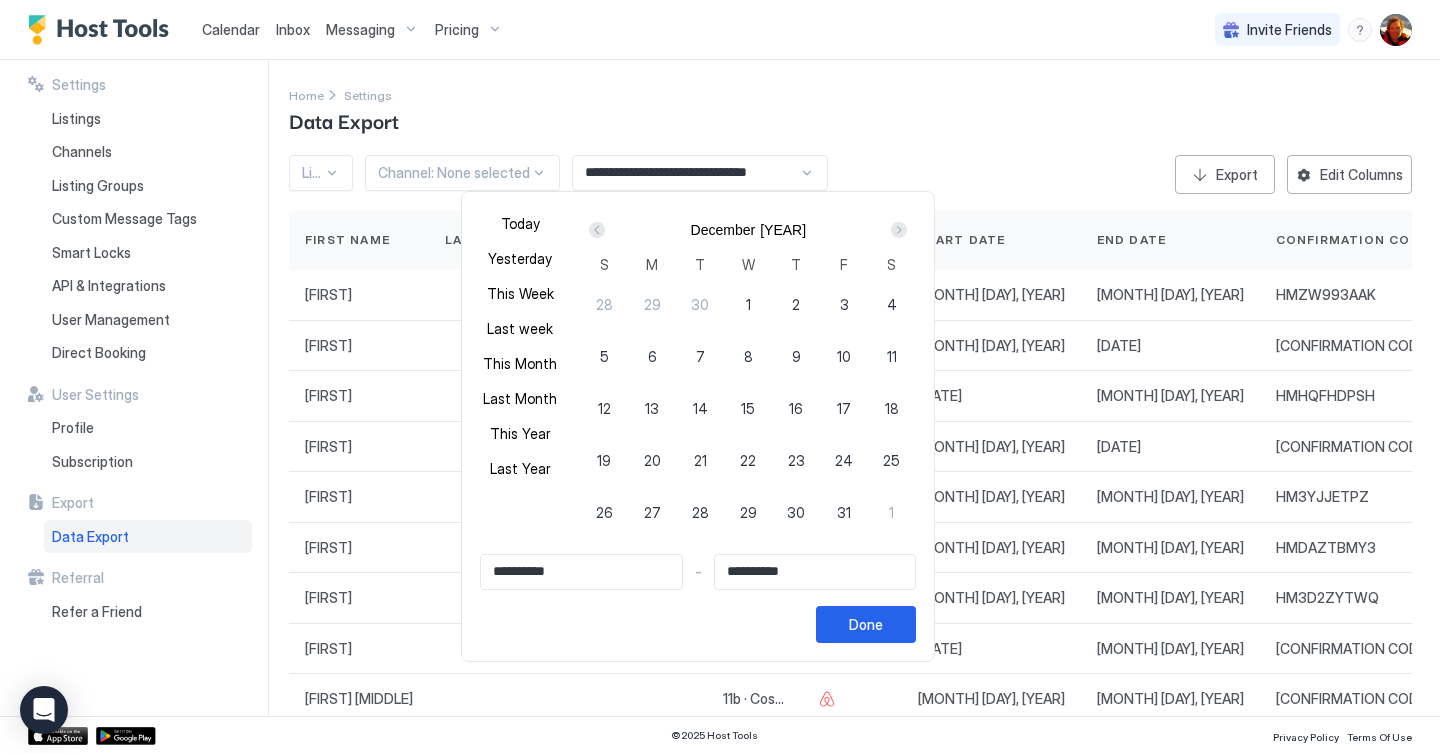 click at bounding box center [597, 230] 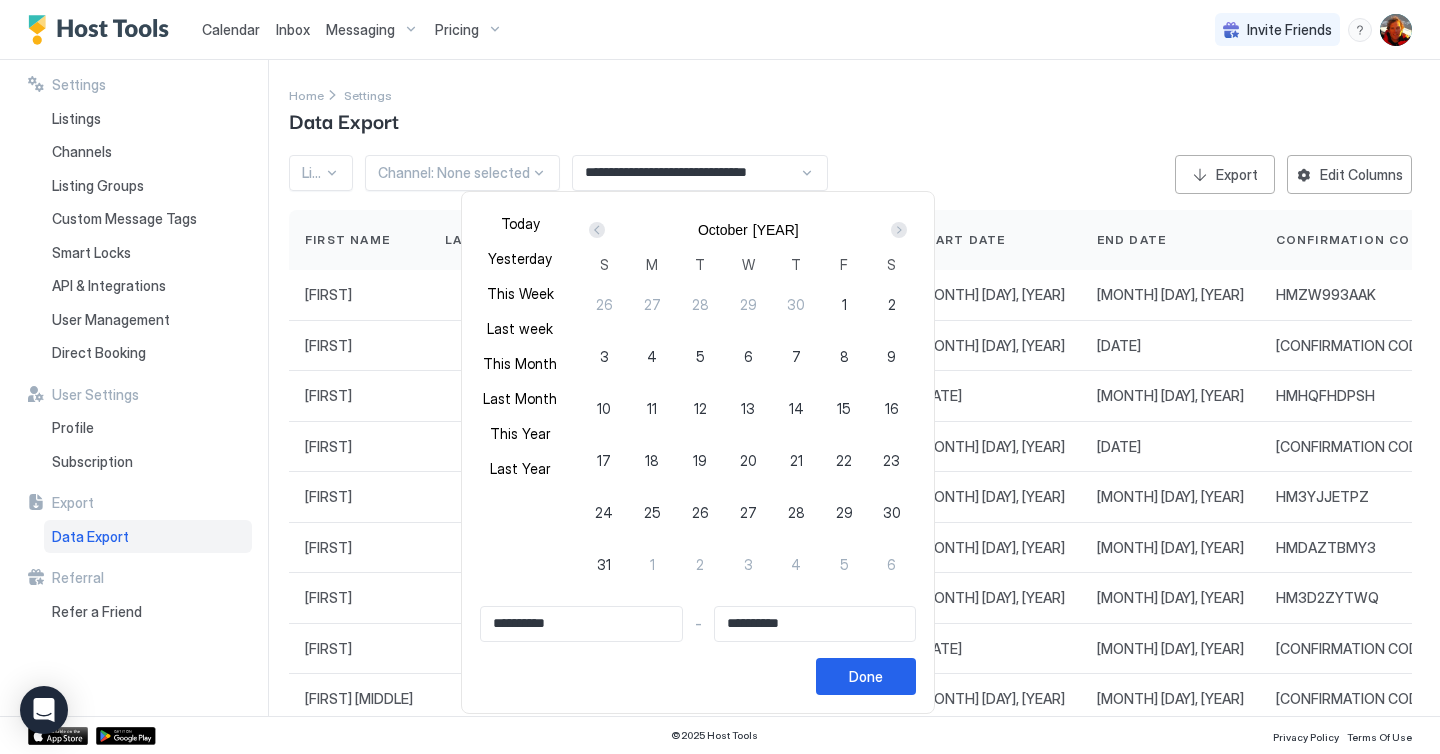click at bounding box center [597, 230] 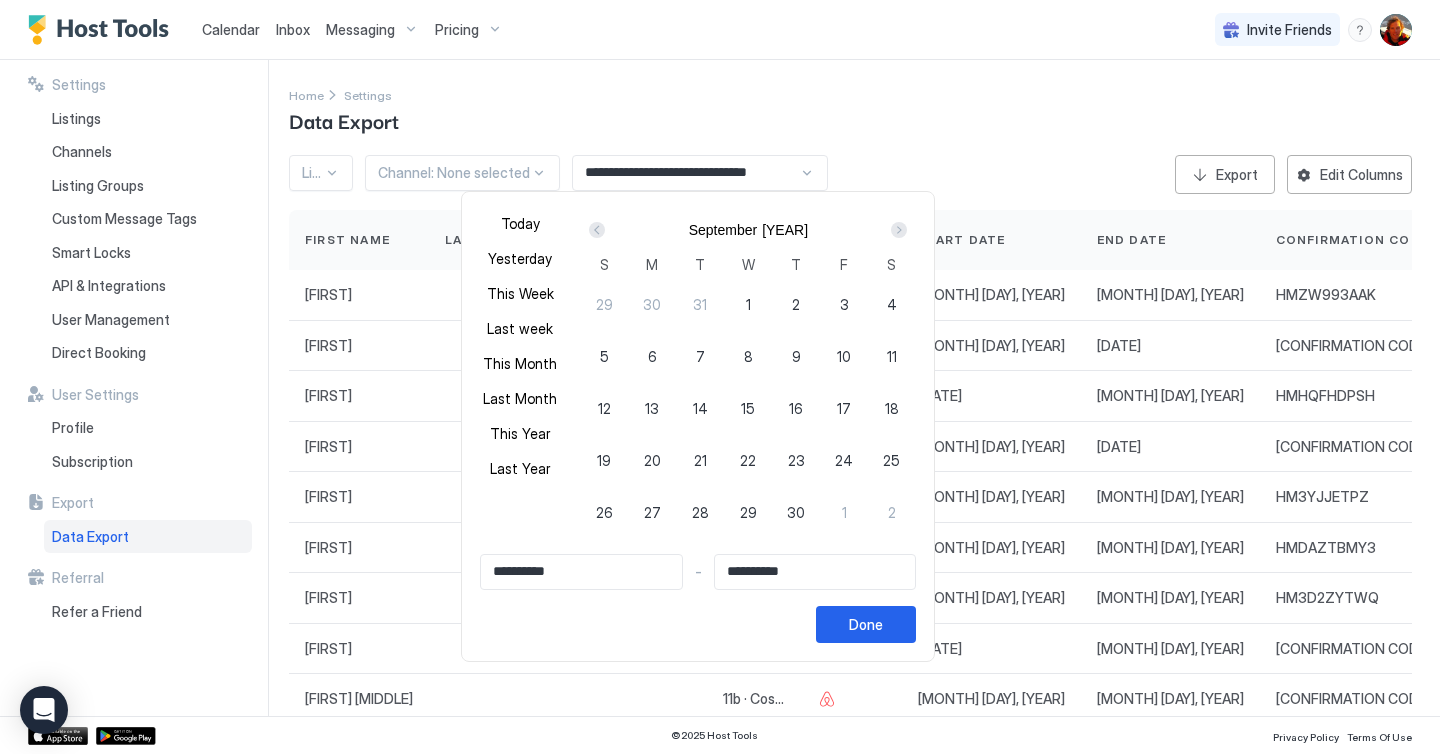 click at bounding box center [597, 230] 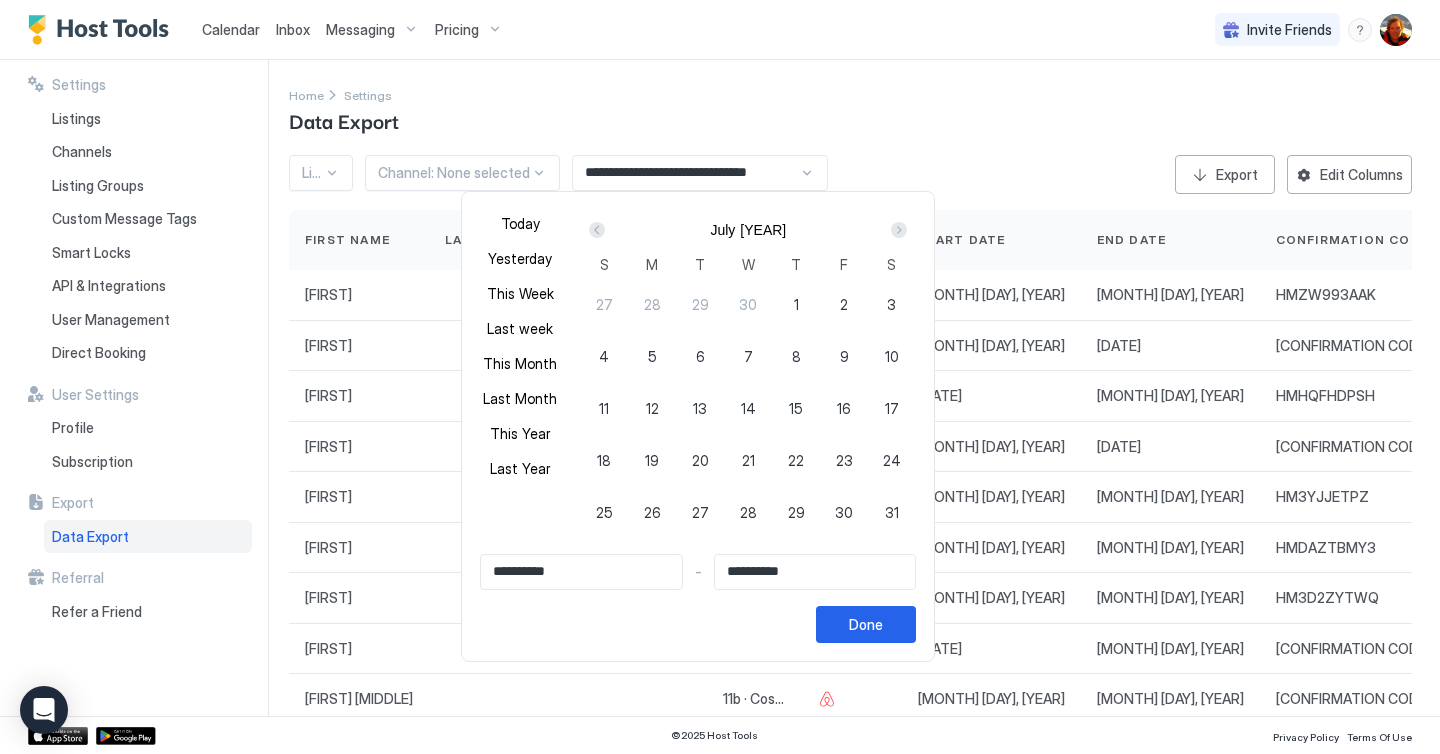 click at bounding box center (597, 230) 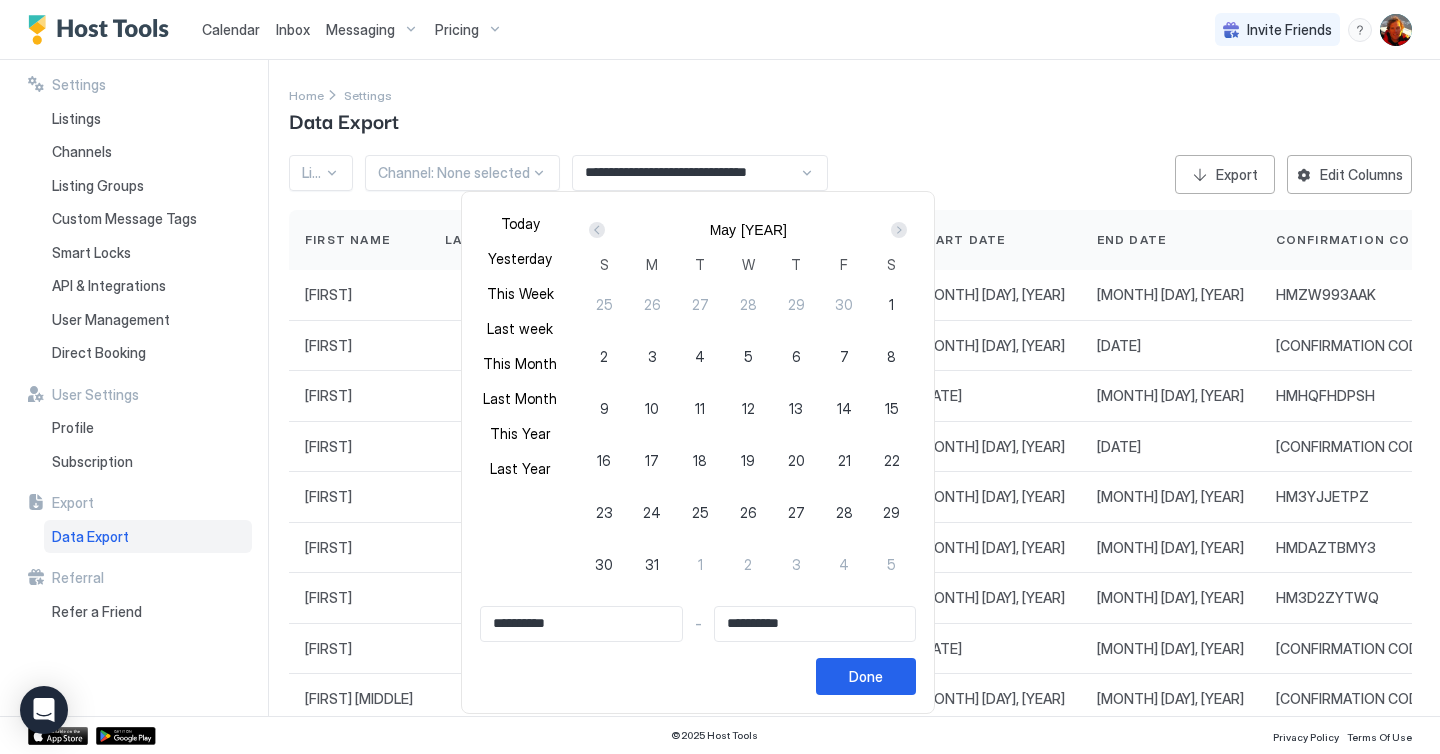 click at bounding box center (597, 230) 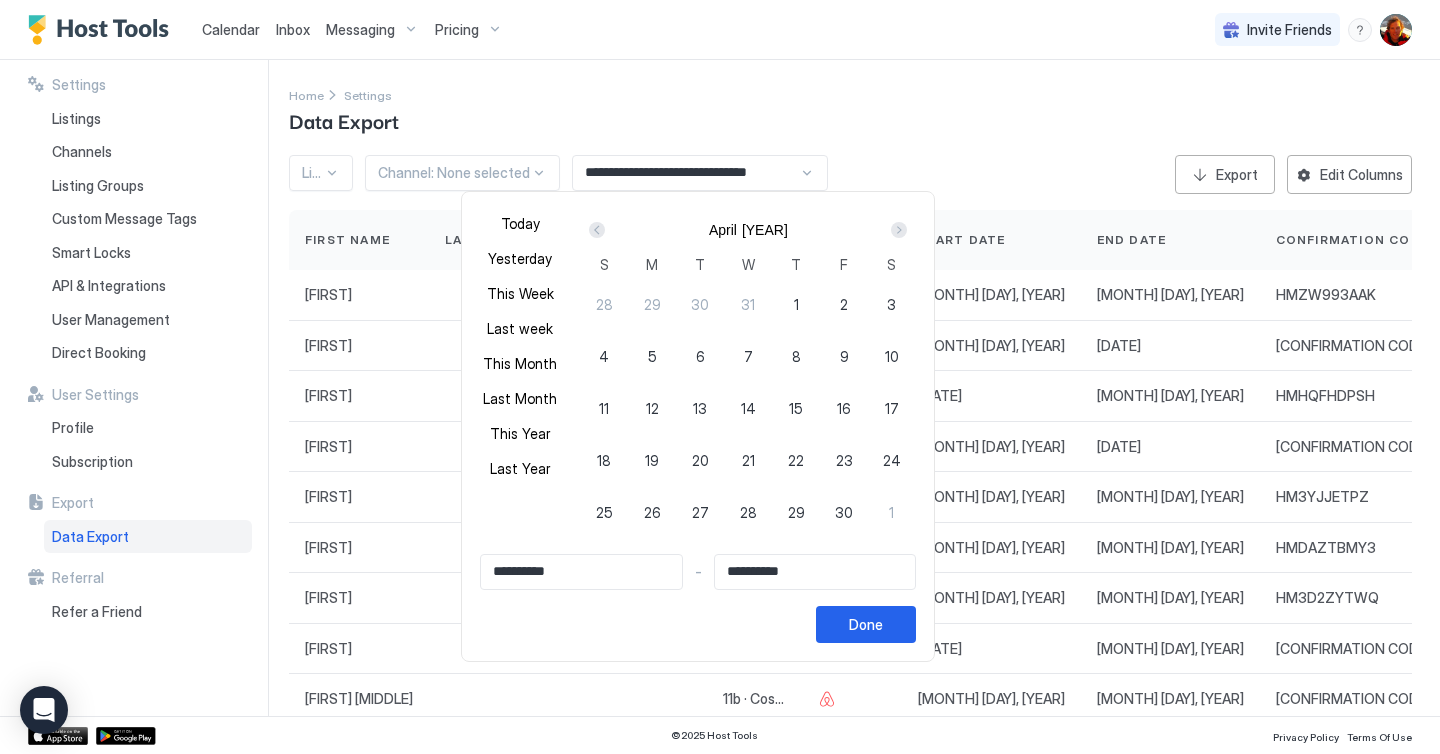 click at bounding box center (597, 230) 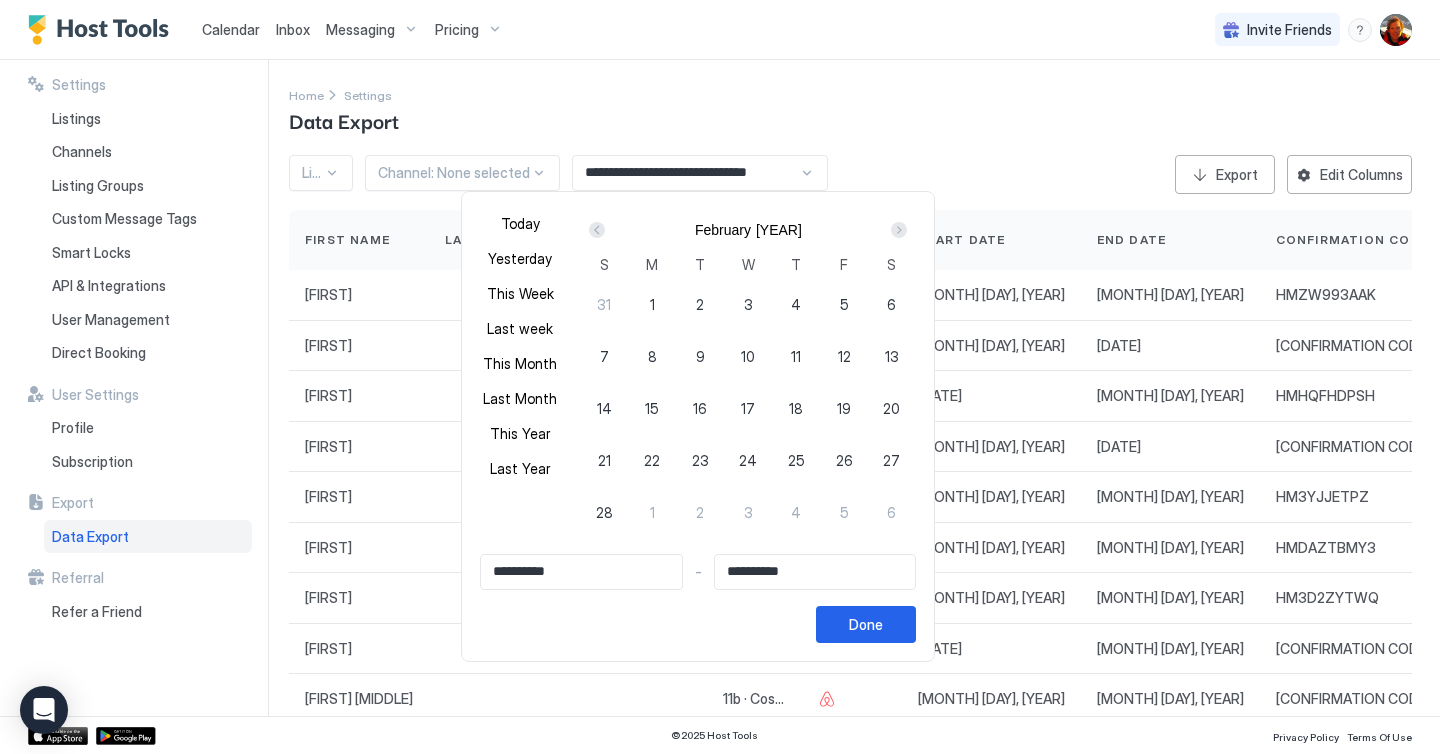 click at bounding box center [597, 230] 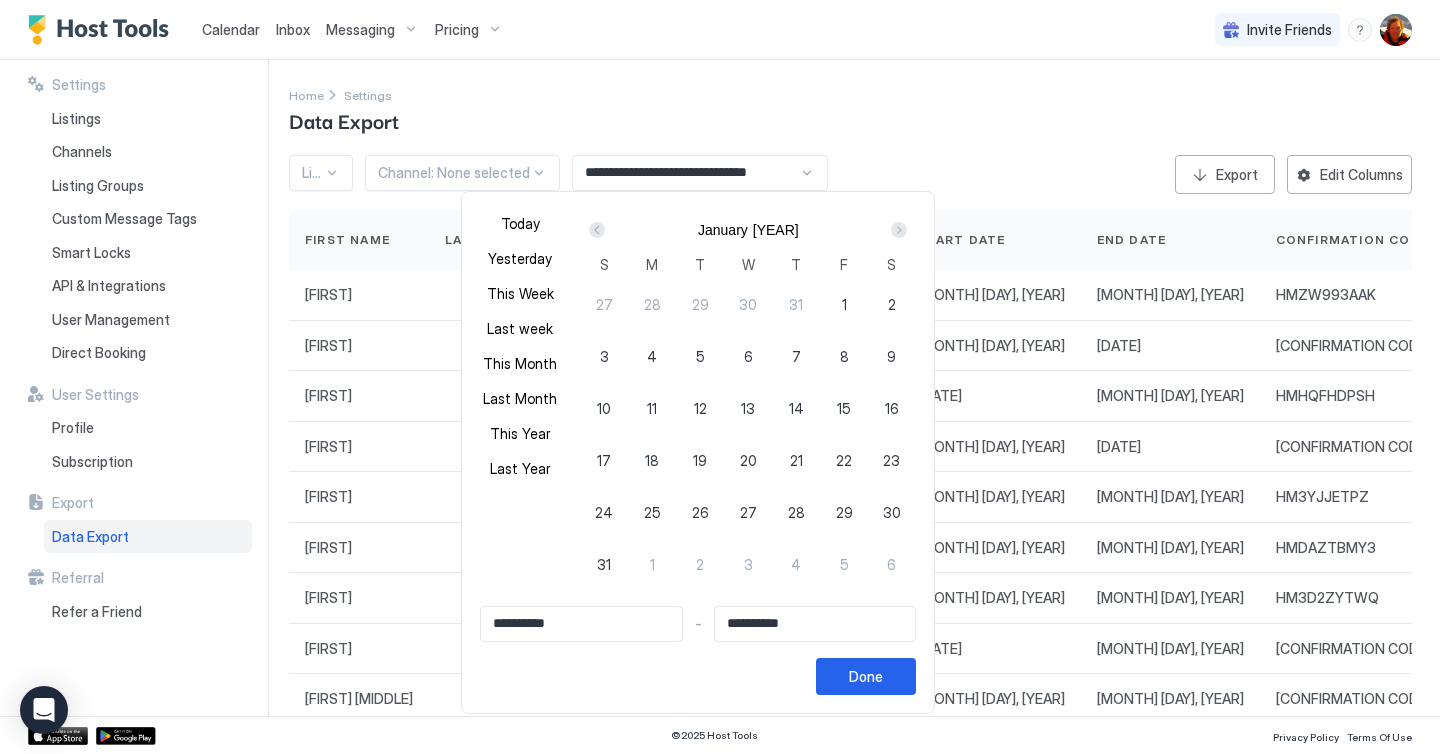 click at bounding box center [597, 230] 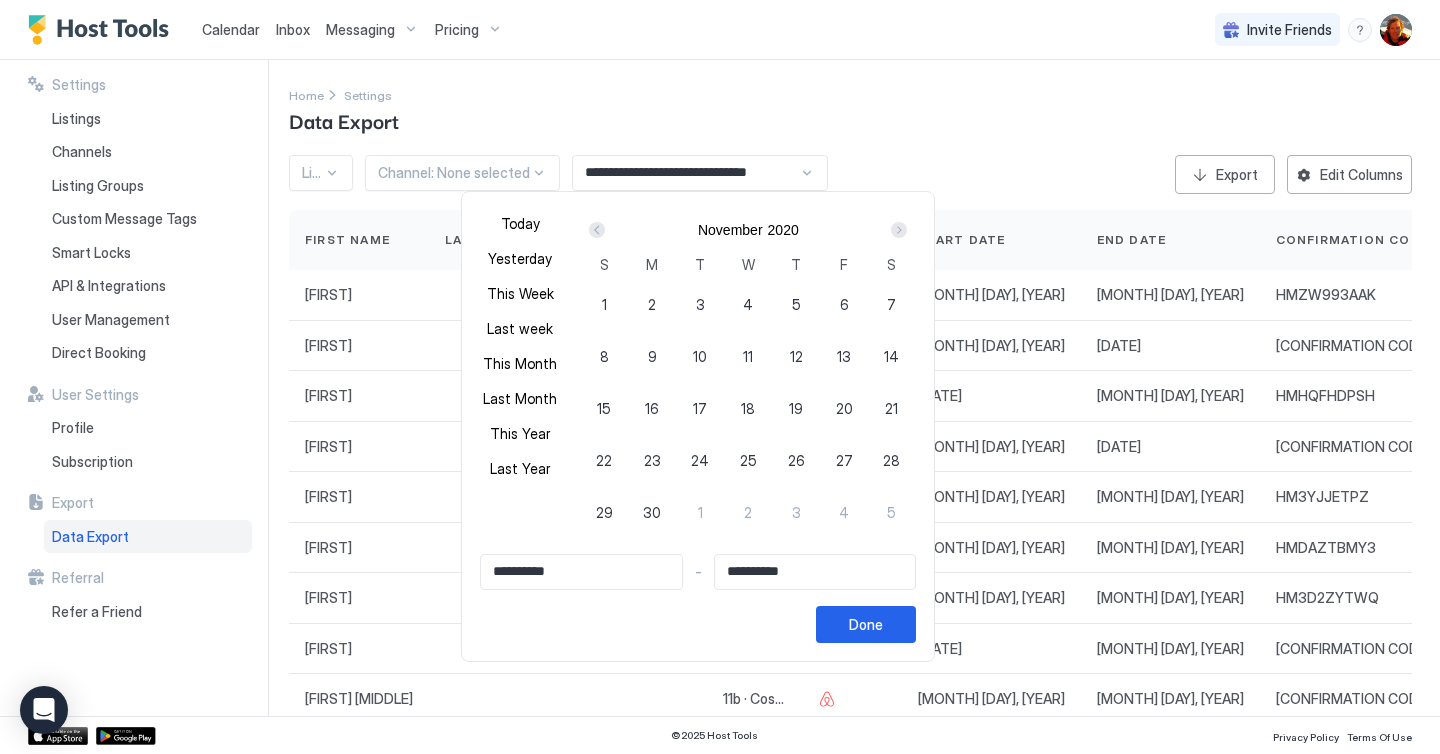 click at bounding box center (597, 230) 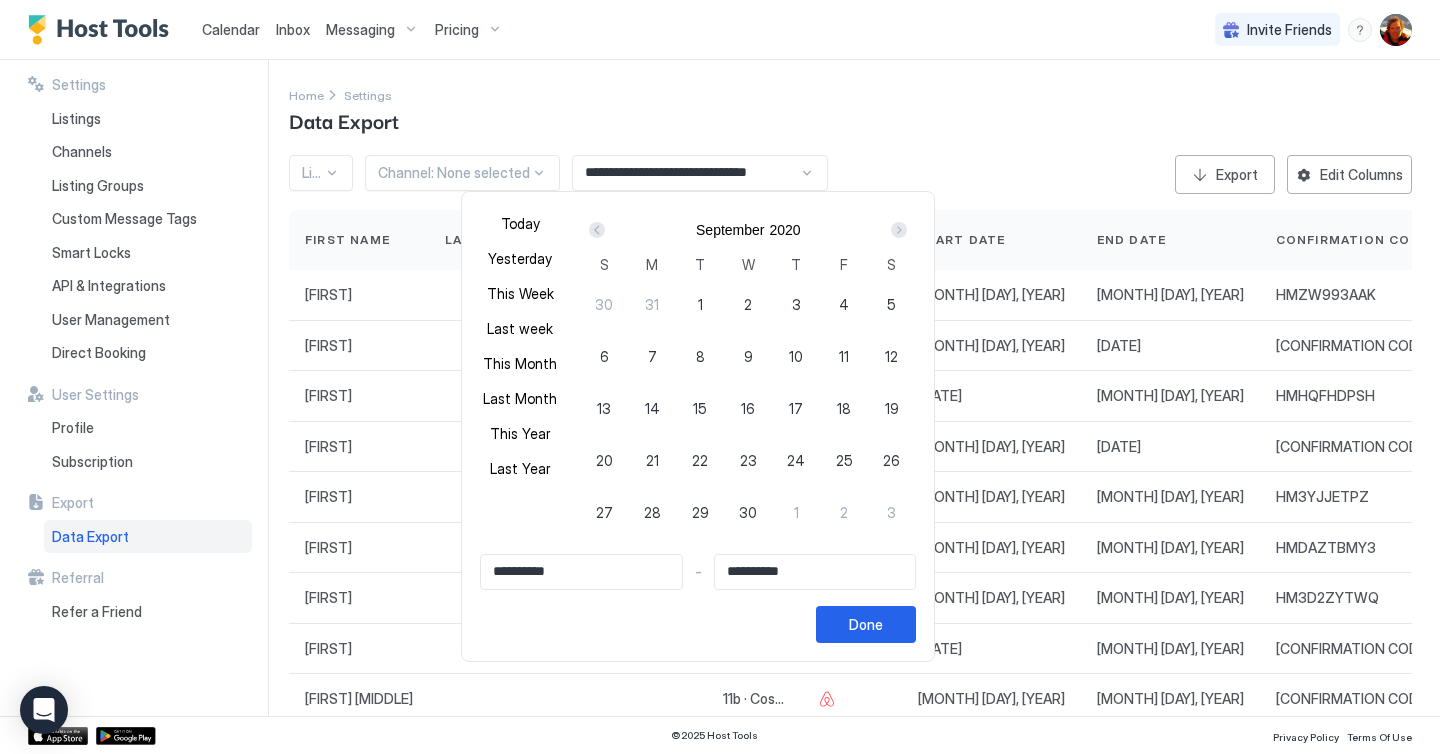 click at bounding box center [597, 230] 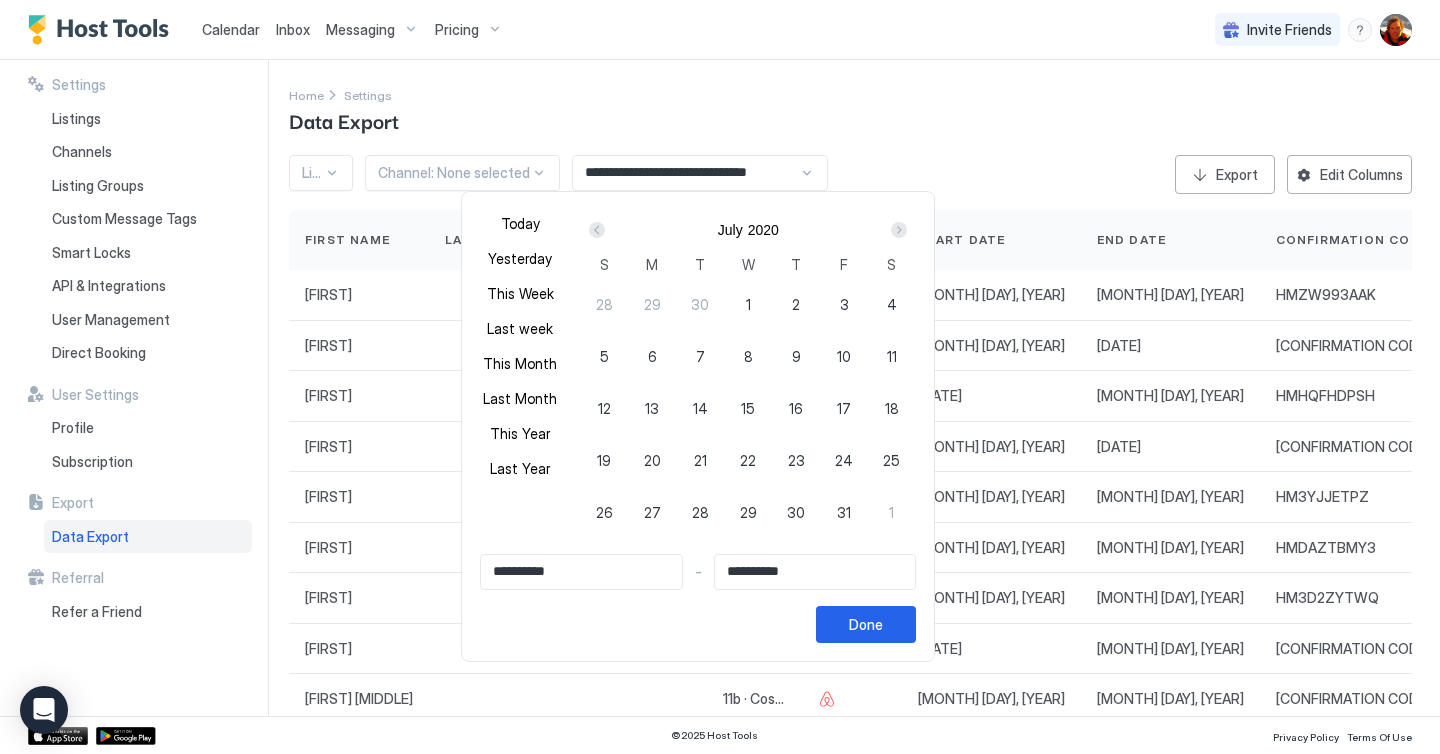 click at bounding box center [597, 230] 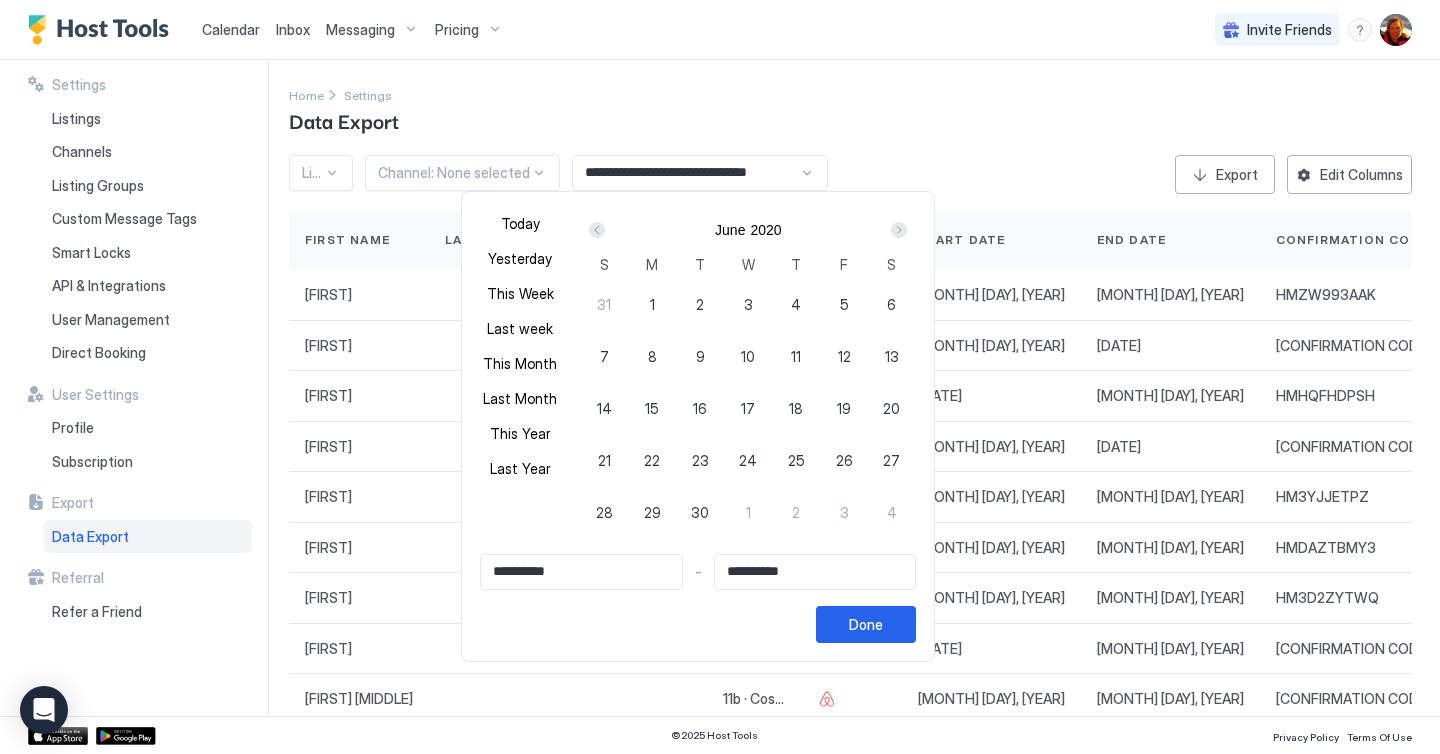 click at bounding box center [597, 230] 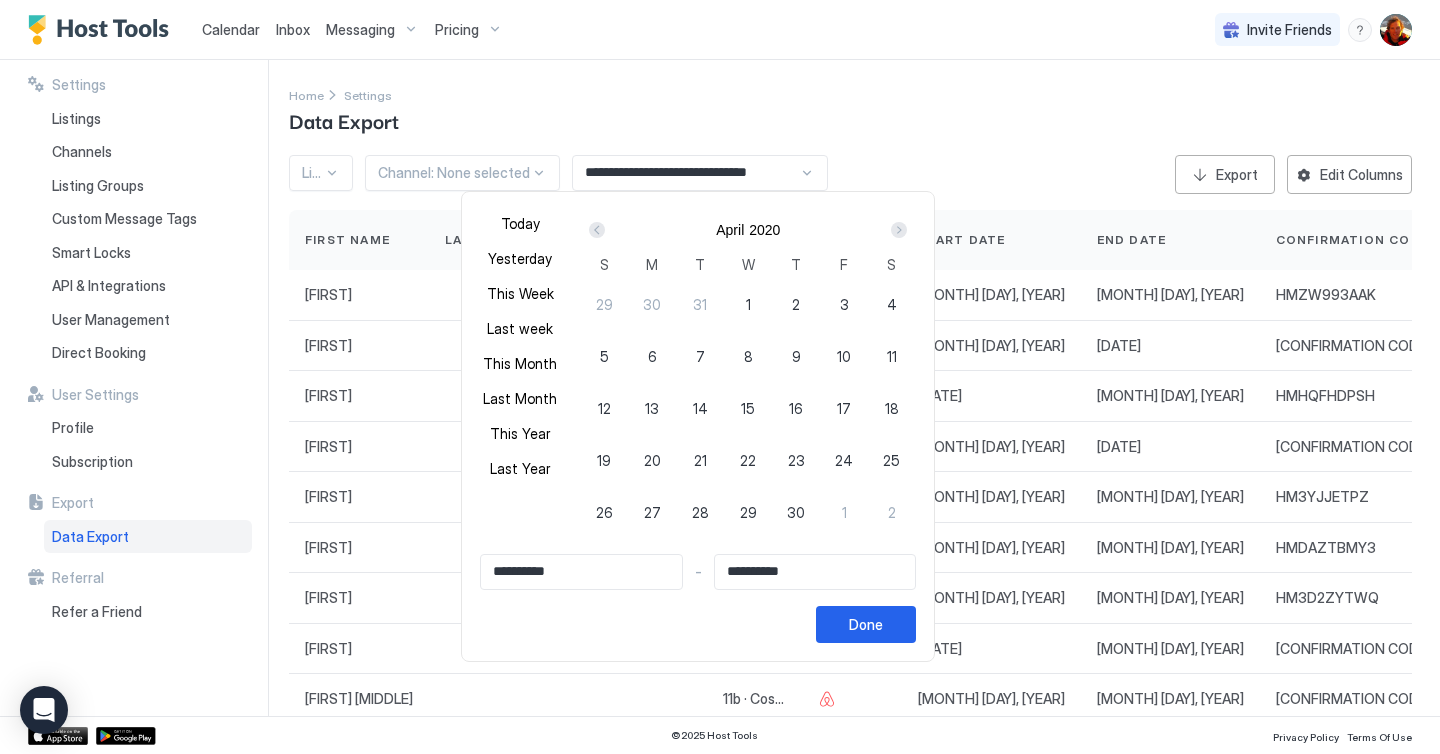 click at bounding box center (597, 230) 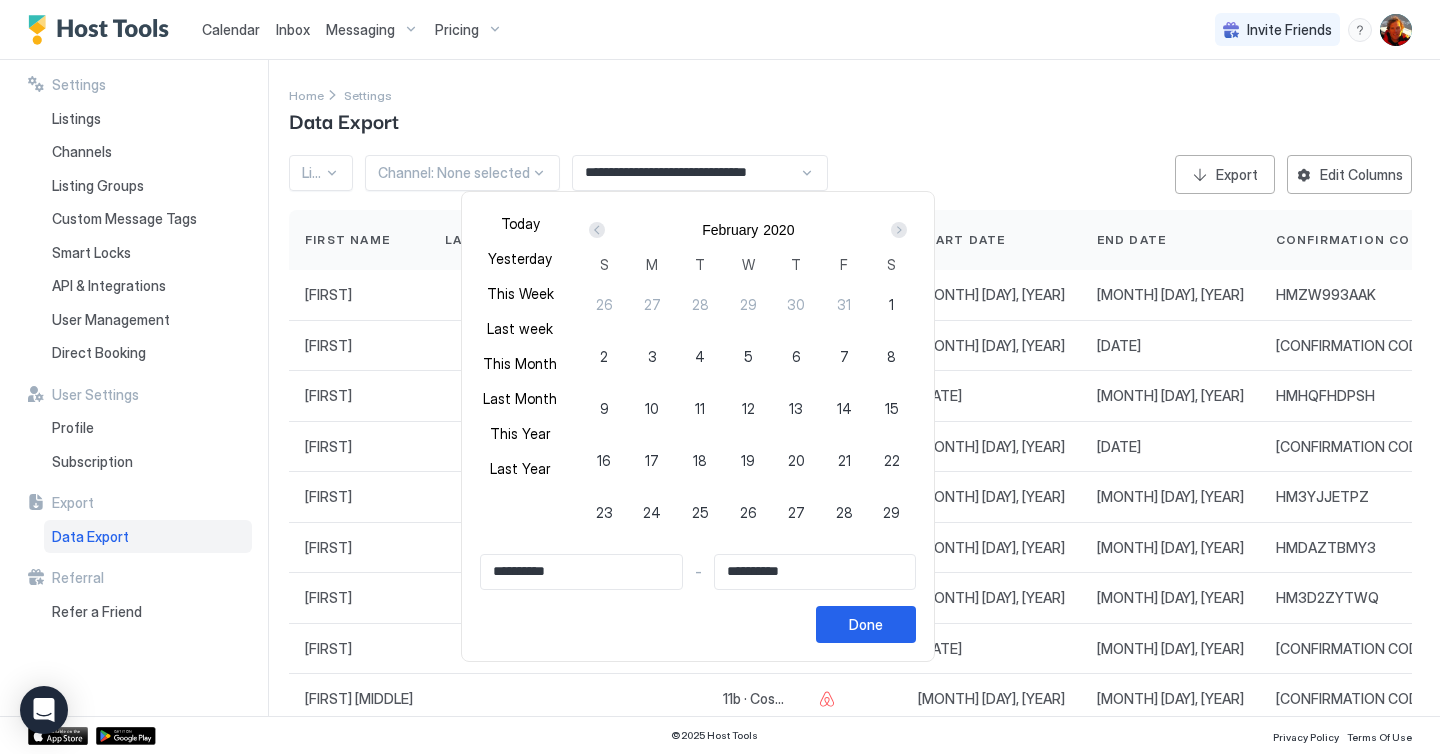 click at bounding box center (597, 230) 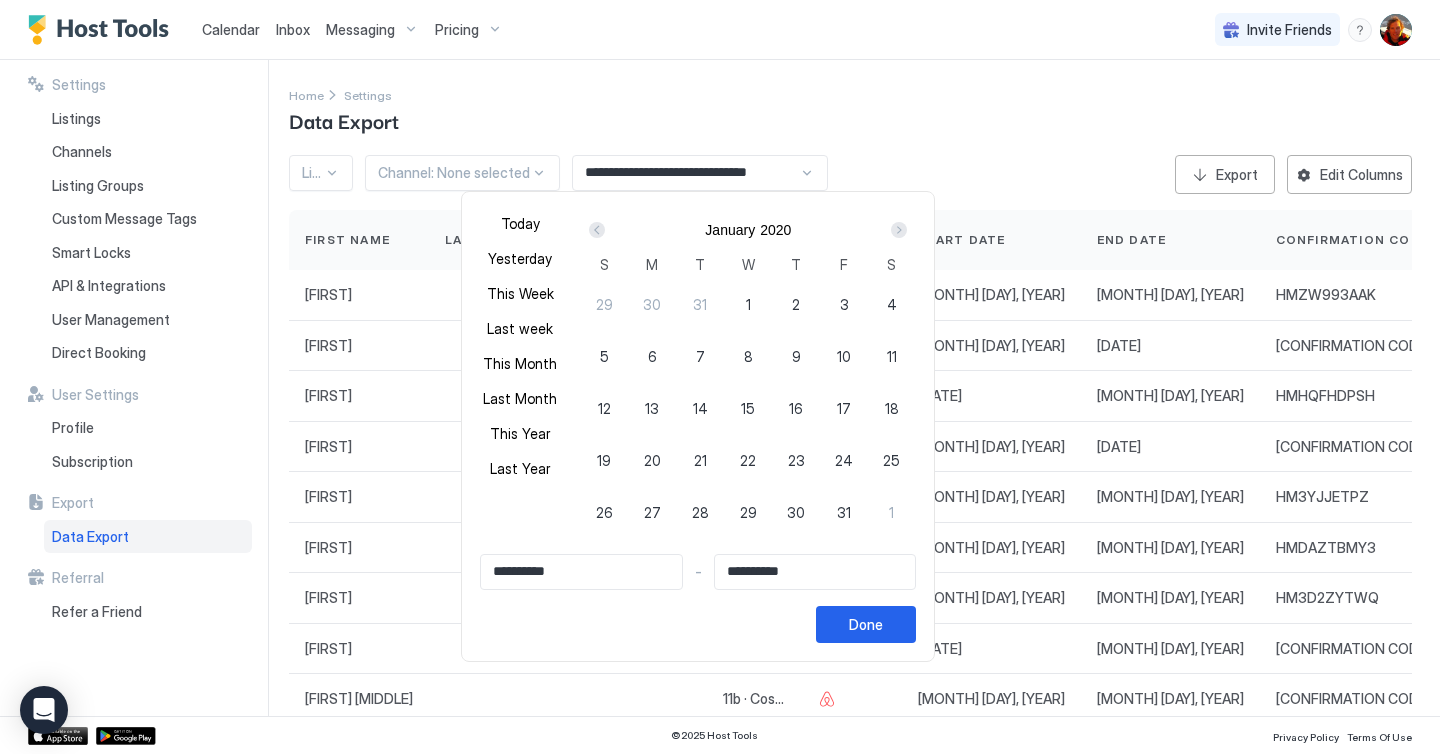 click at bounding box center [597, 230] 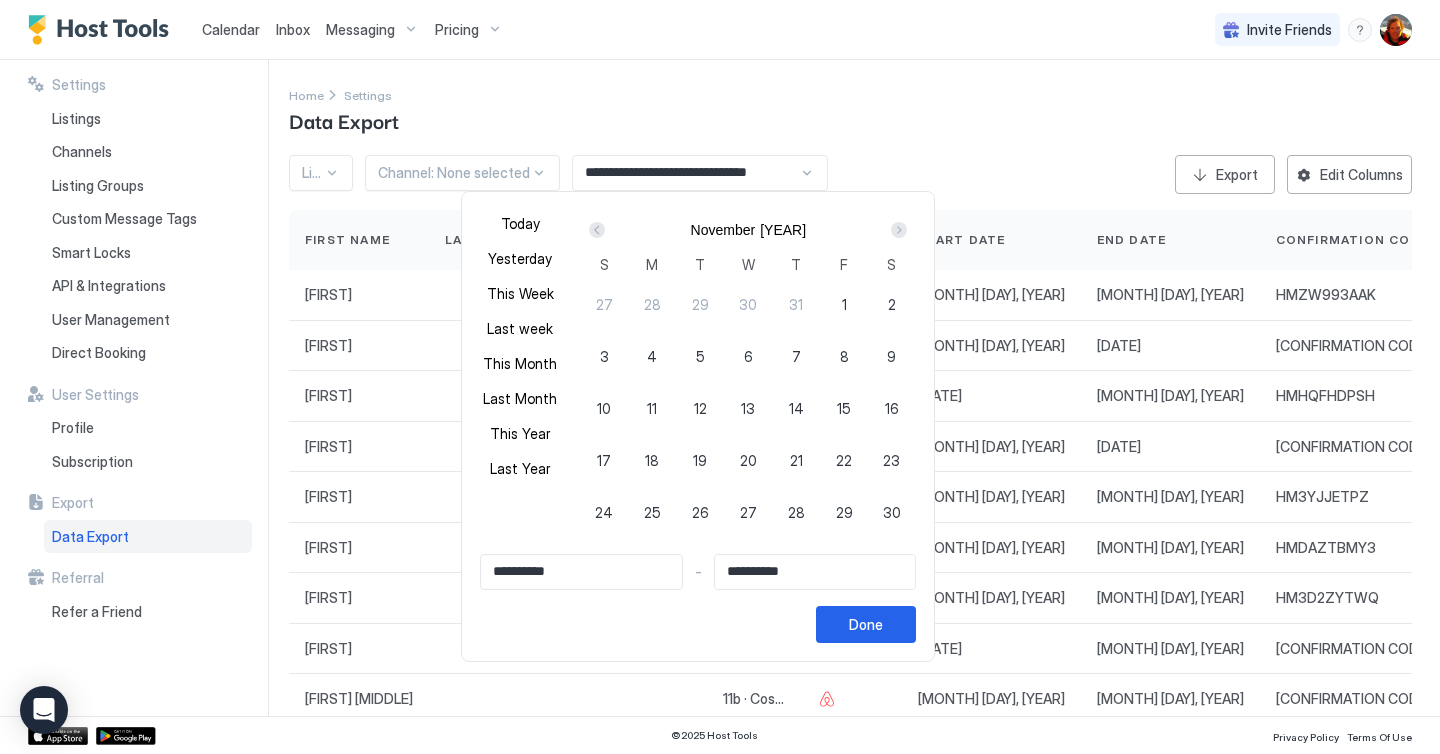 click at bounding box center [597, 230] 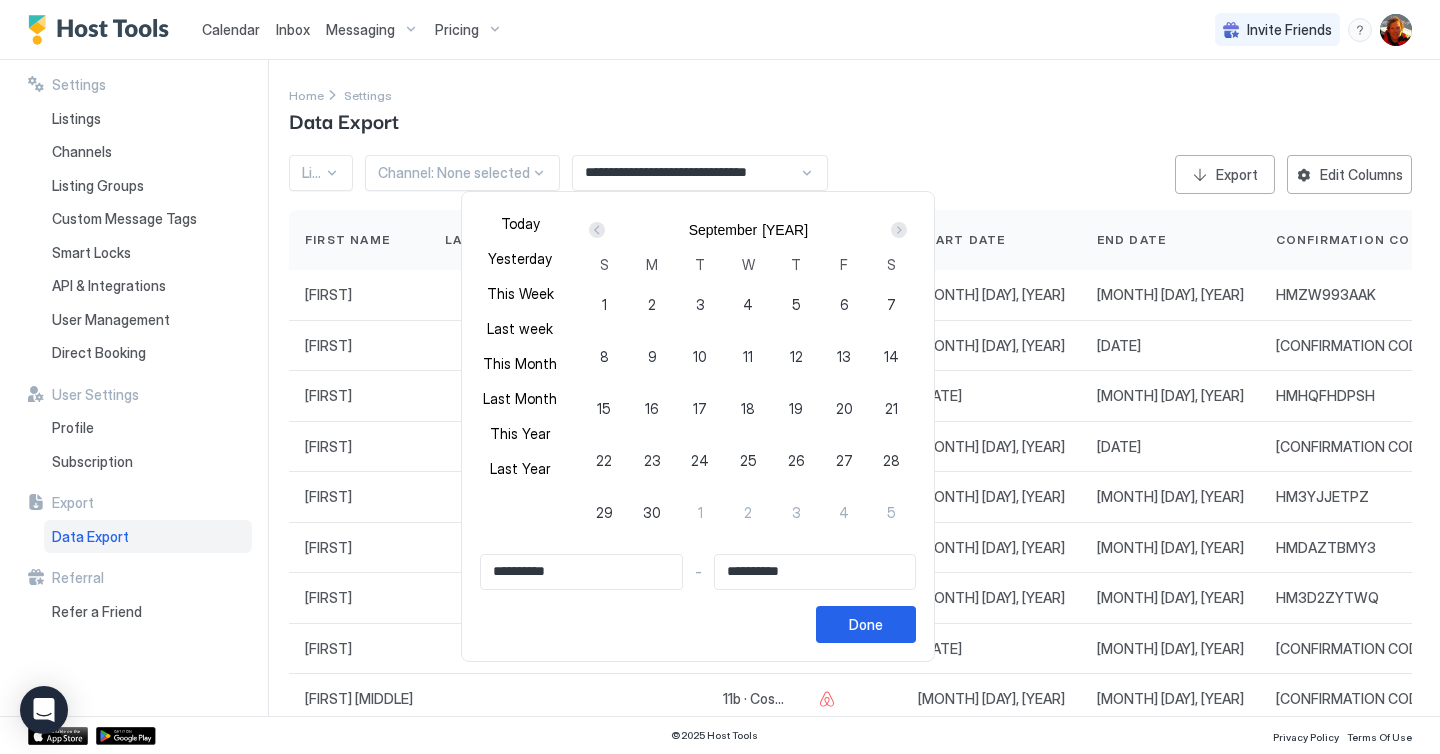 click at bounding box center (597, 230) 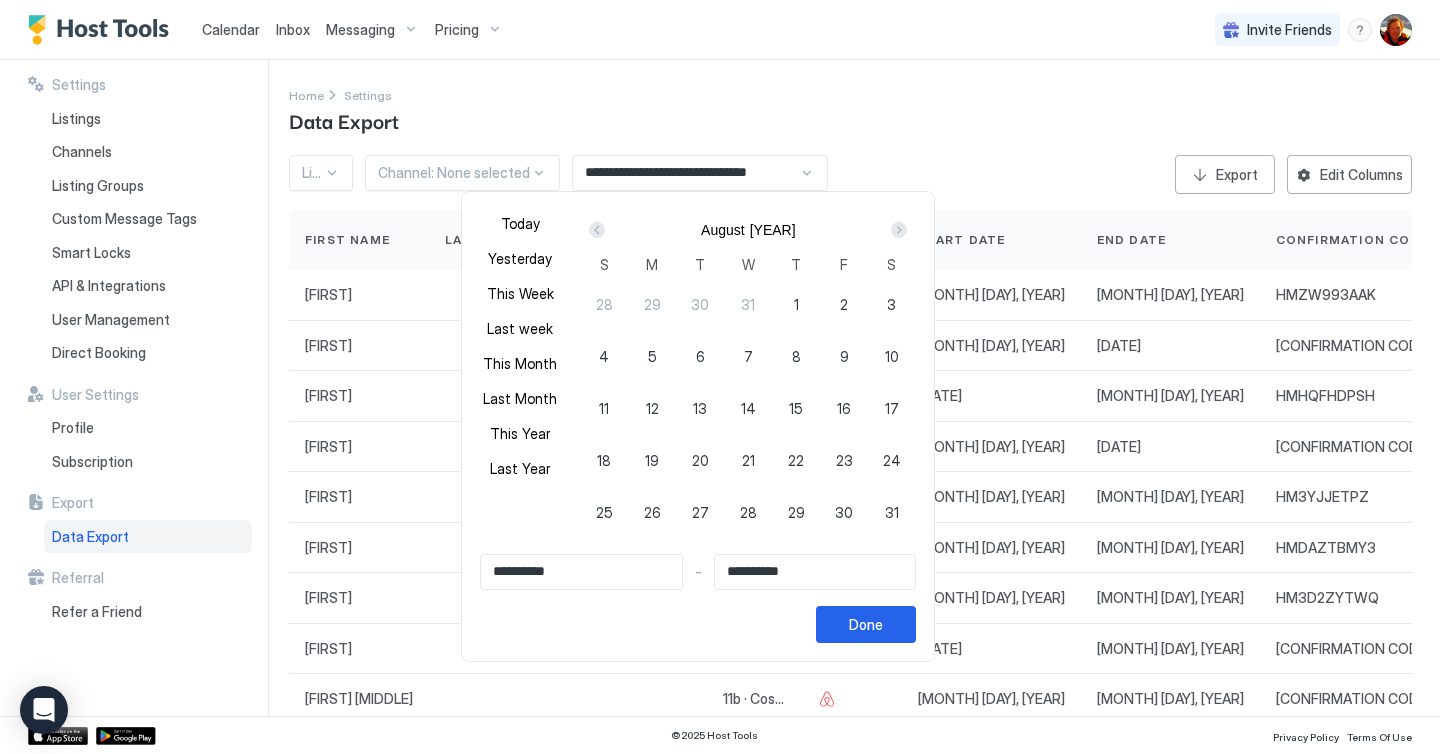 click at bounding box center [597, 230] 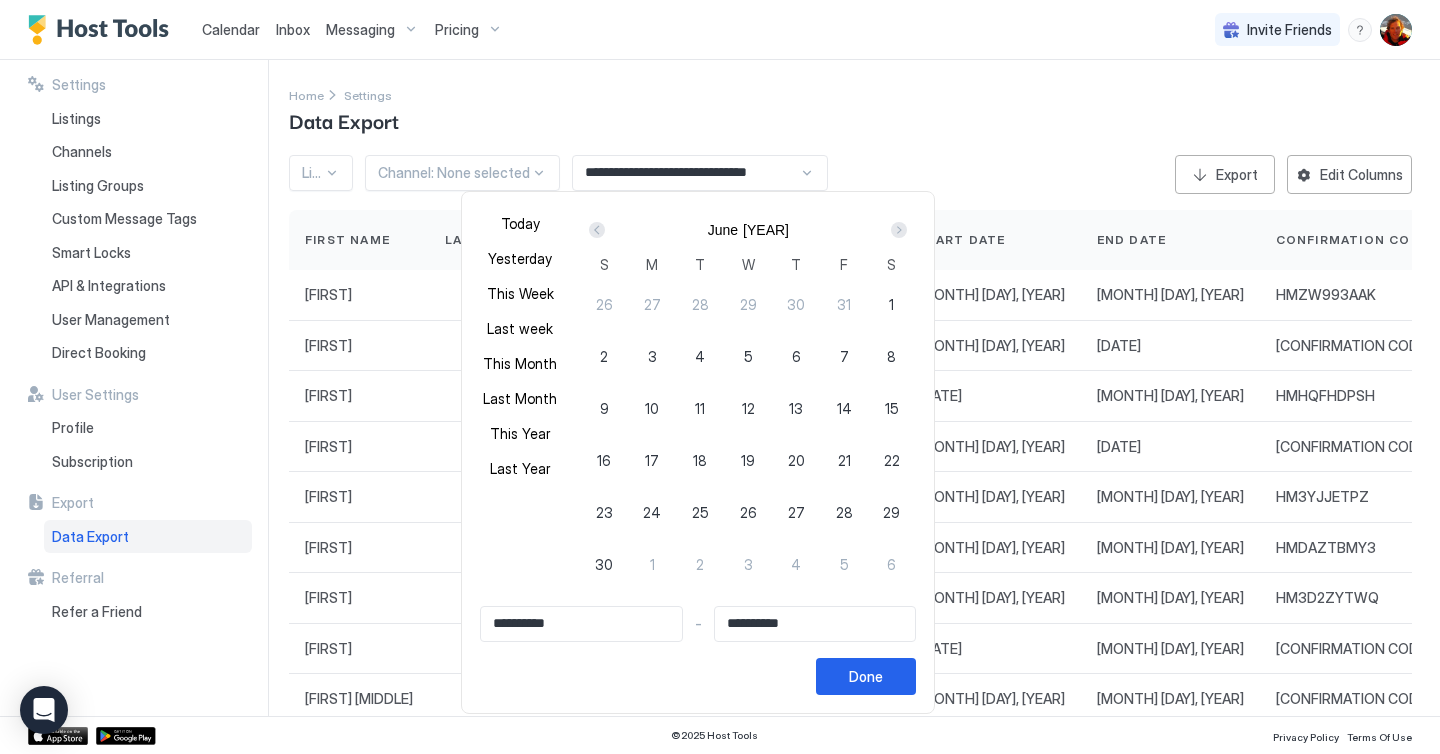 click at bounding box center (597, 230) 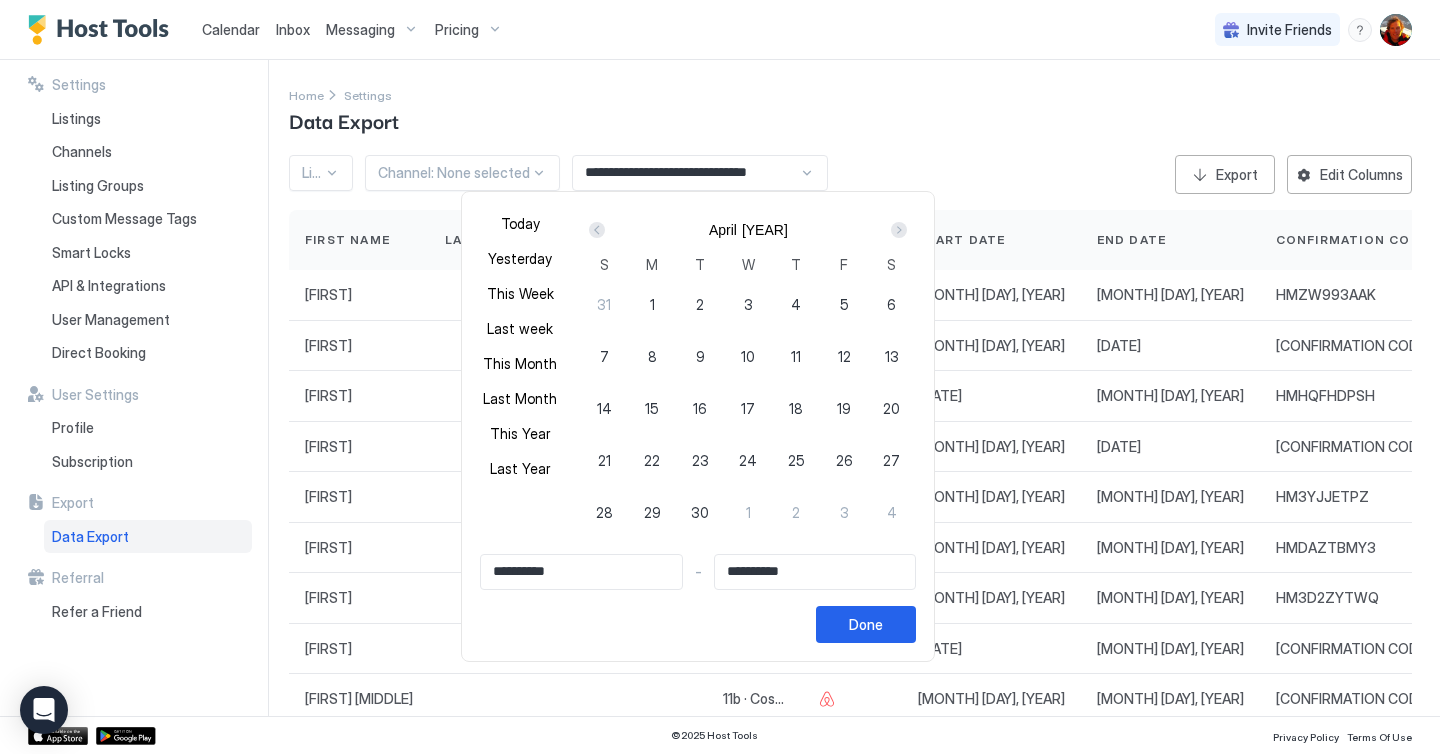click at bounding box center [597, 230] 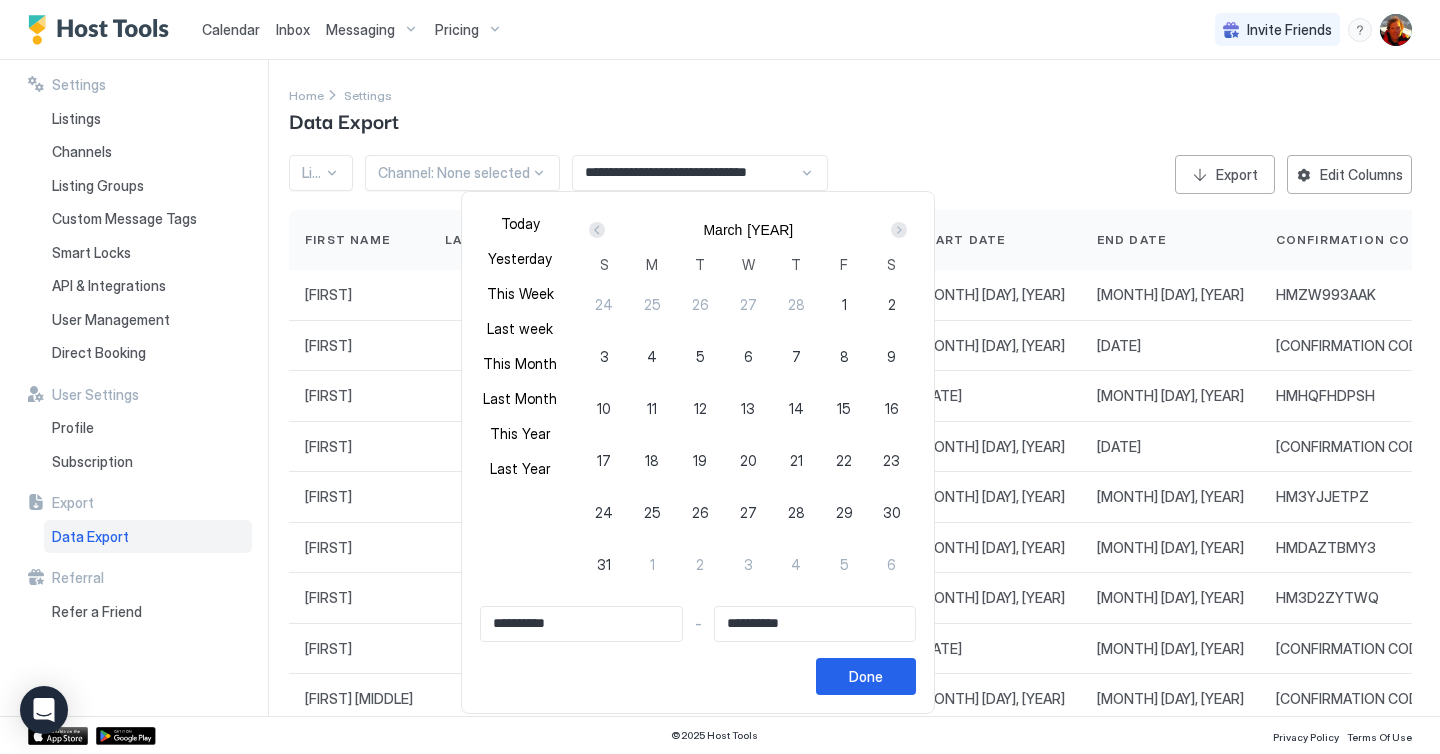 click at bounding box center (597, 230) 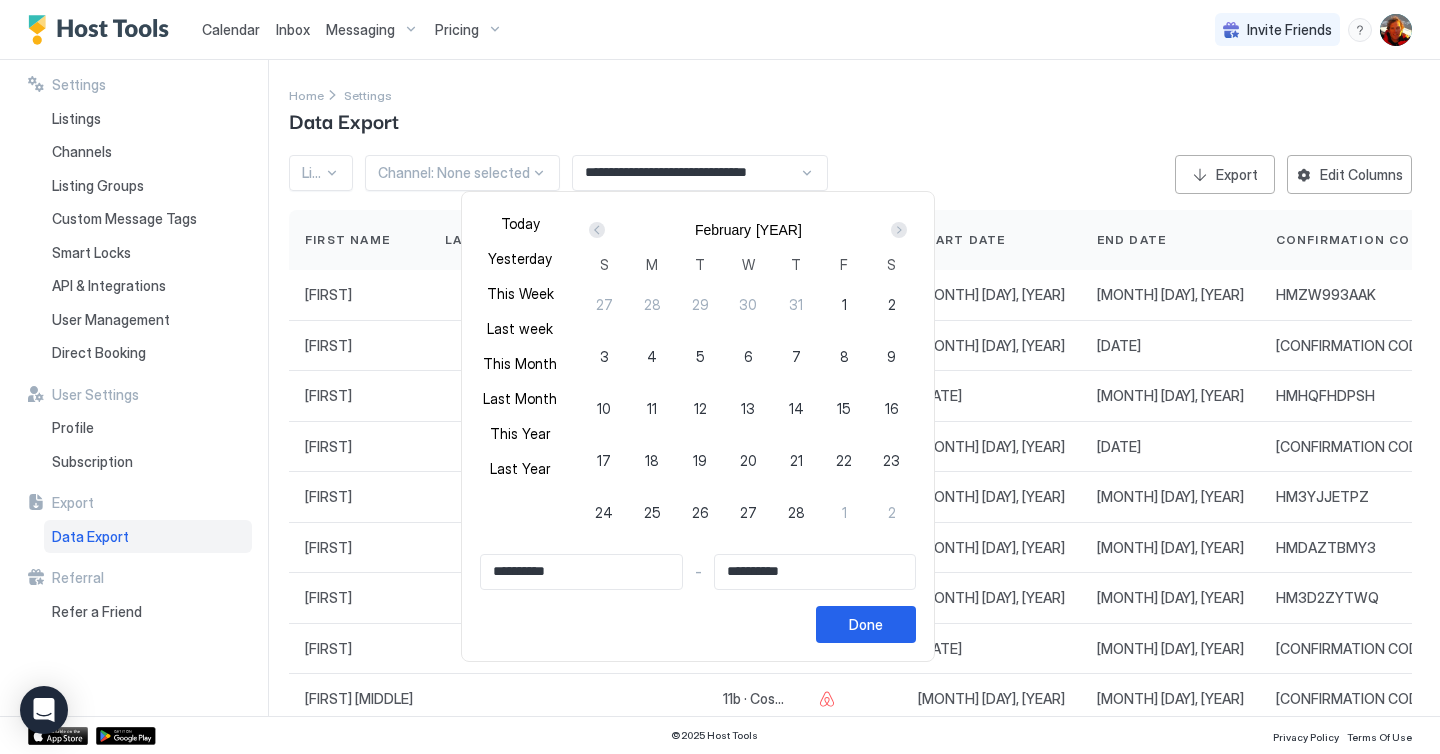 click at bounding box center (597, 230) 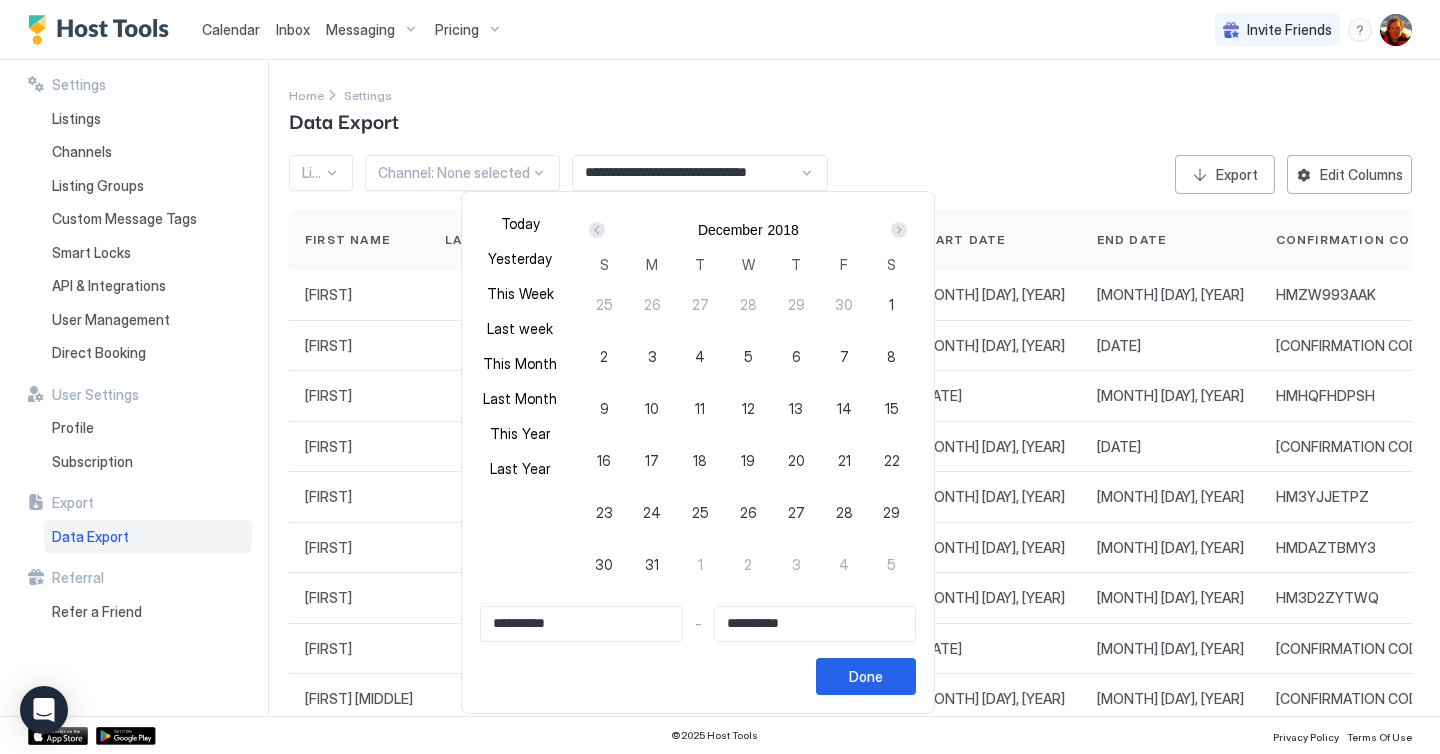 click at bounding box center [597, 230] 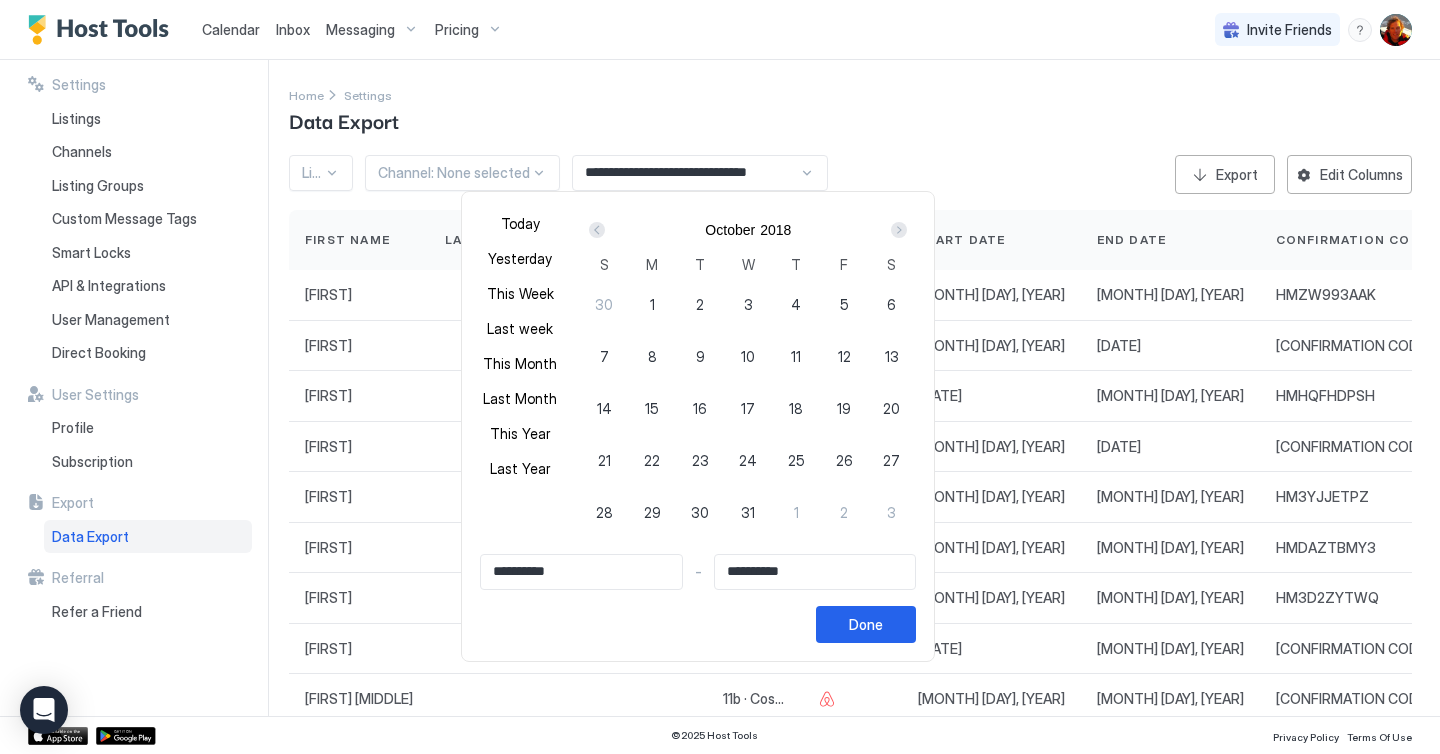 click at bounding box center [597, 230] 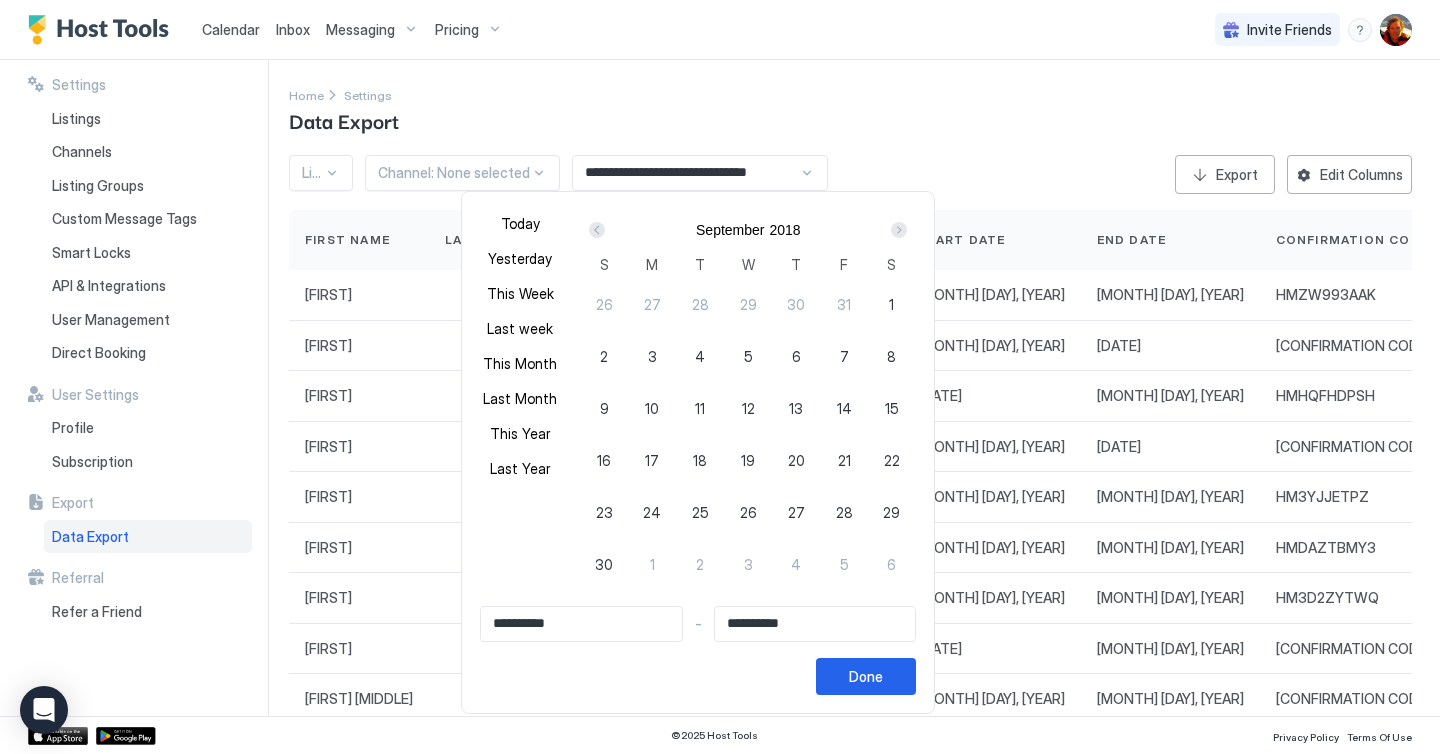 click at bounding box center [597, 230] 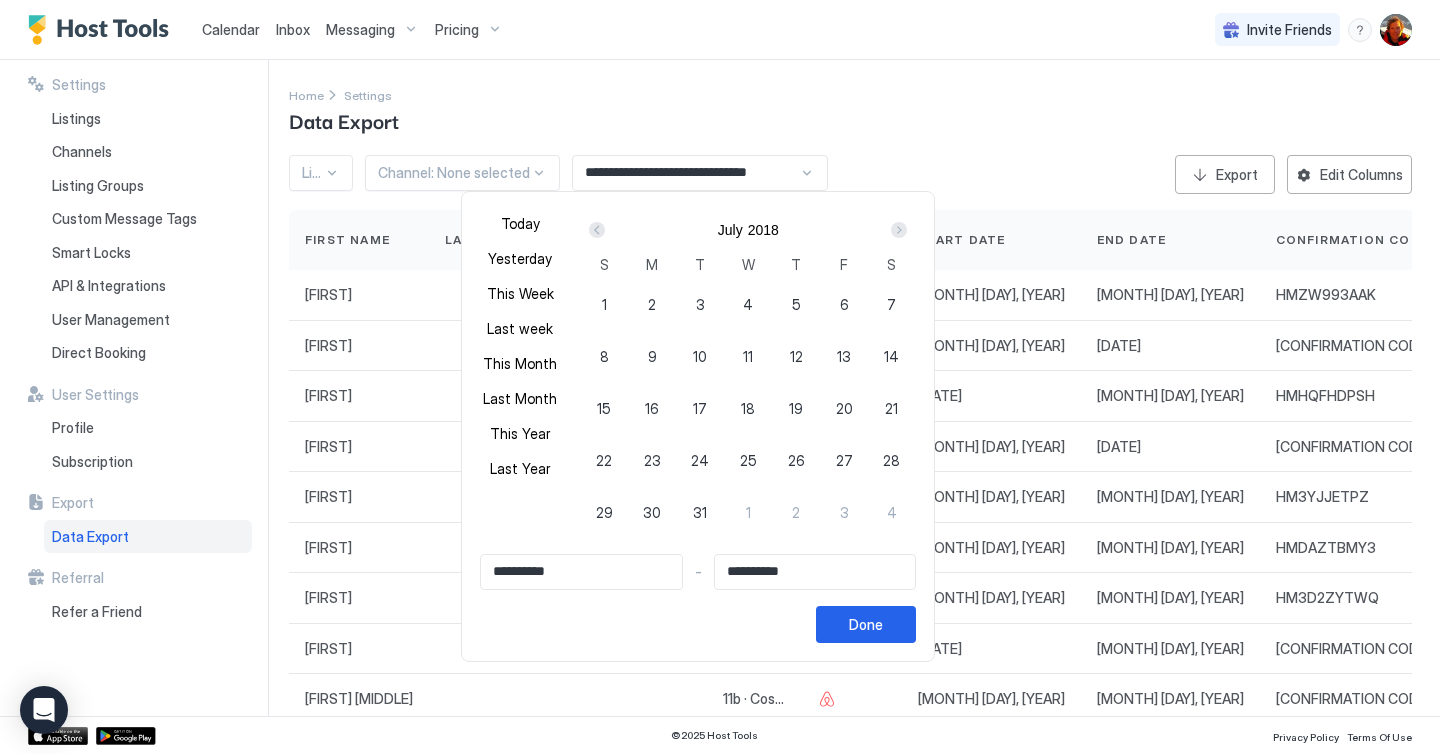 click at bounding box center (597, 230) 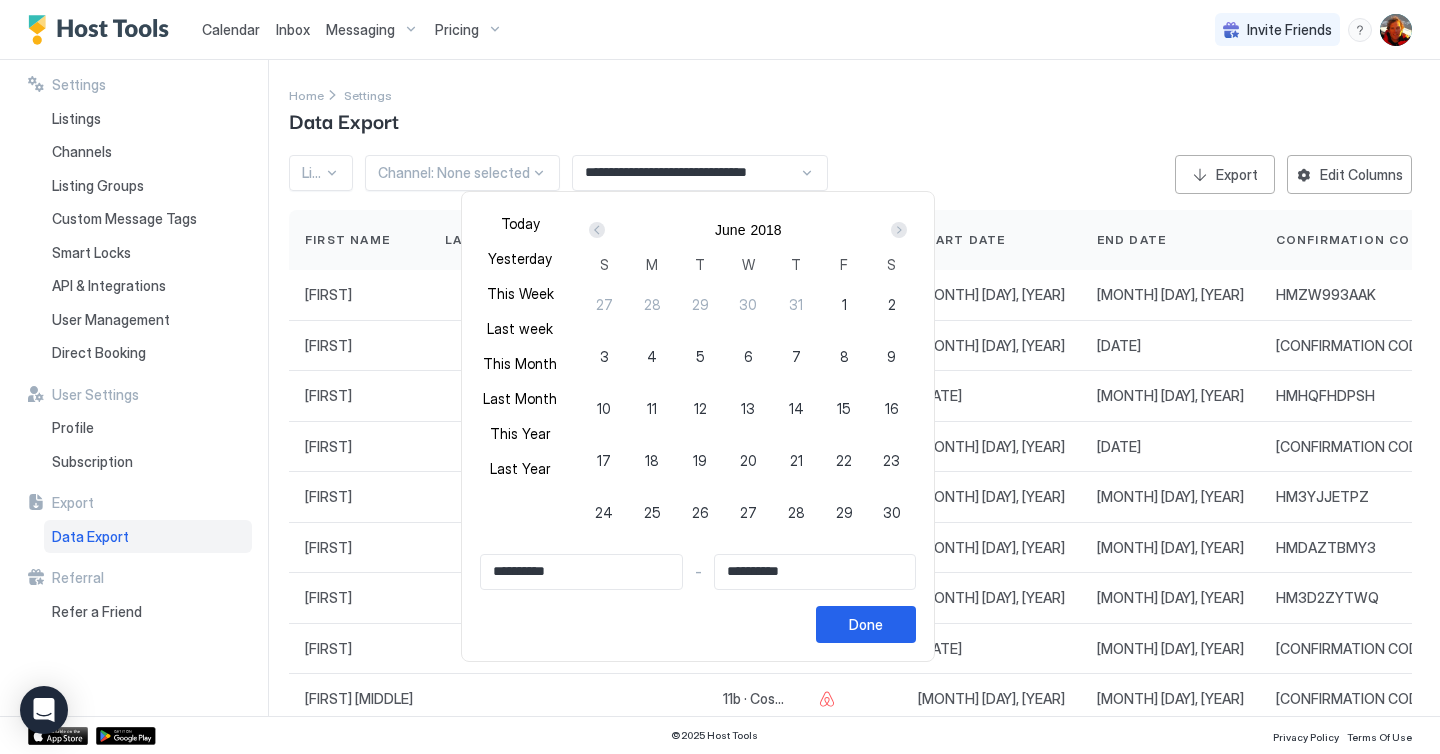 click at bounding box center [597, 230] 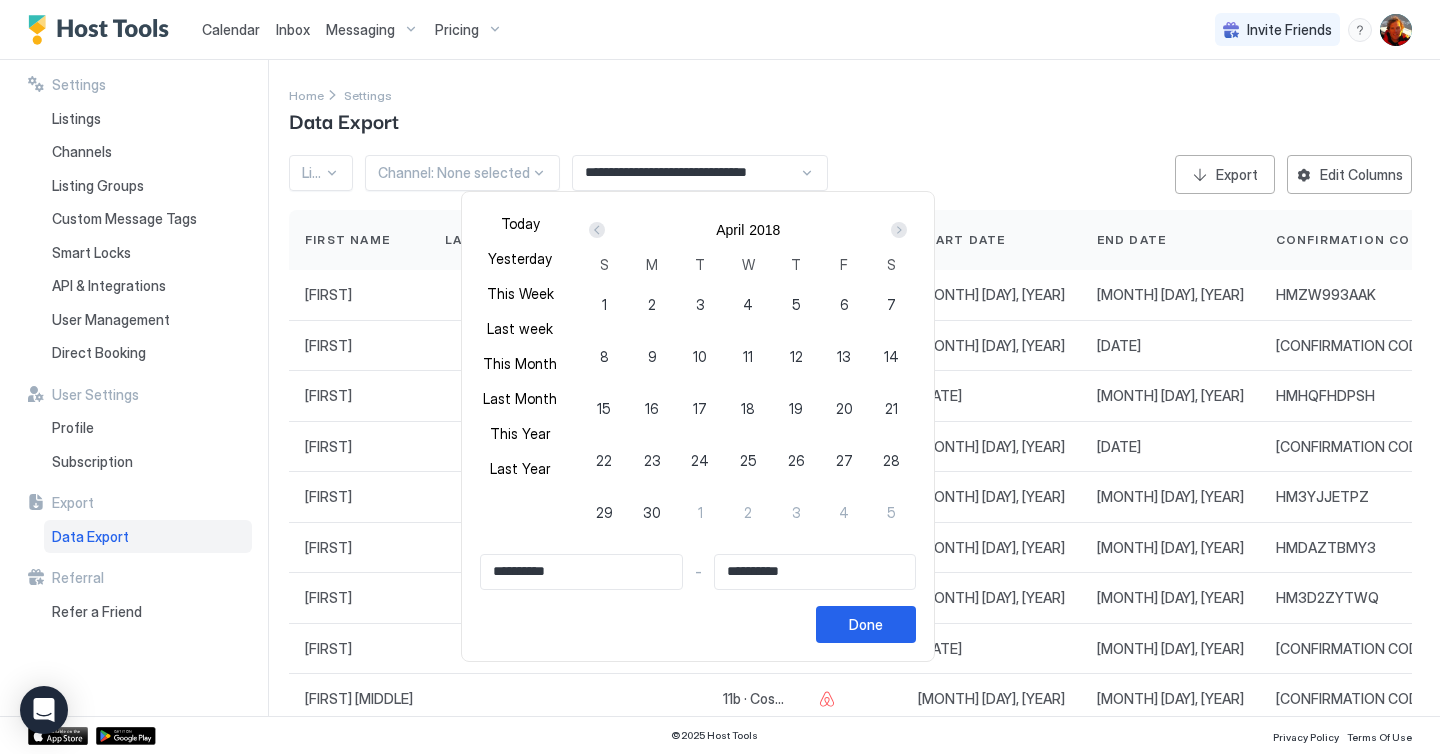 click at bounding box center [597, 230] 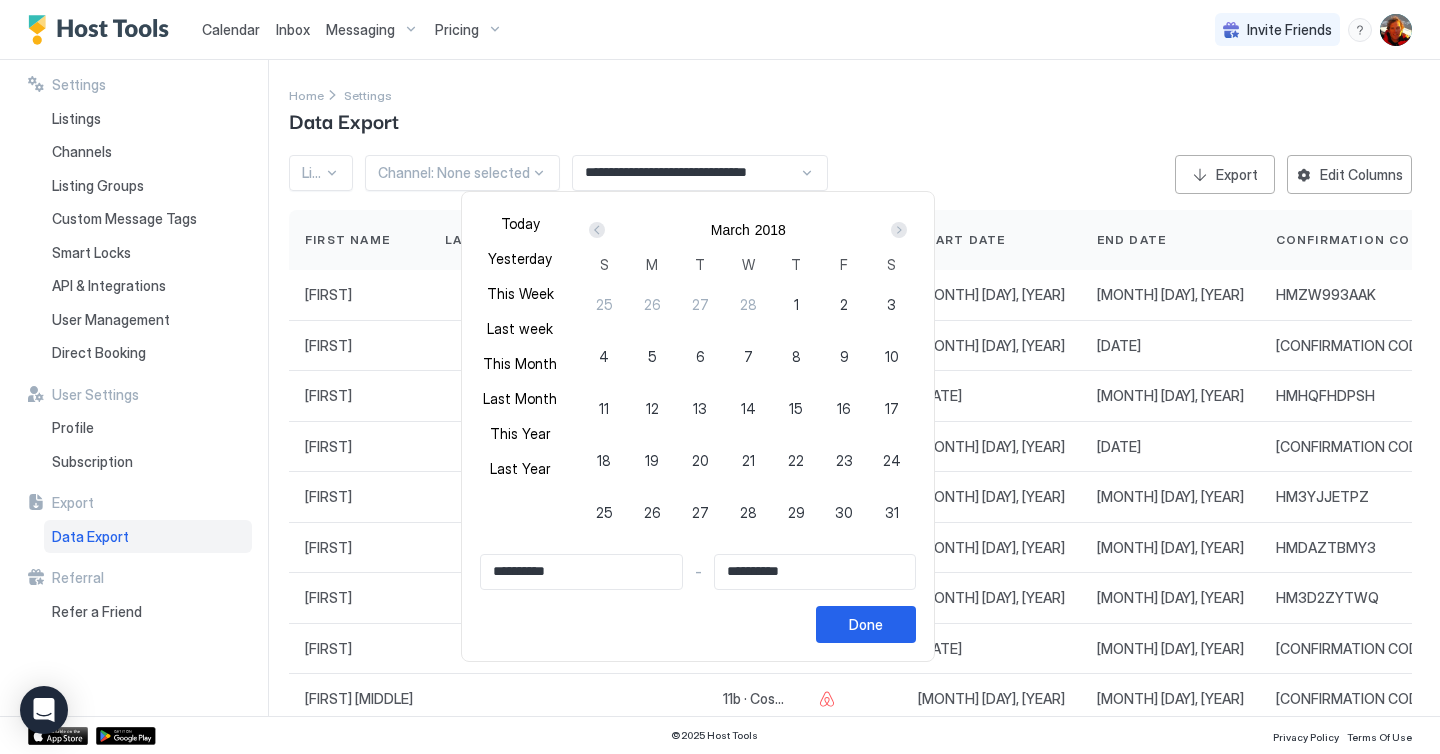 click at bounding box center [597, 230] 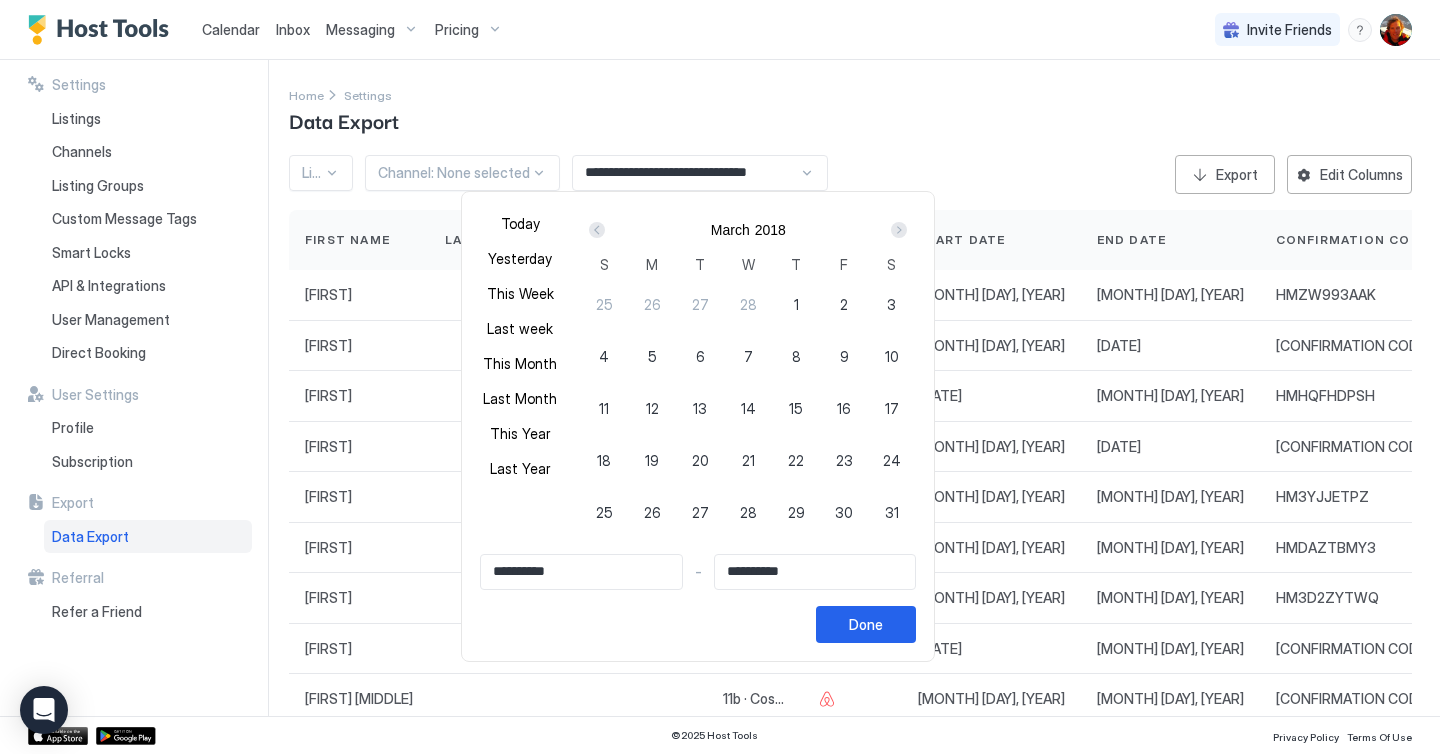 click at bounding box center [597, 230] 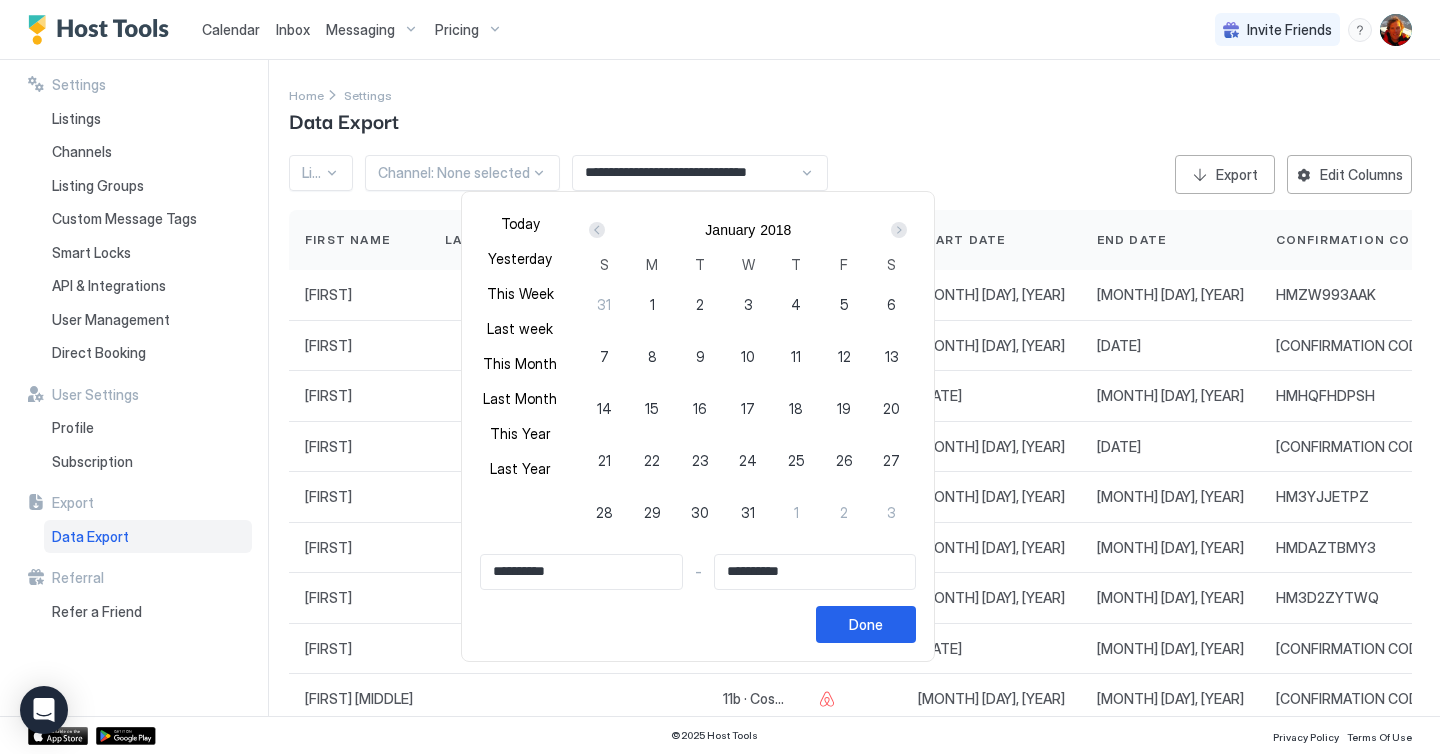 click at bounding box center (597, 230) 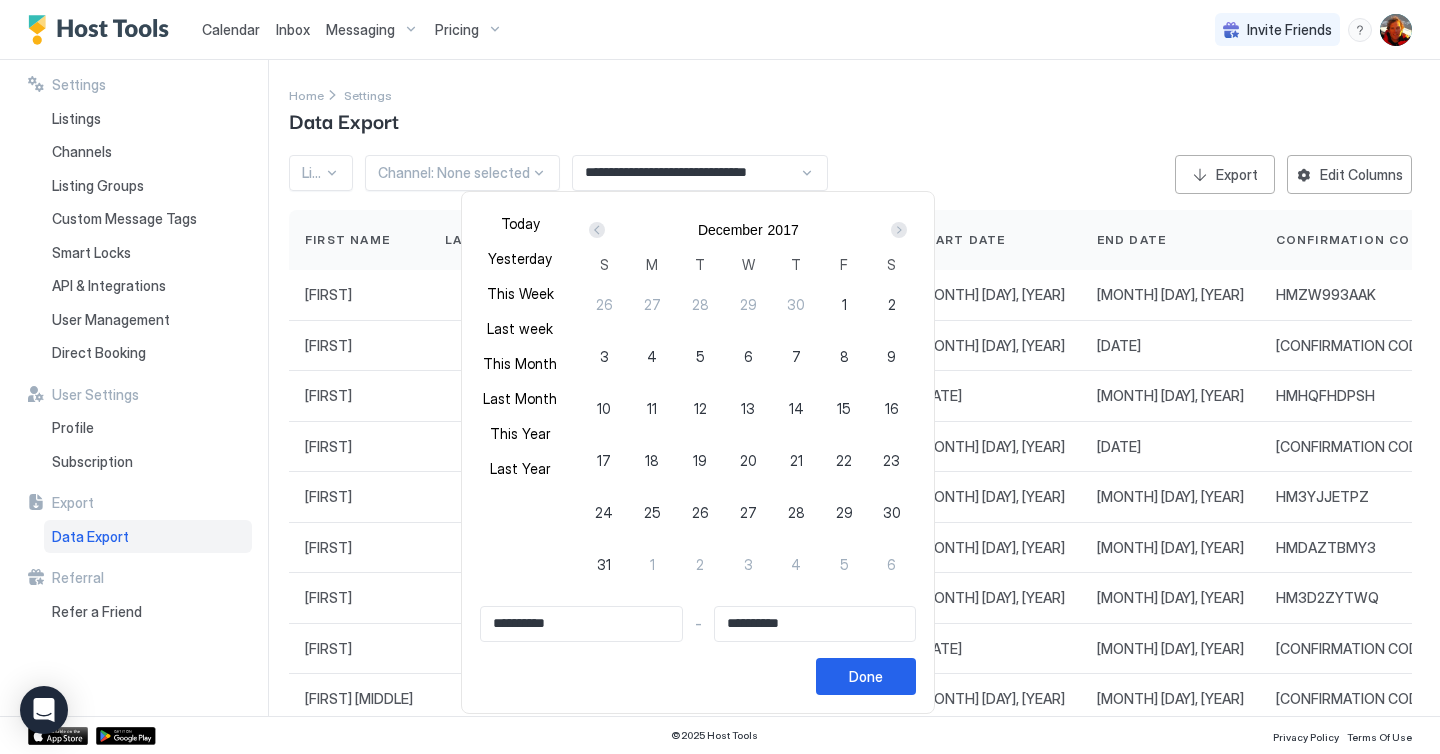 click at bounding box center (597, 230) 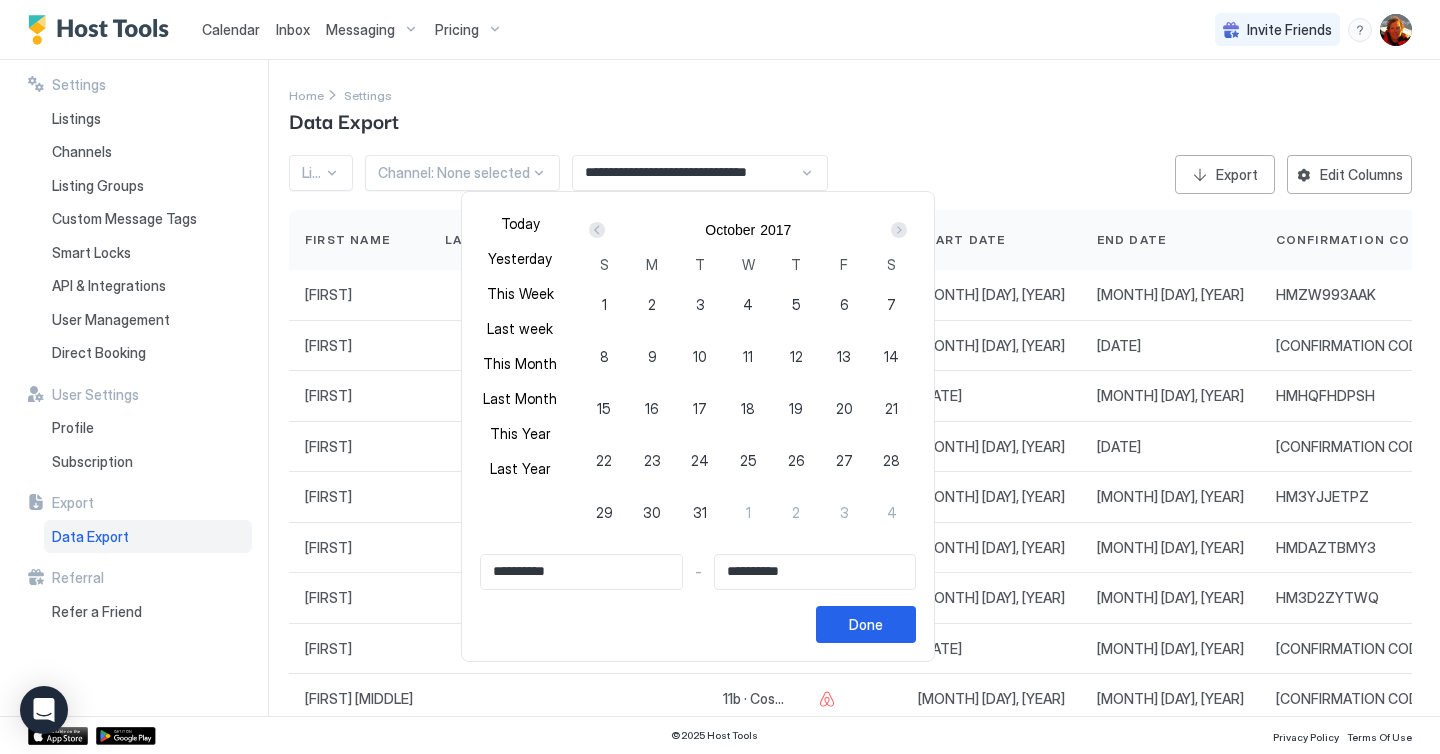 click at bounding box center [597, 230] 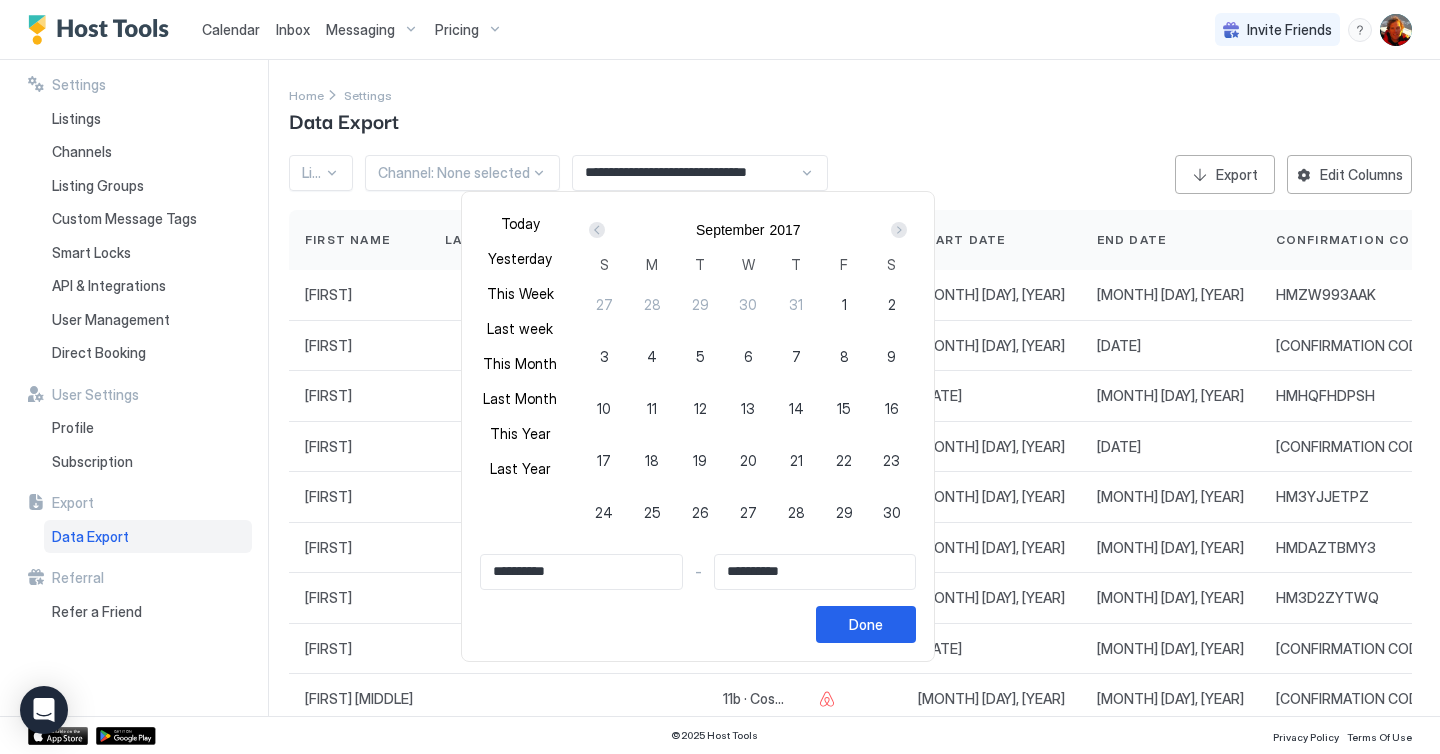 click at bounding box center [597, 230] 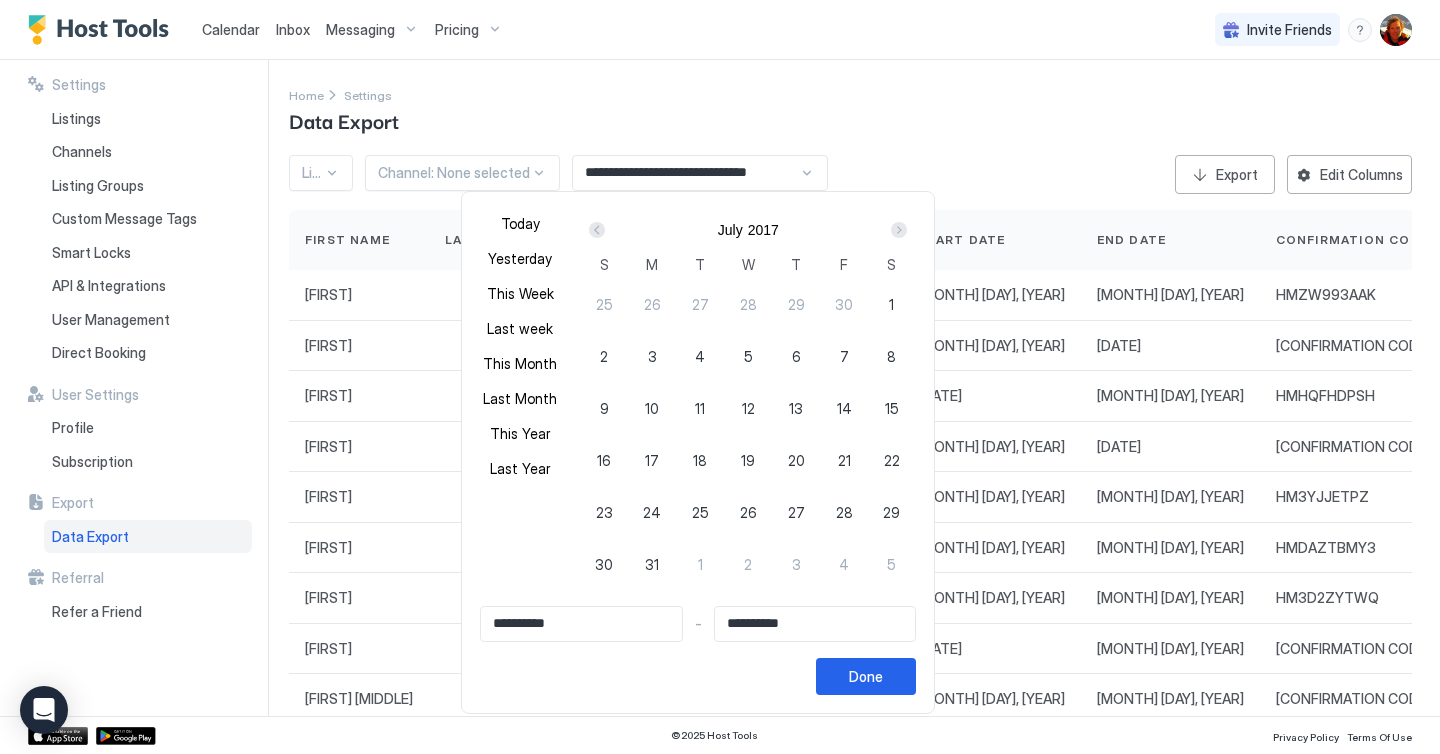 click at bounding box center [597, 230] 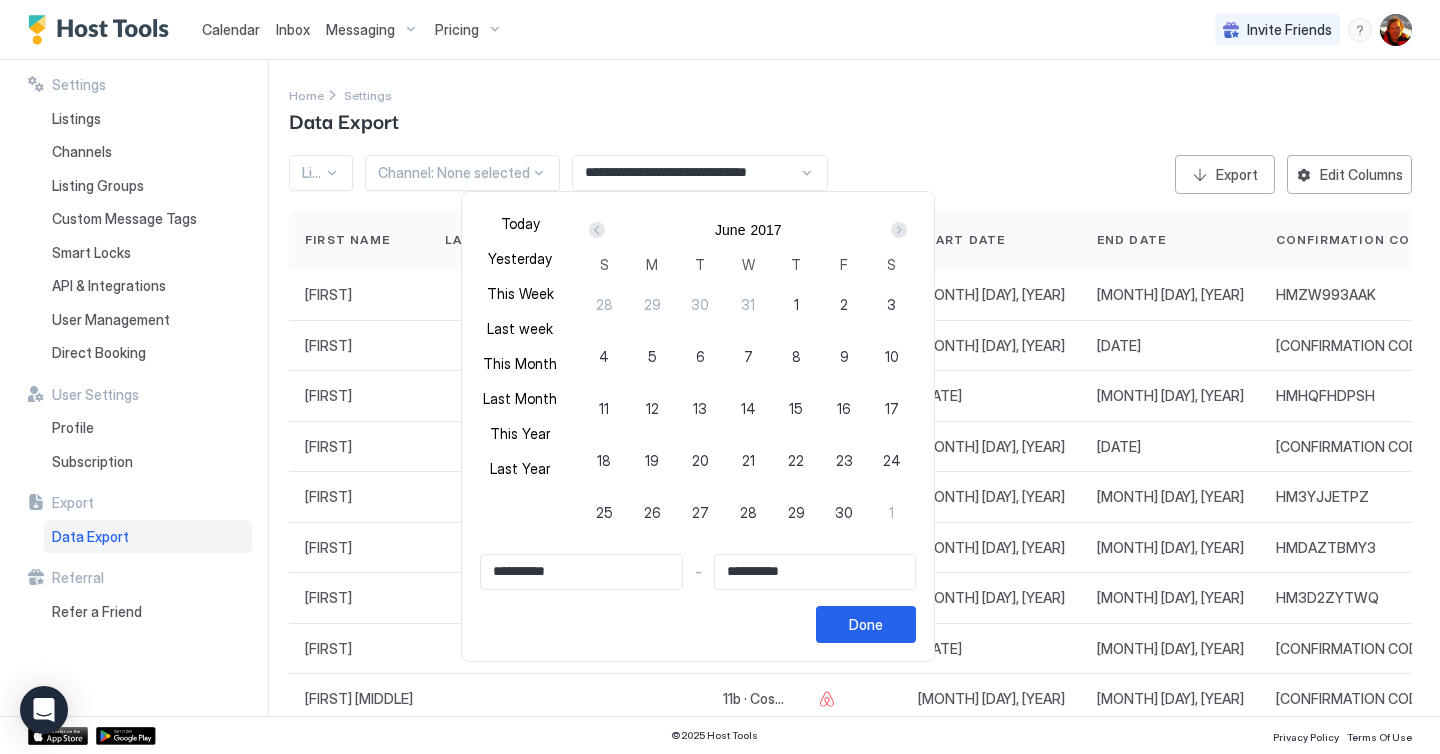 click at bounding box center (597, 230) 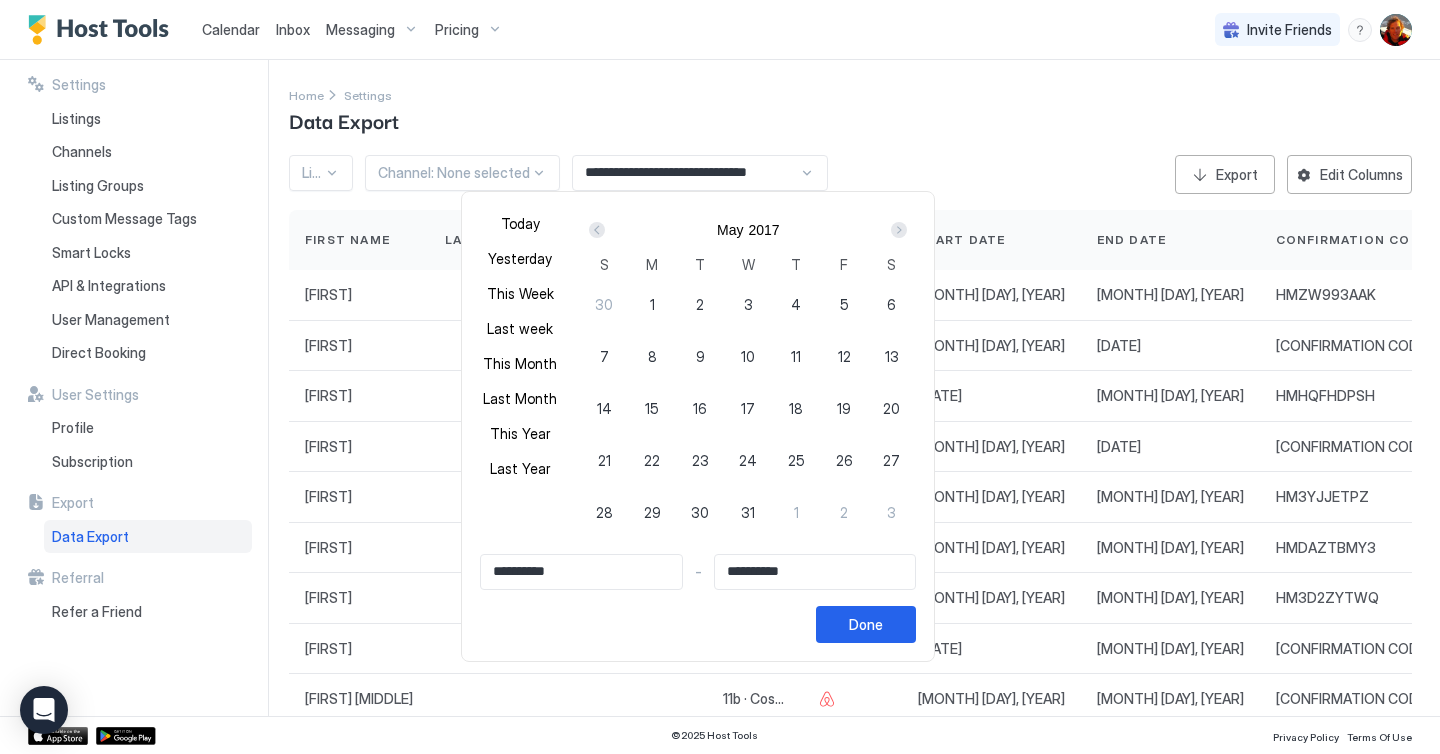 click at bounding box center [597, 230] 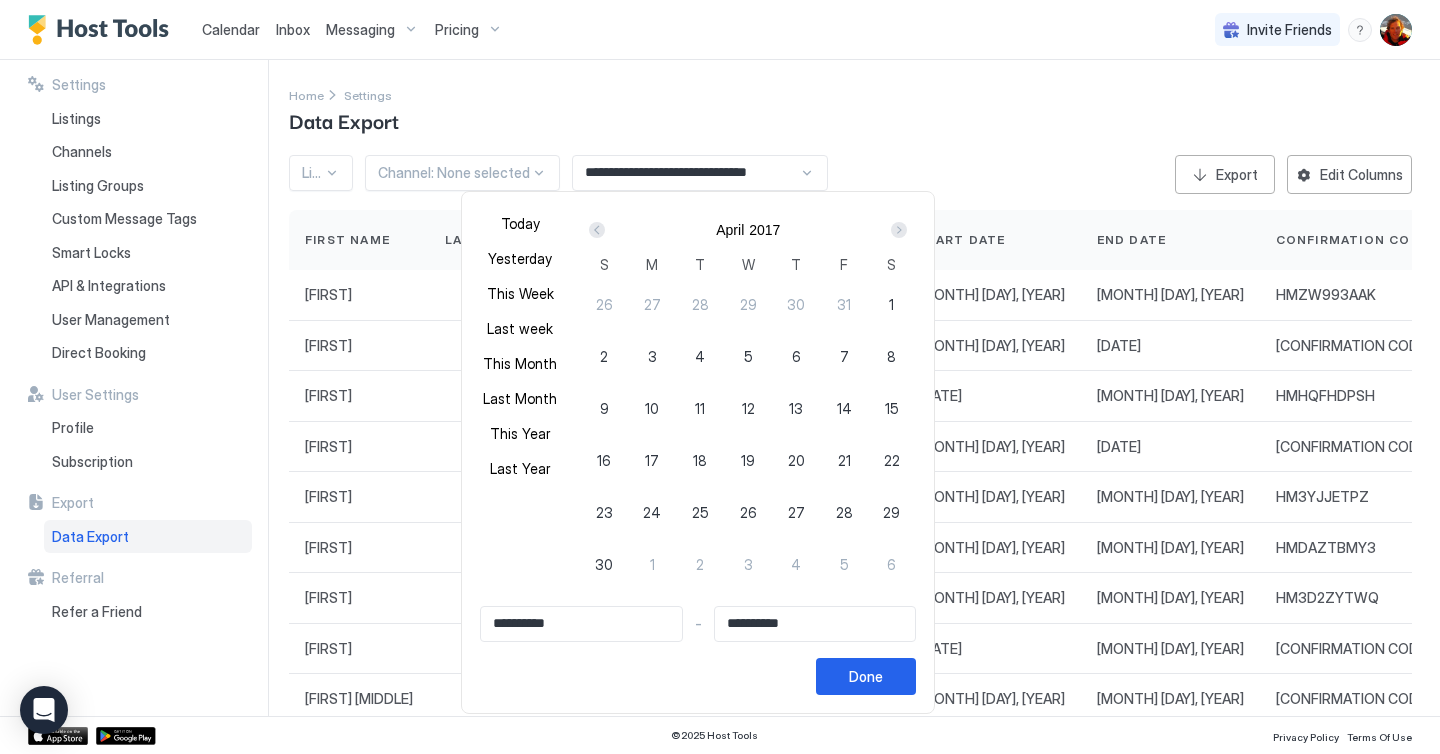click at bounding box center (597, 230) 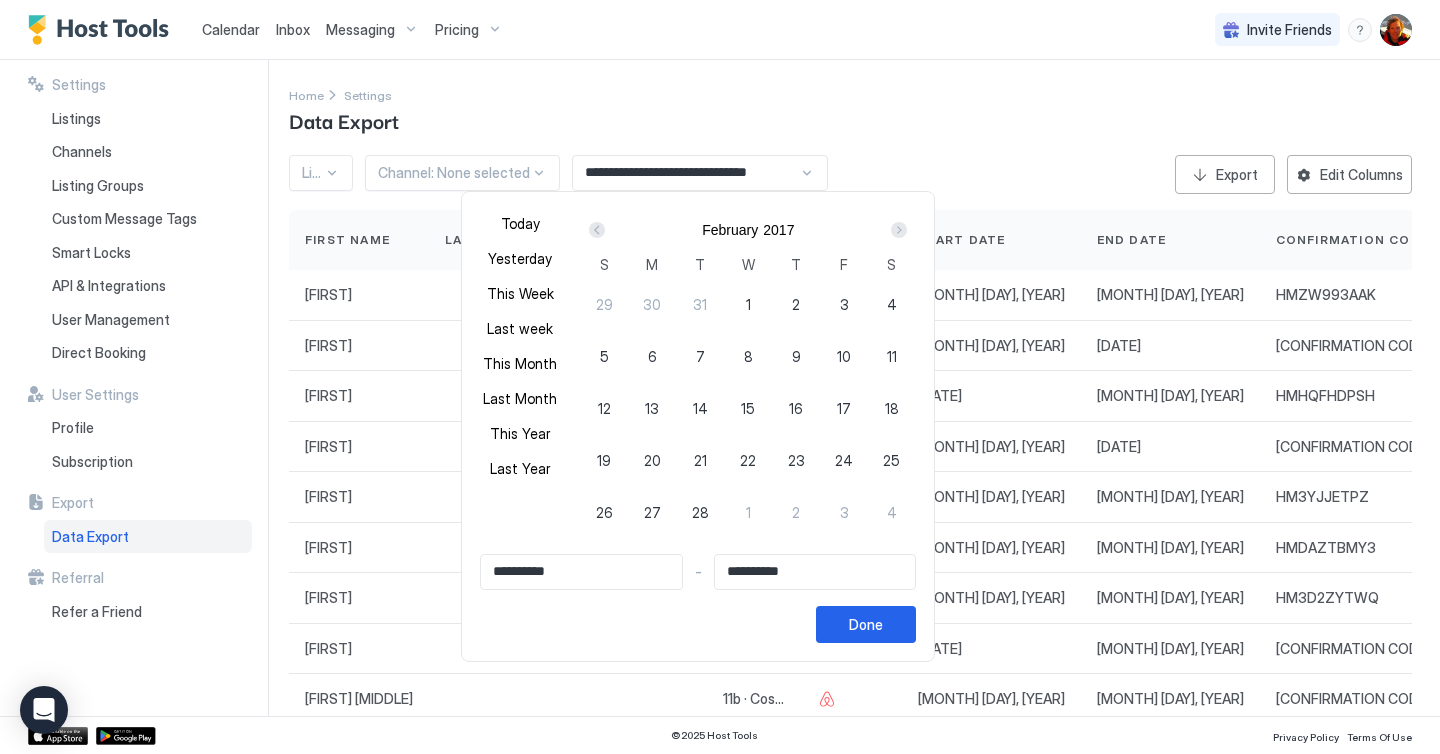 click at bounding box center (597, 230) 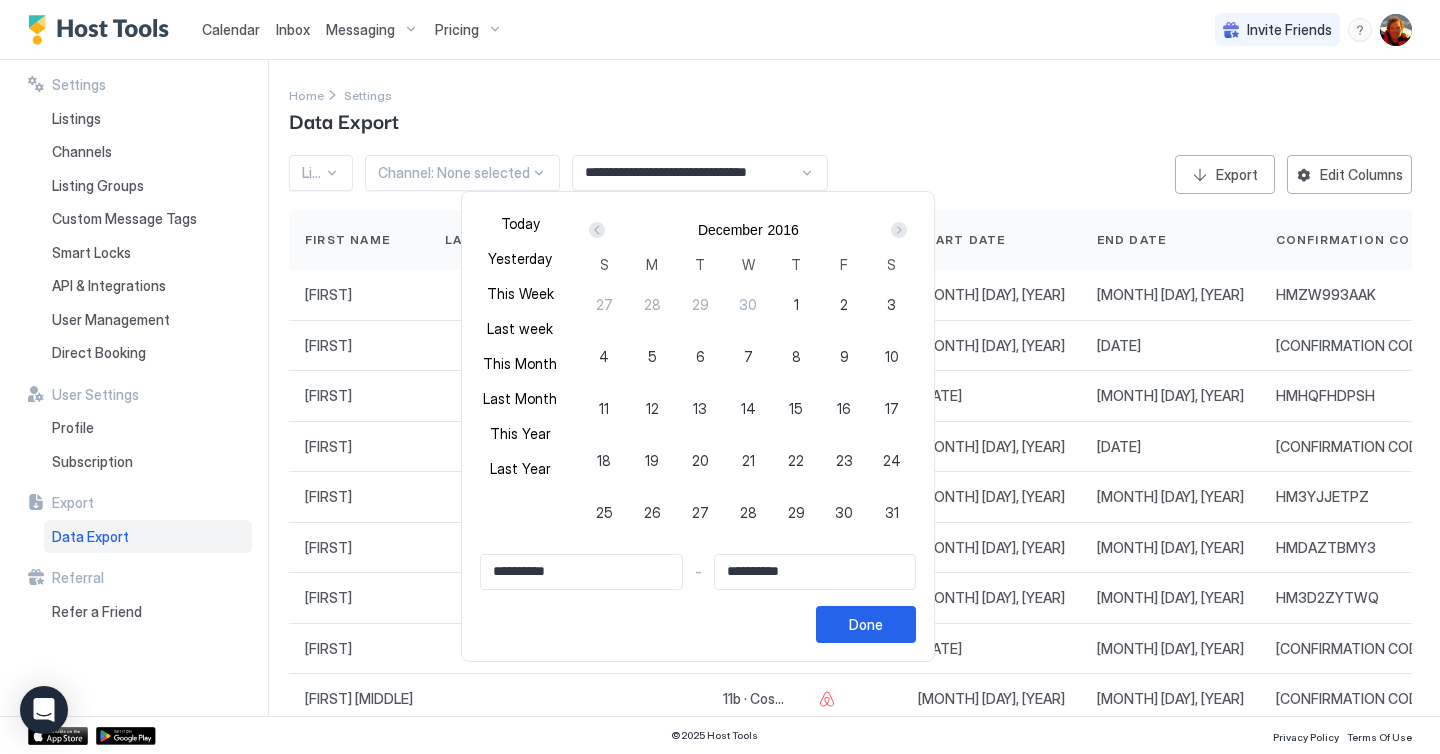 click at bounding box center (597, 230) 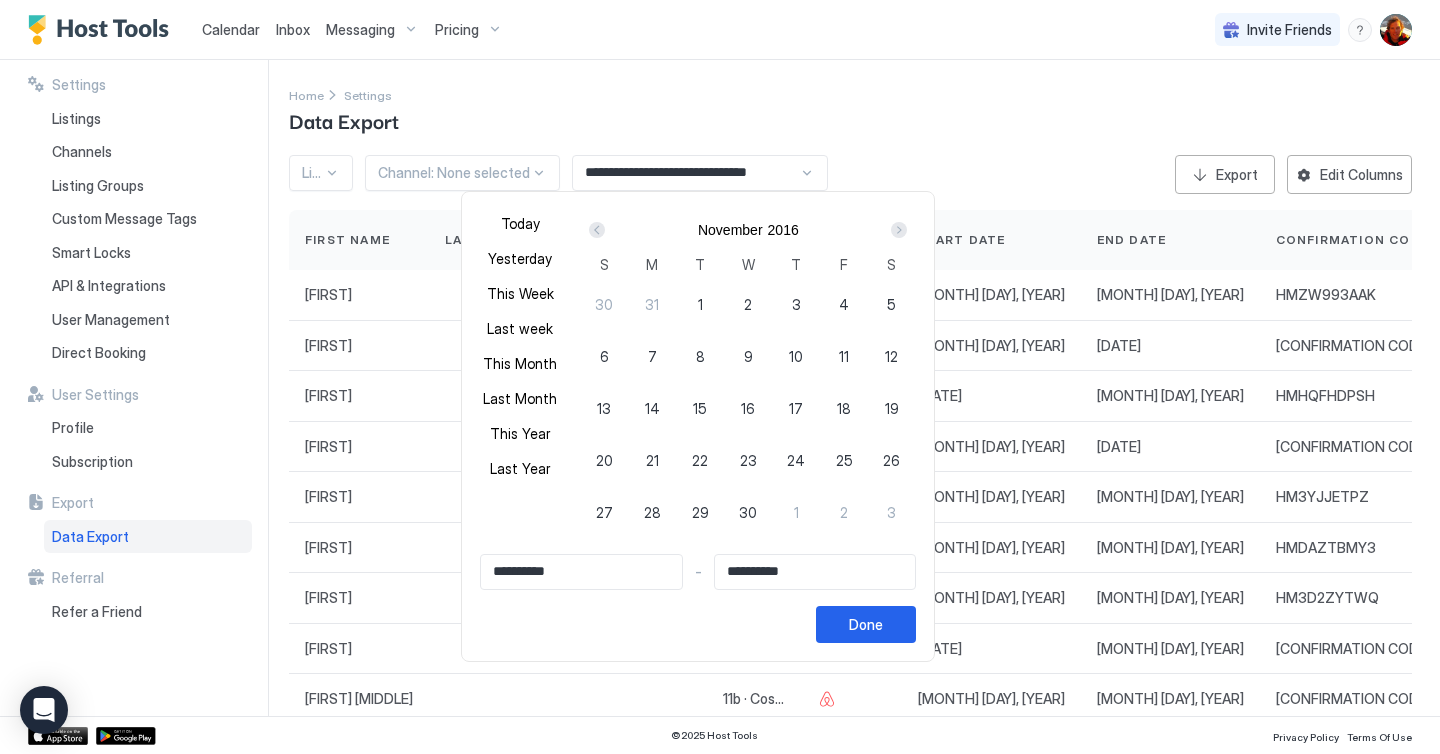 click at bounding box center (597, 230) 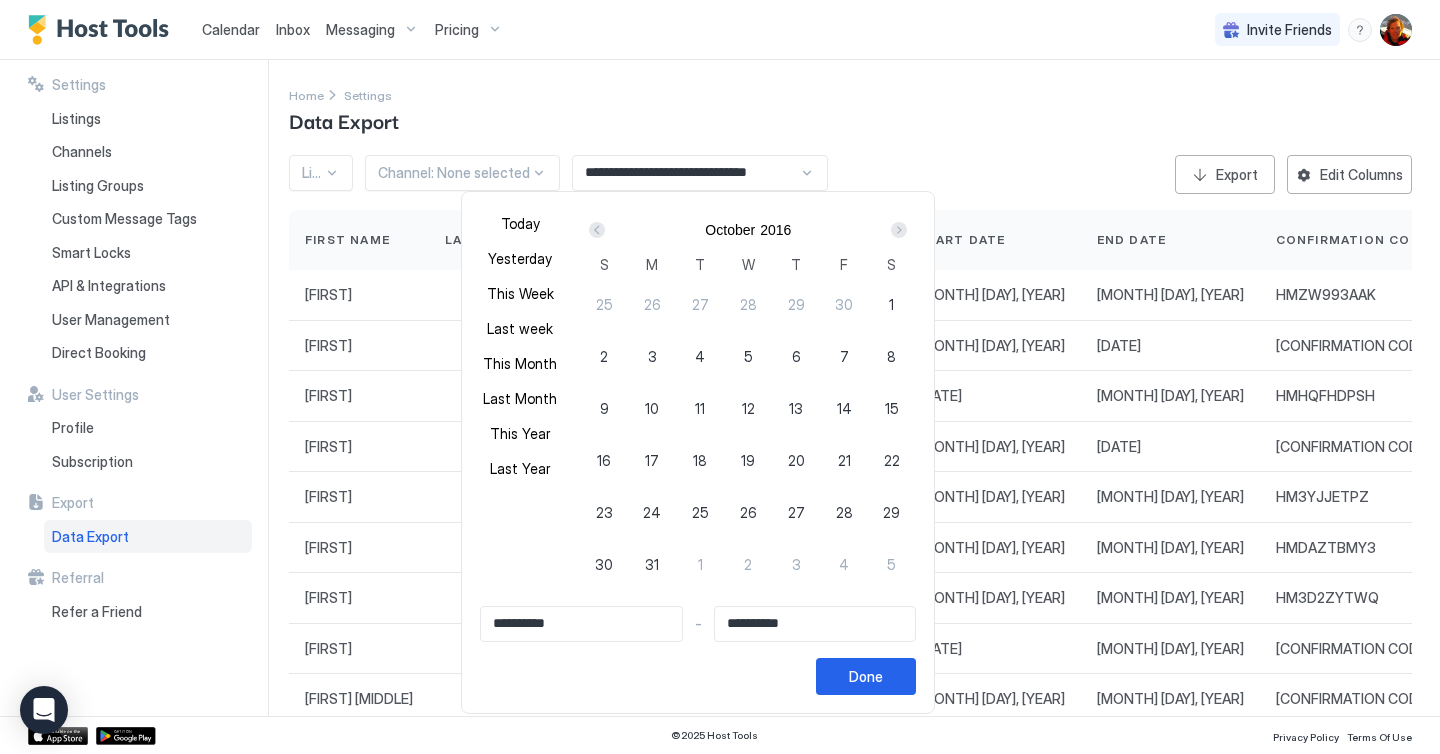 click at bounding box center [597, 230] 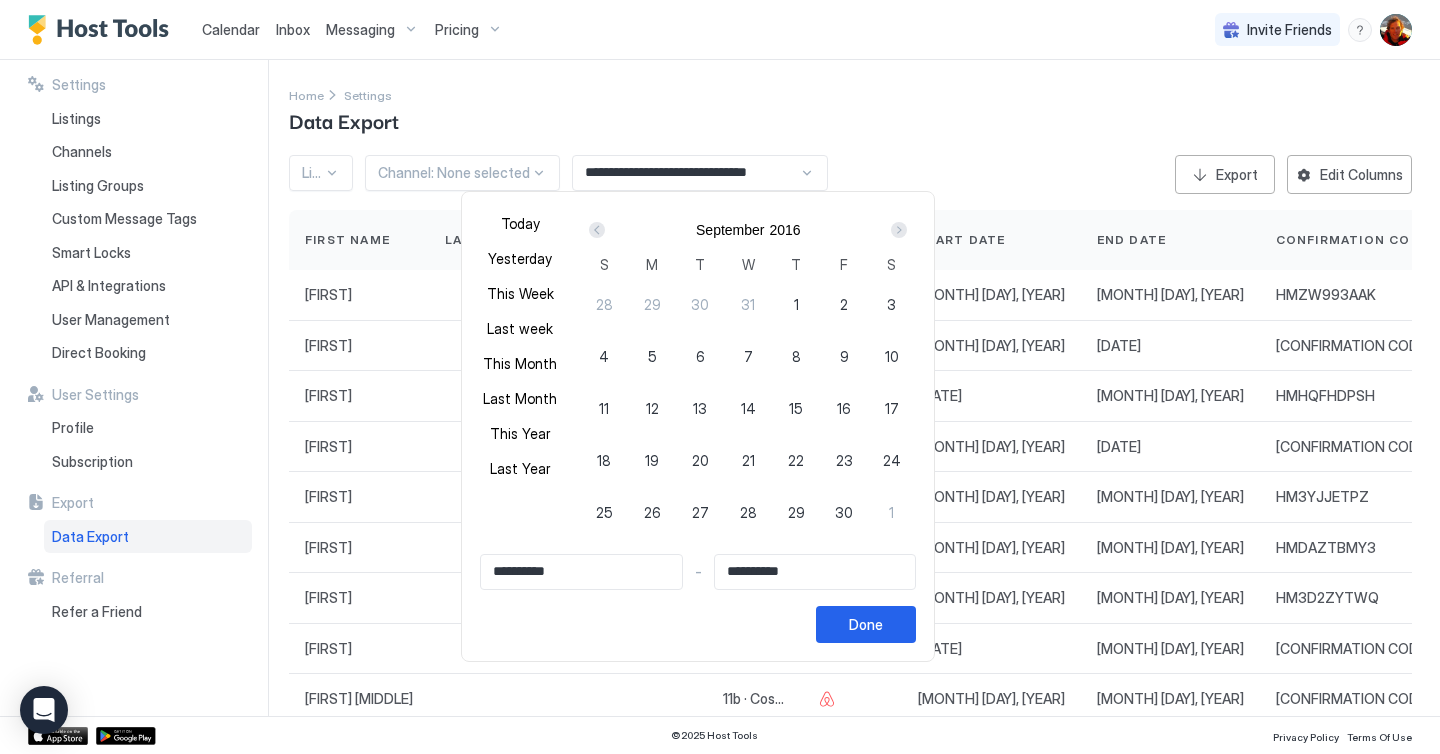 click at bounding box center (597, 230) 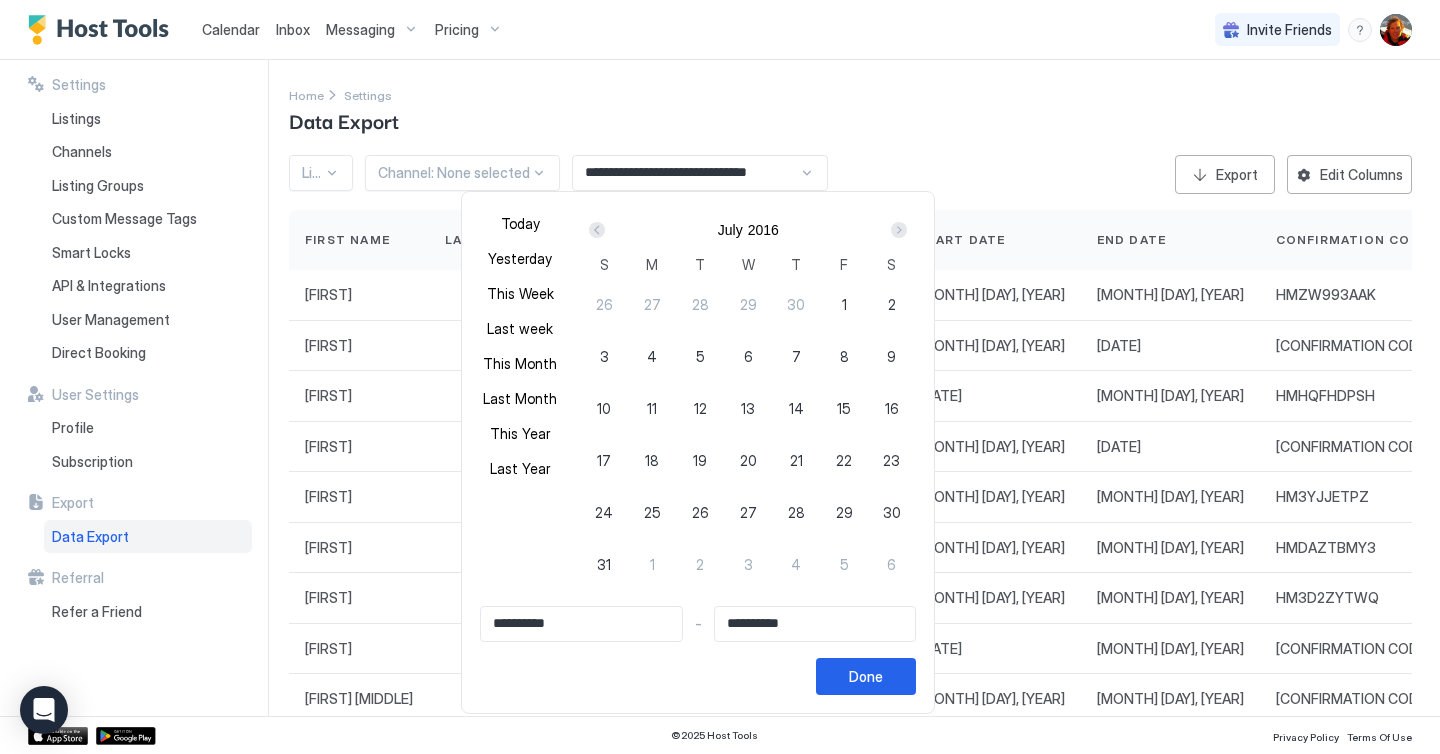 click at bounding box center [597, 230] 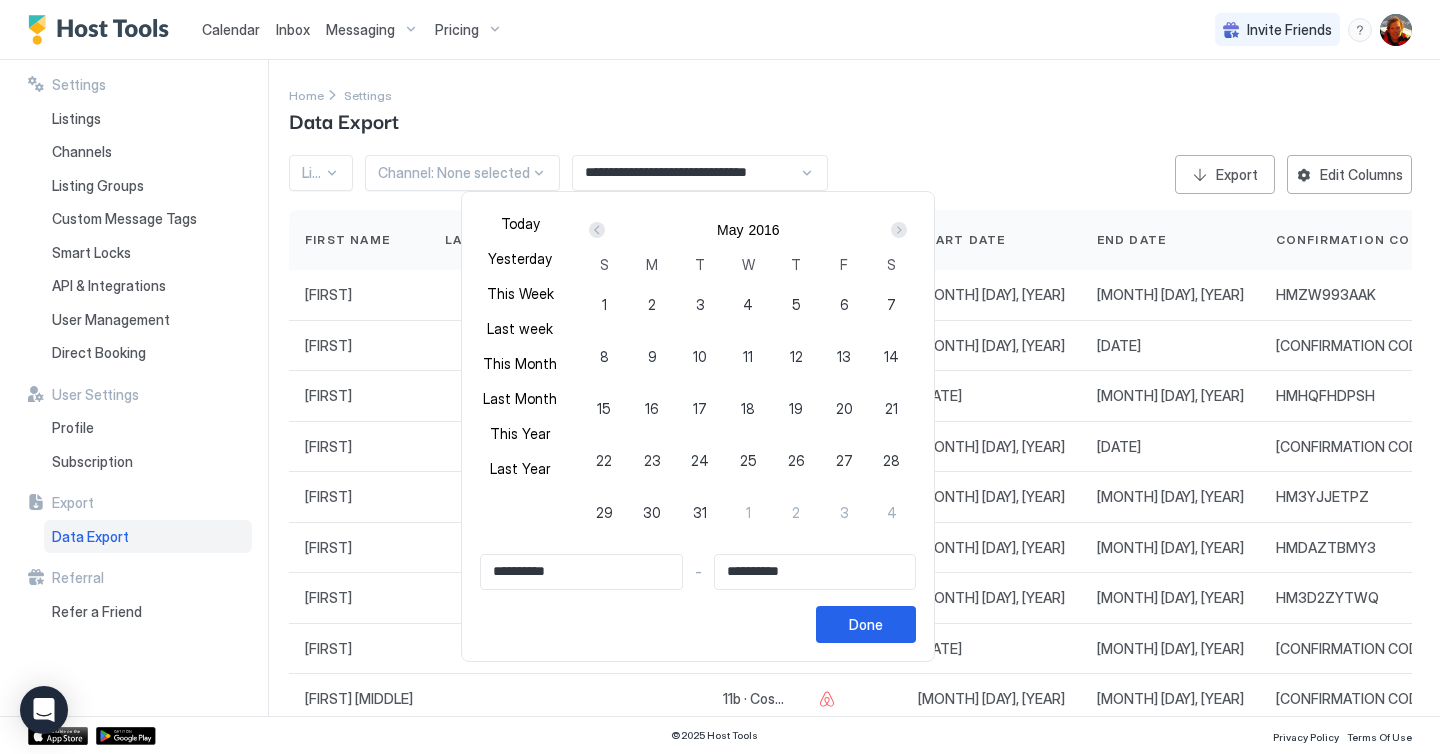 click at bounding box center (597, 230) 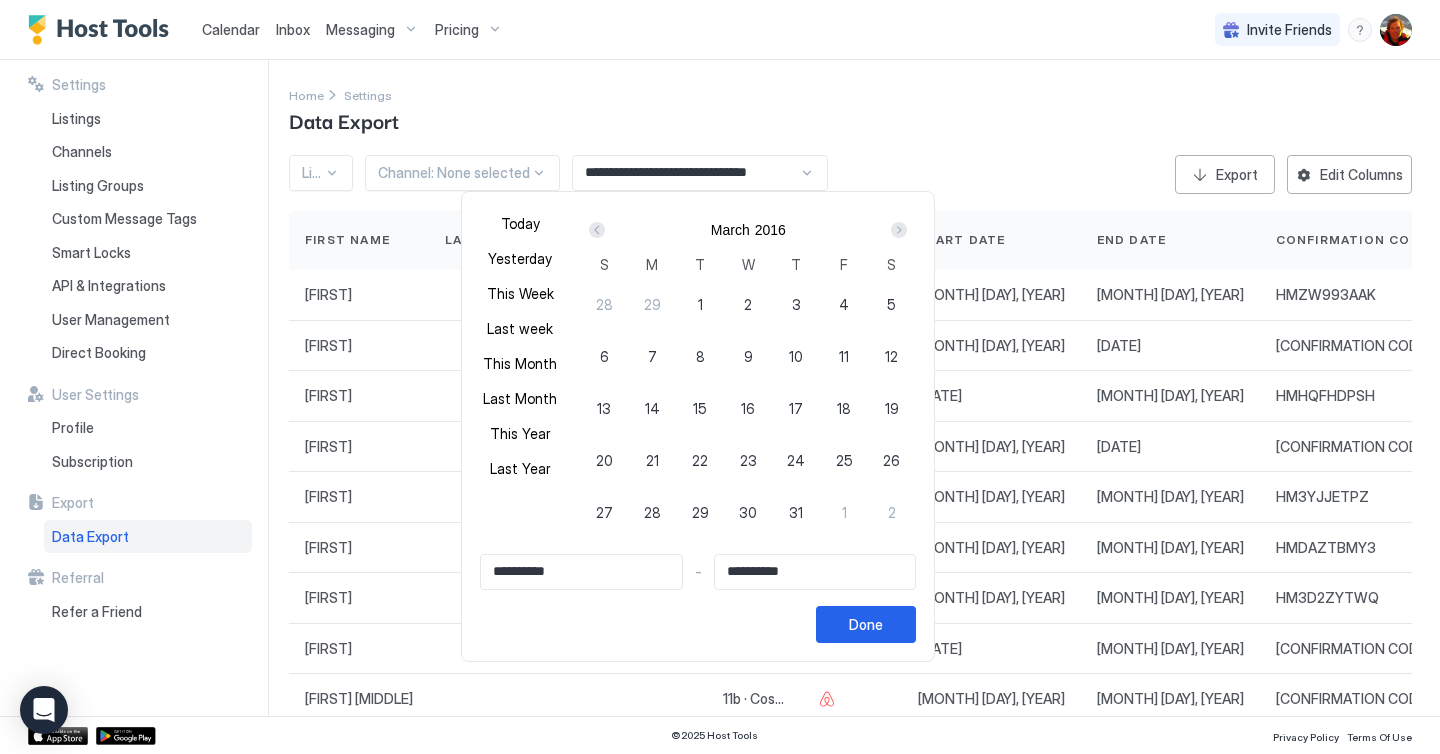 click at bounding box center (597, 230) 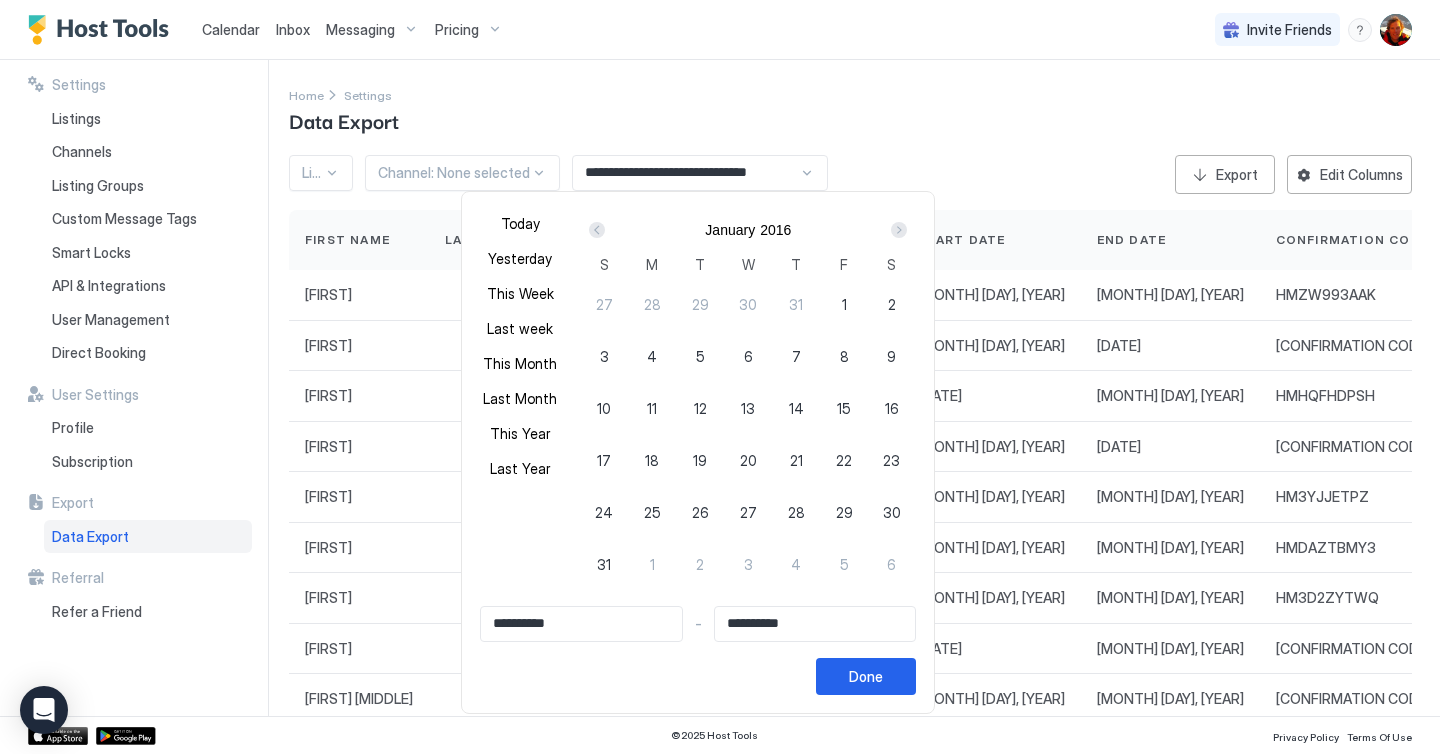 click at bounding box center (597, 230) 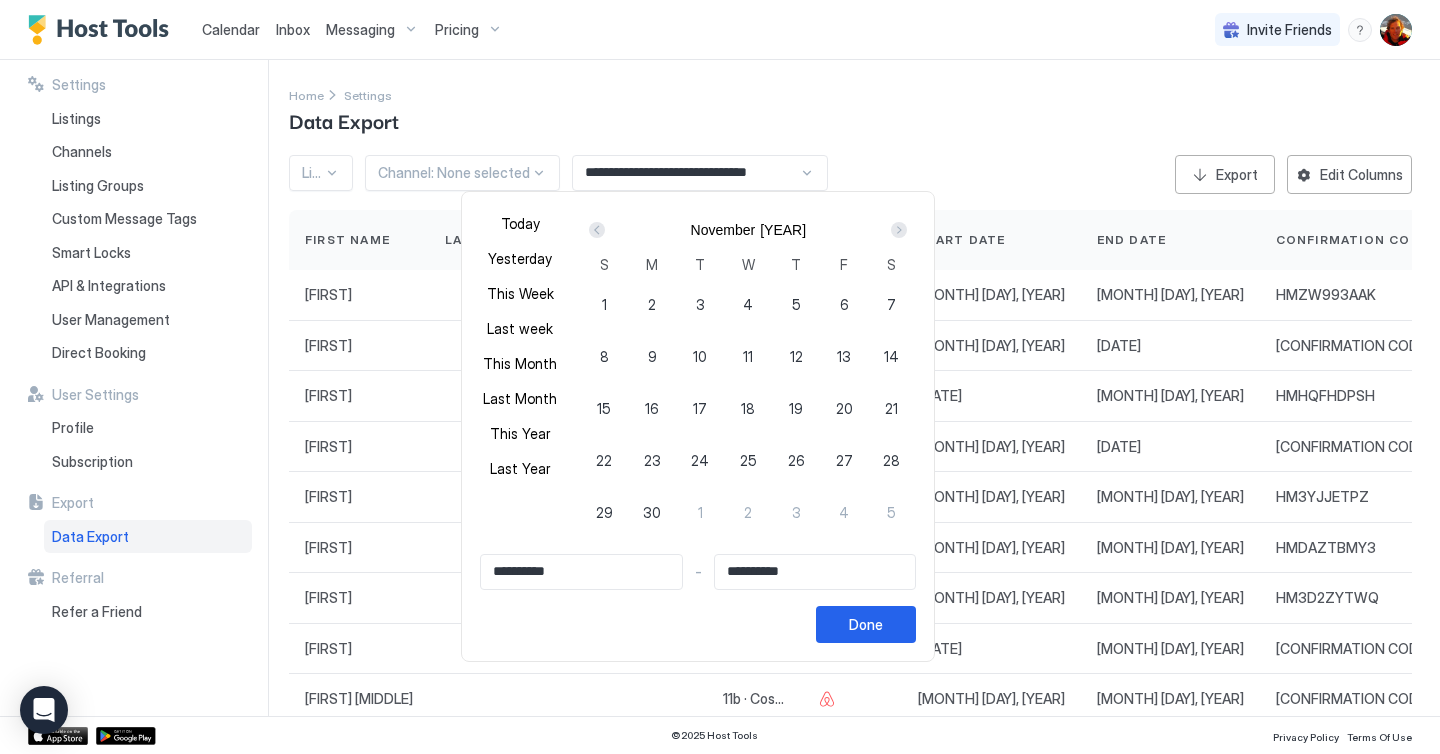 click at bounding box center [899, 230] 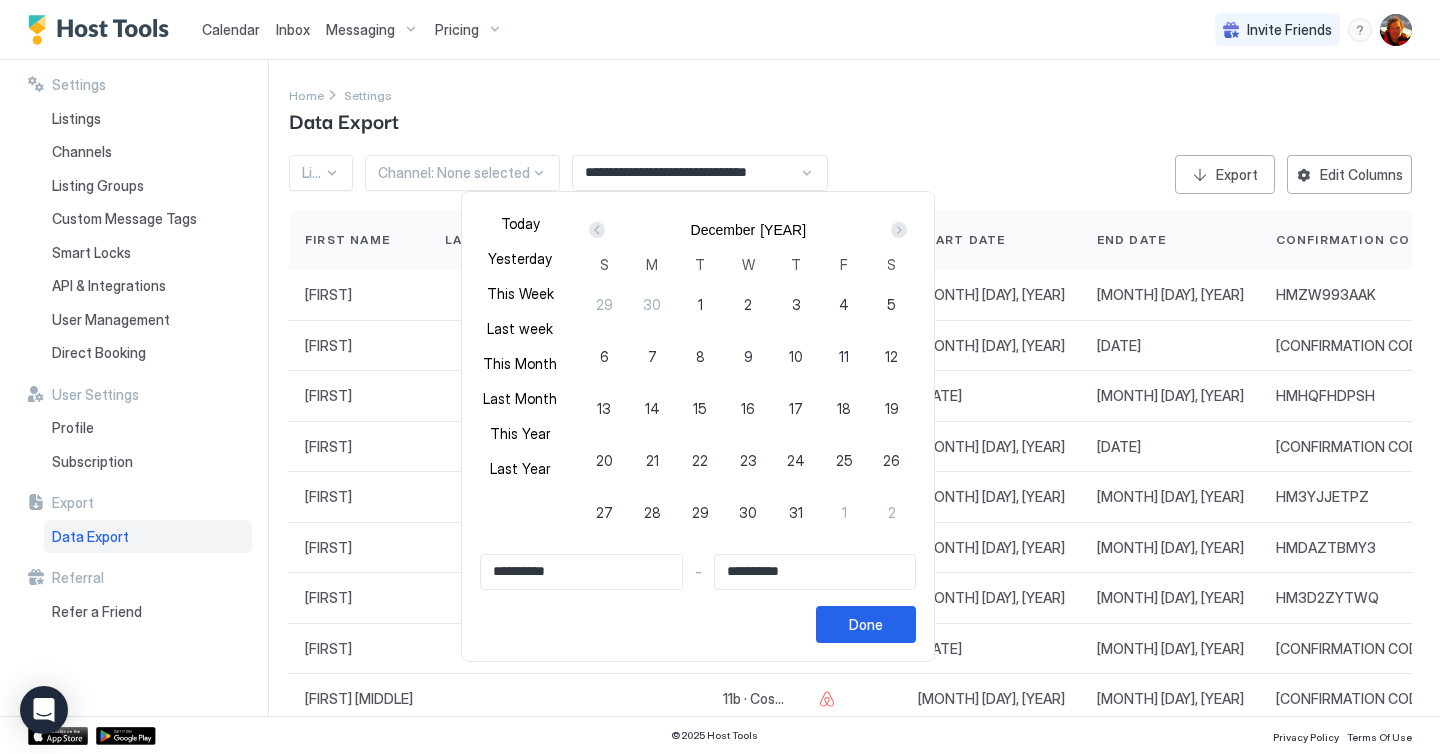 click at bounding box center (899, 230) 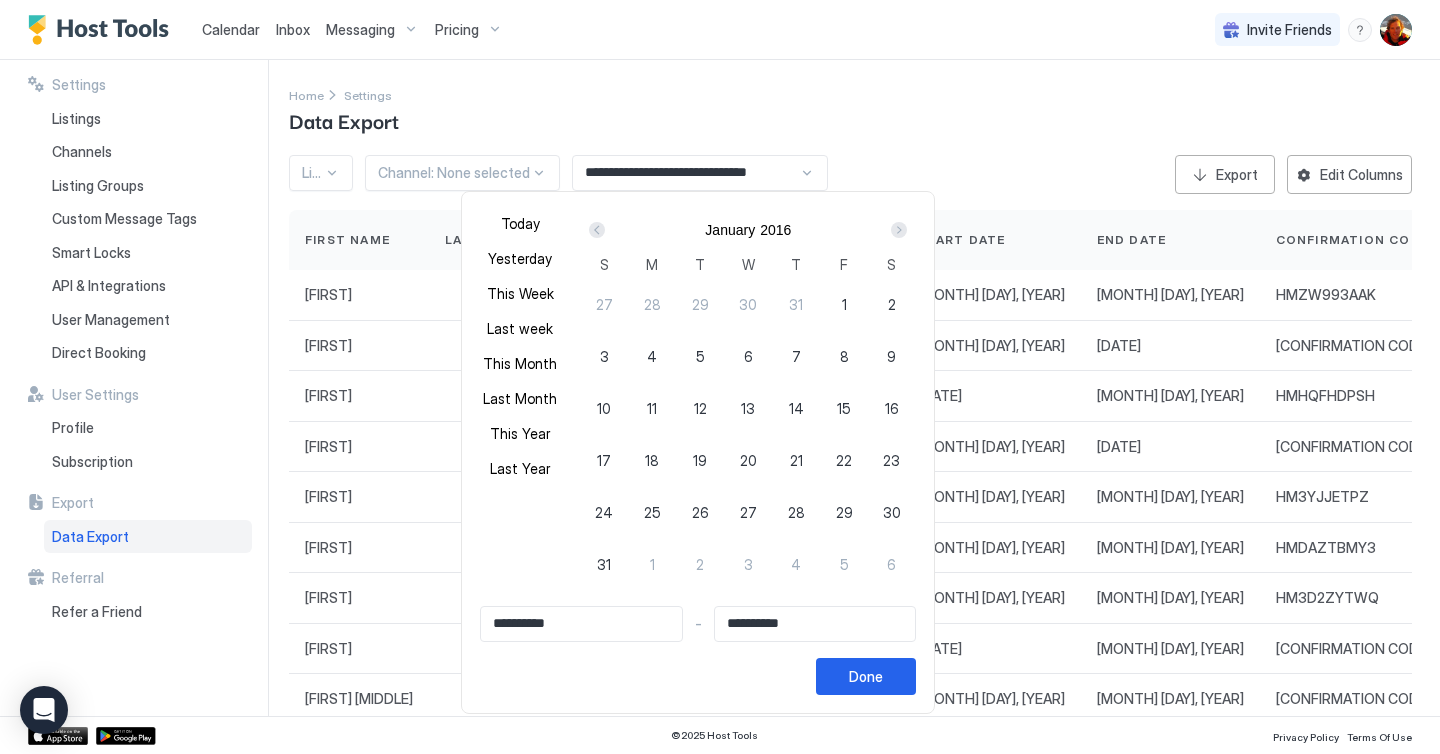 click on "1" at bounding box center (844, 304) 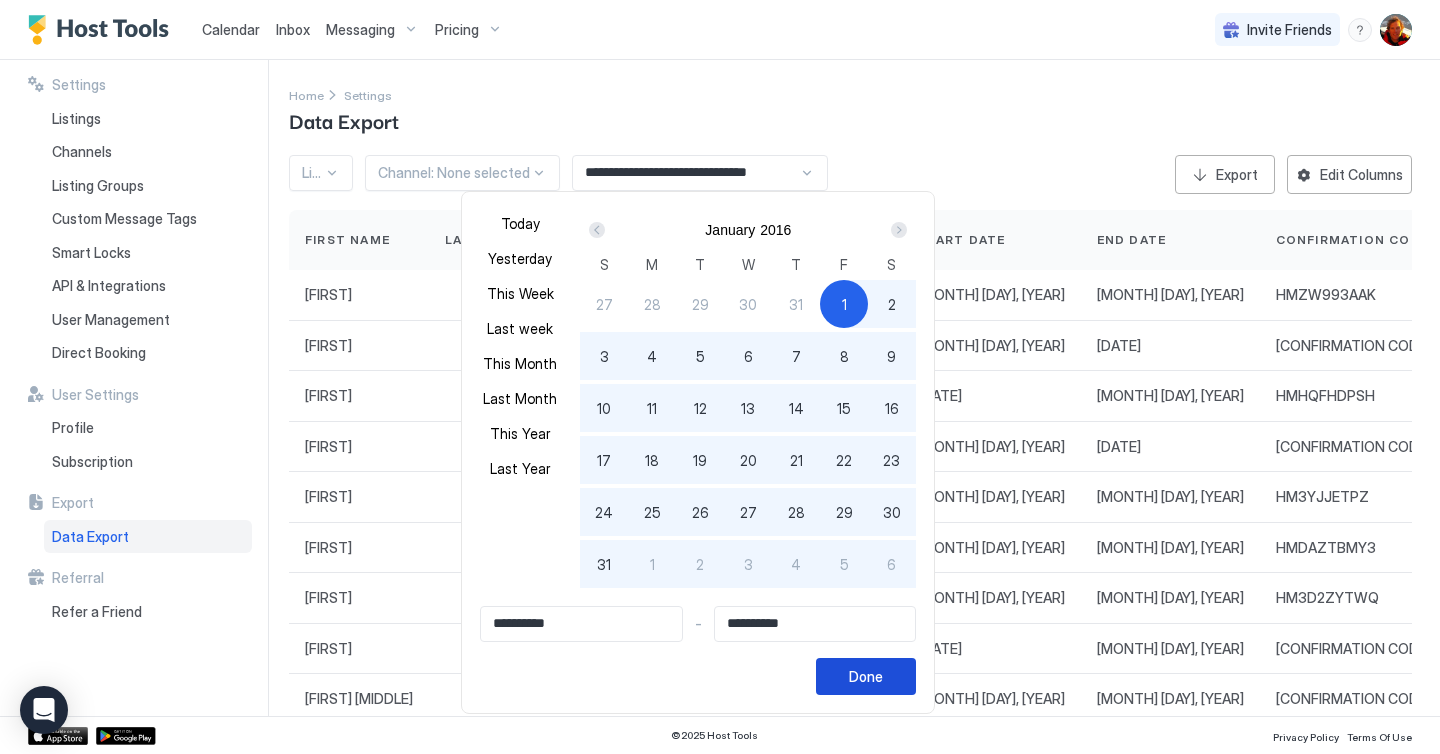 click on "Done" at bounding box center [866, 676] 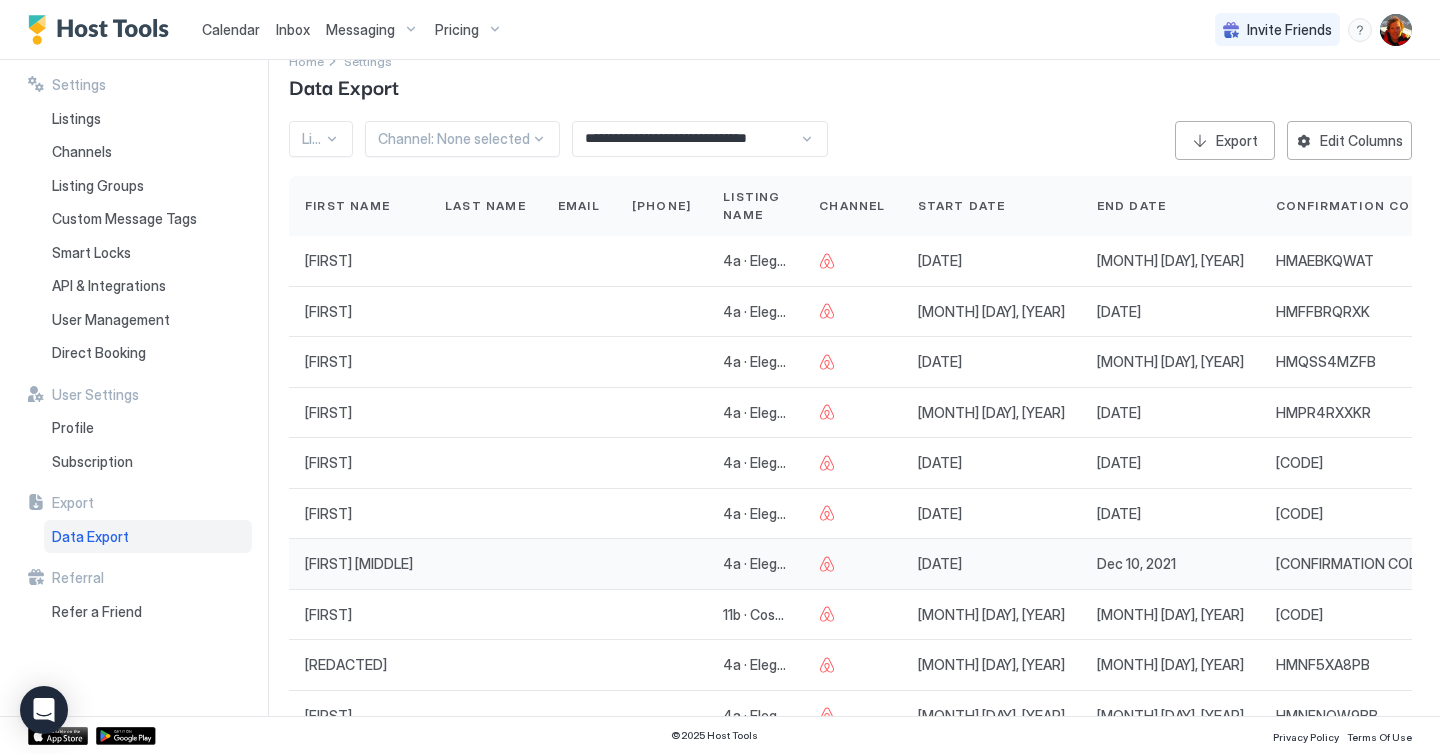 scroll, scrollTop: 0, scrollLeft: 0, axis: both 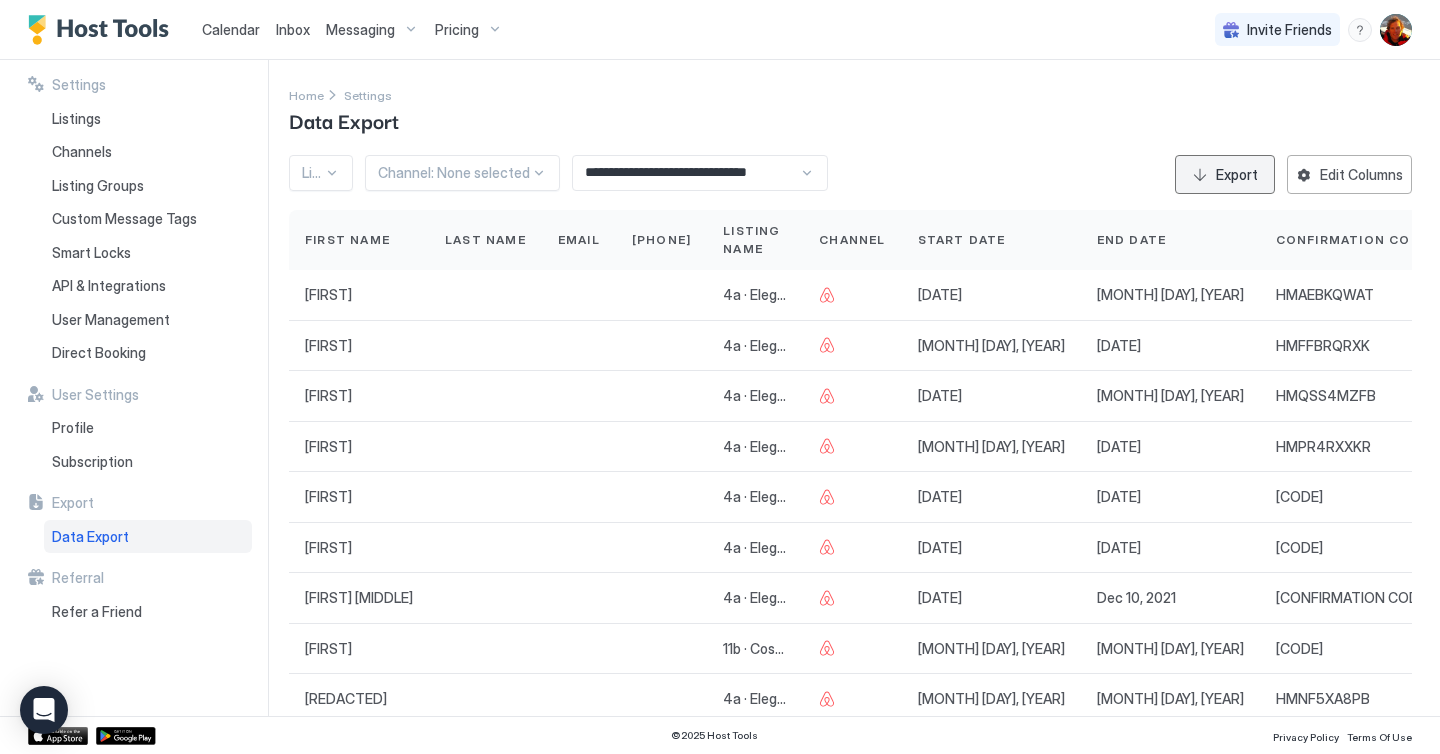 click on "Export" at bounding box center (1225, 174) 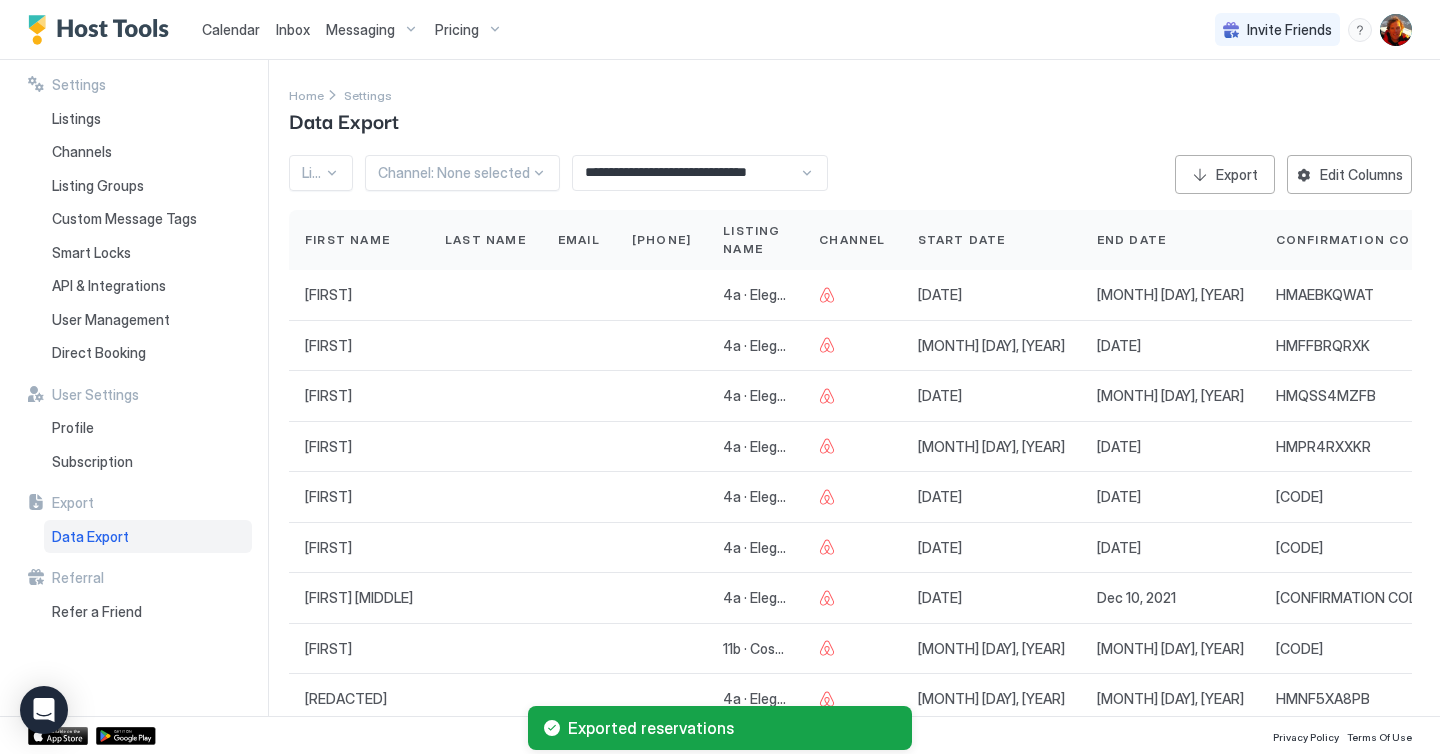 click on "**********" at bounding box center [864, 388] 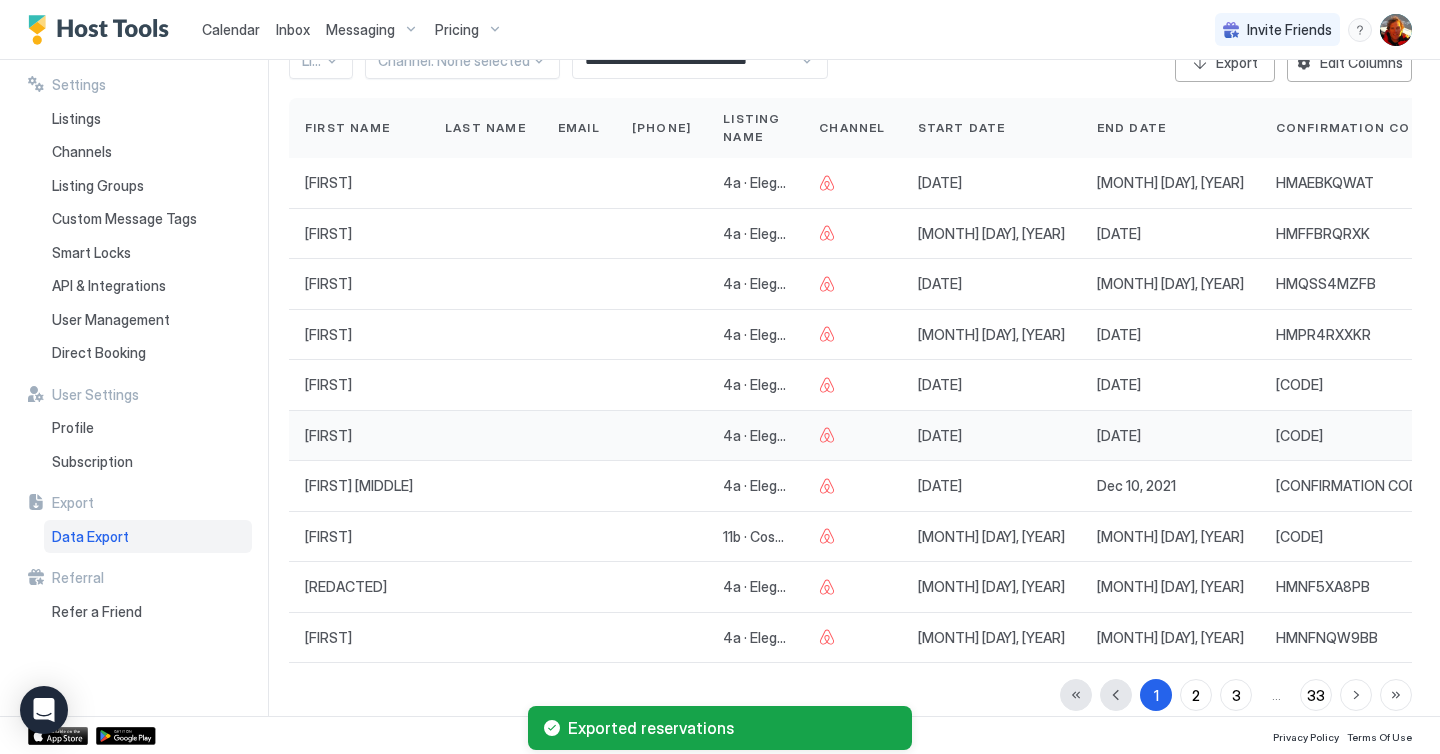 scroll, scrollTop: 131, scrollLeft: 0, axis: vertical 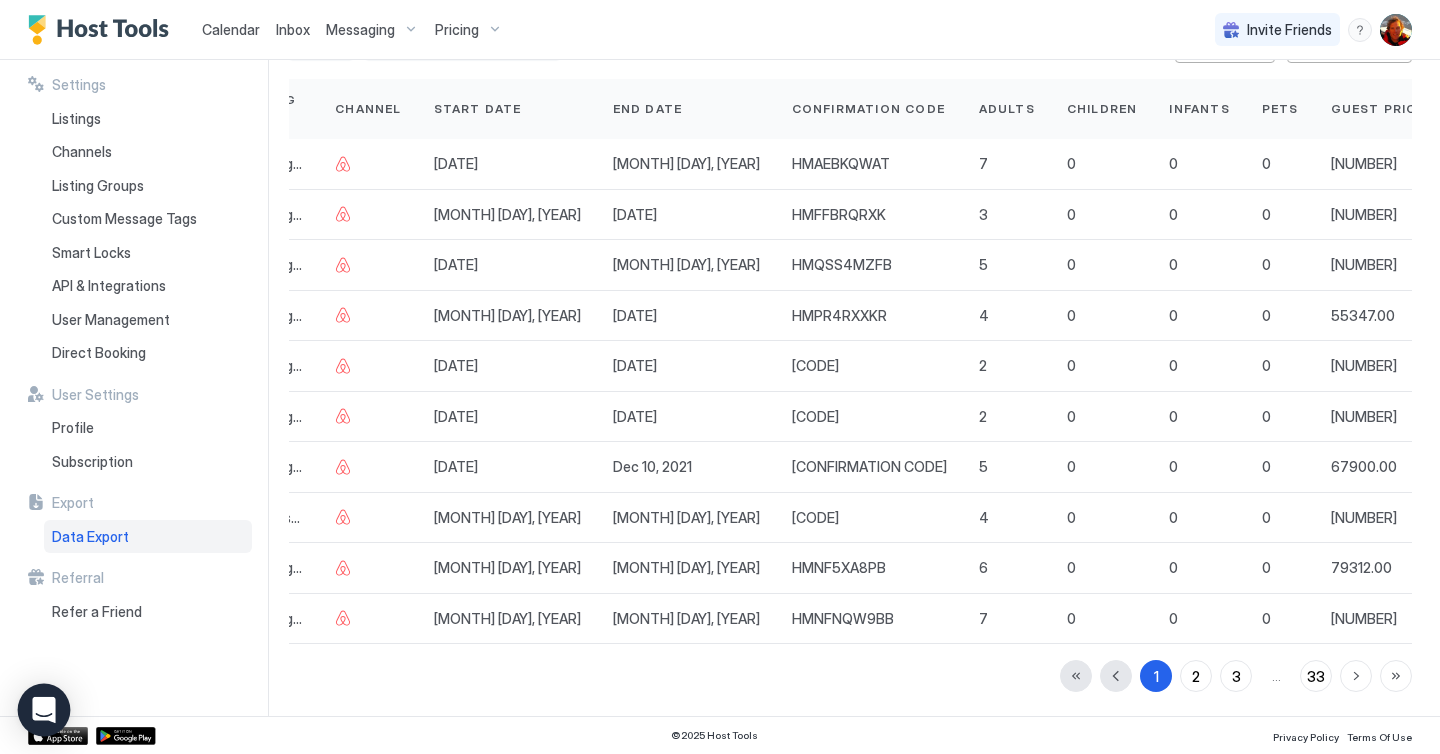click at bounding box center [44, 710] 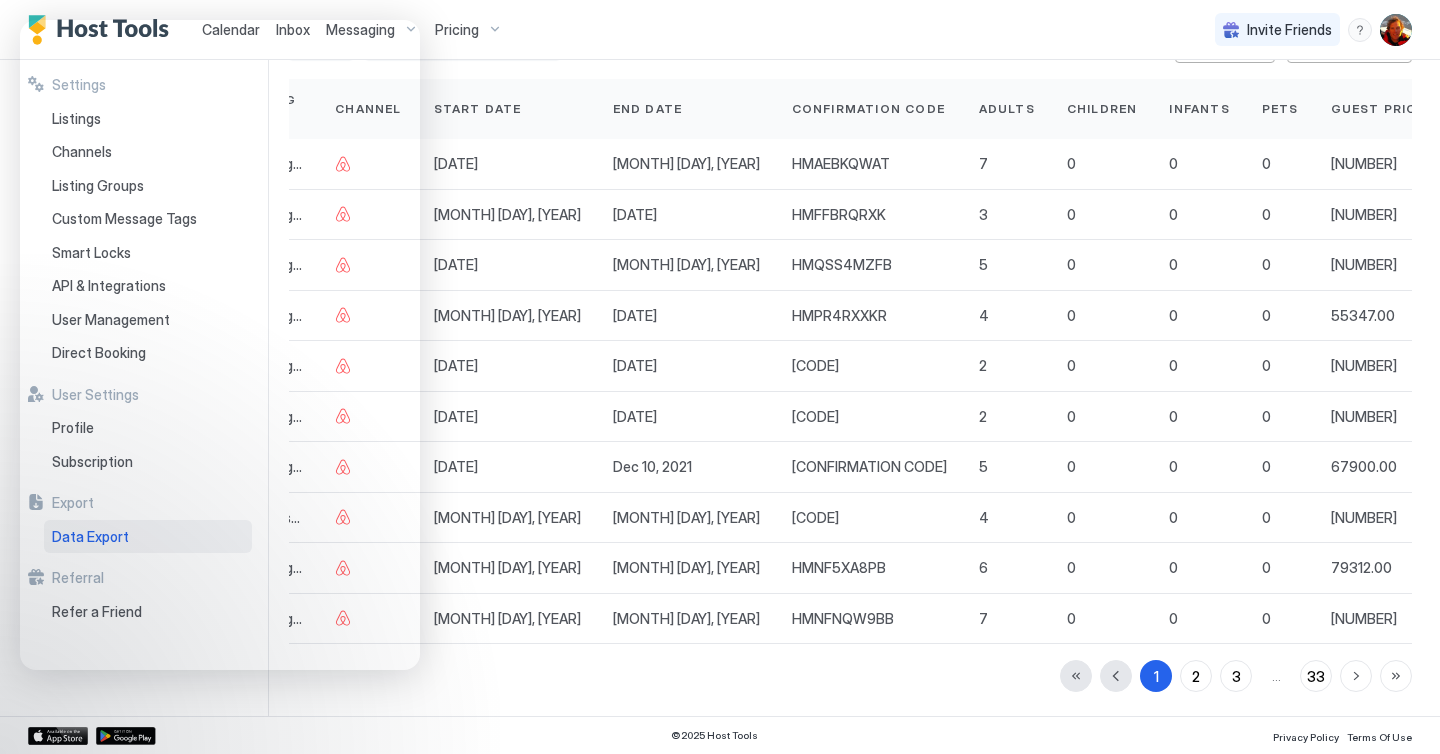 click on "Export Edit Columns First Name Last Name Email Phone Listing Name Channel Start Date End Date Confirmation Code Adults Children Infants Pets Guest Price Host Payout Analía 4a · Elegant apartment in the heart of Recoleta May 02, 2019 May 04, 2019 HMAEBKQWAT 7 0 0 0 19803.00 17014.00 Hector 4a · Elegant apartment in the heart of Recoleta Nov 02, 2021 Nov 08, 2021 HMFFBRQRXK 3 0 0 0 34806.00 29585.00 Antonio 4a · Elegant apartment in the heart of Recoleta Nov 08, 2021 Nov 14, 2021 HMQSS4MZFB 5 0 0 0 45076.00 38315.00 Mariano 4a · Elegant apartment in the heart of Recoleta Nov 14, 2021 Nov 19, 2021 HMPR4RXXKR 4 0 0 0 55347.00 47045.00 Santiago 4a · Elegant apartment in the heart of Recoleta Nov 20, 2021 Nov 27, 2021 HMMEY25BQ5 2 0 0 0 65949.00 56056.00 Joshua 4a · Elegant apartment in the heart of Recoleta Dec 03, 2021 Dec 06, 2021 HM9MX34XXD 2 0 0 0 34806.00 29585.00 Alejandro Pablo Dec 06, 2021 Dec 10, 2021 HMY29YKQ45 5 0 0 0" at bounding box center (850, 358) 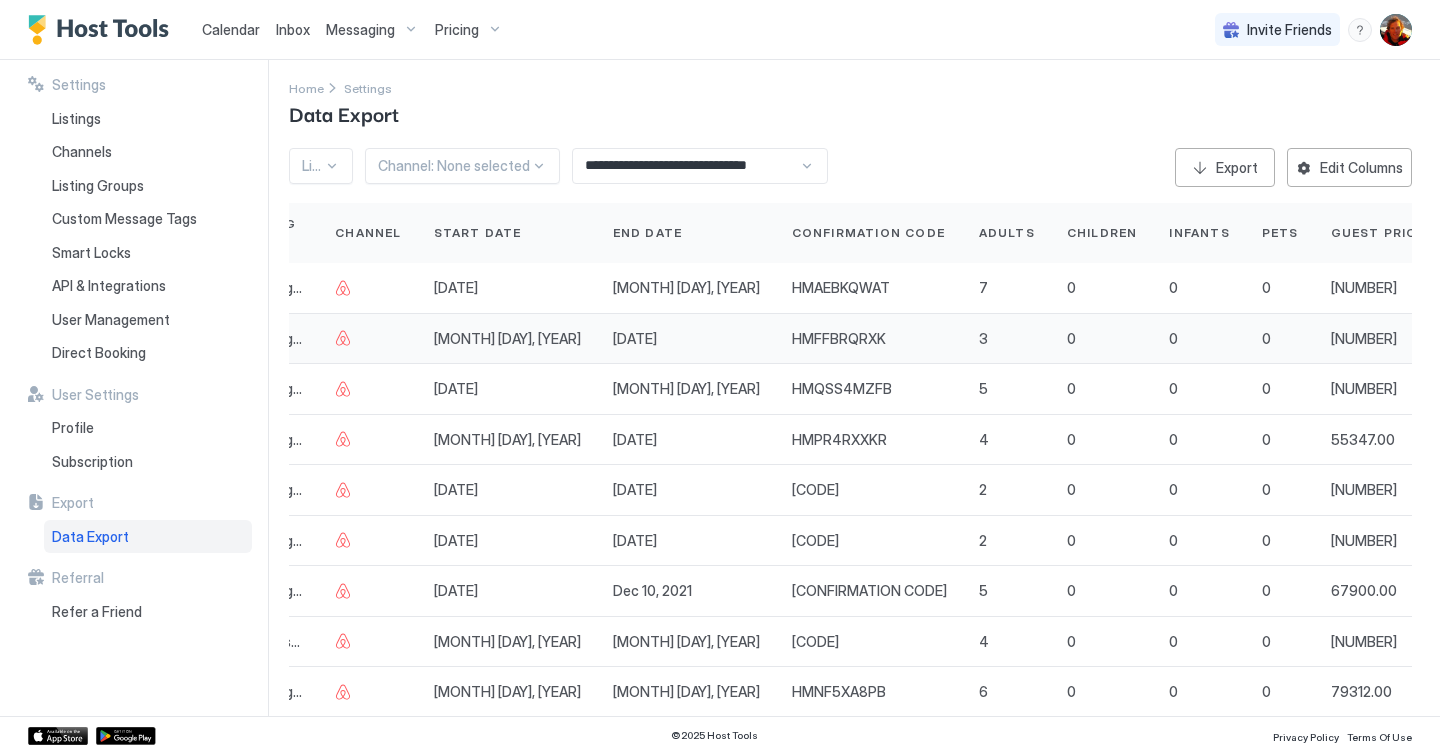scroll, scrollTop: 0, scrollLeft: 0, axis: both 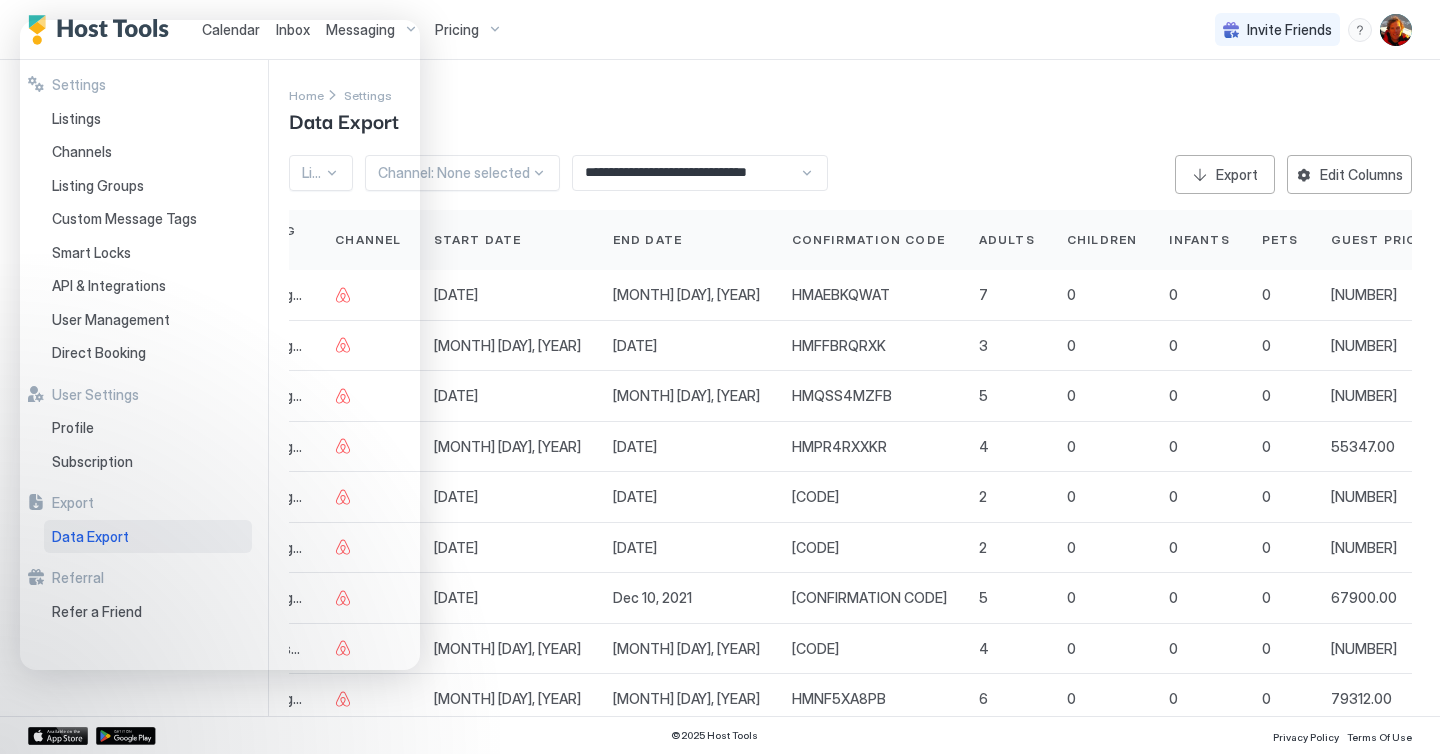 click on "**********" at bounding box center [864, 388] 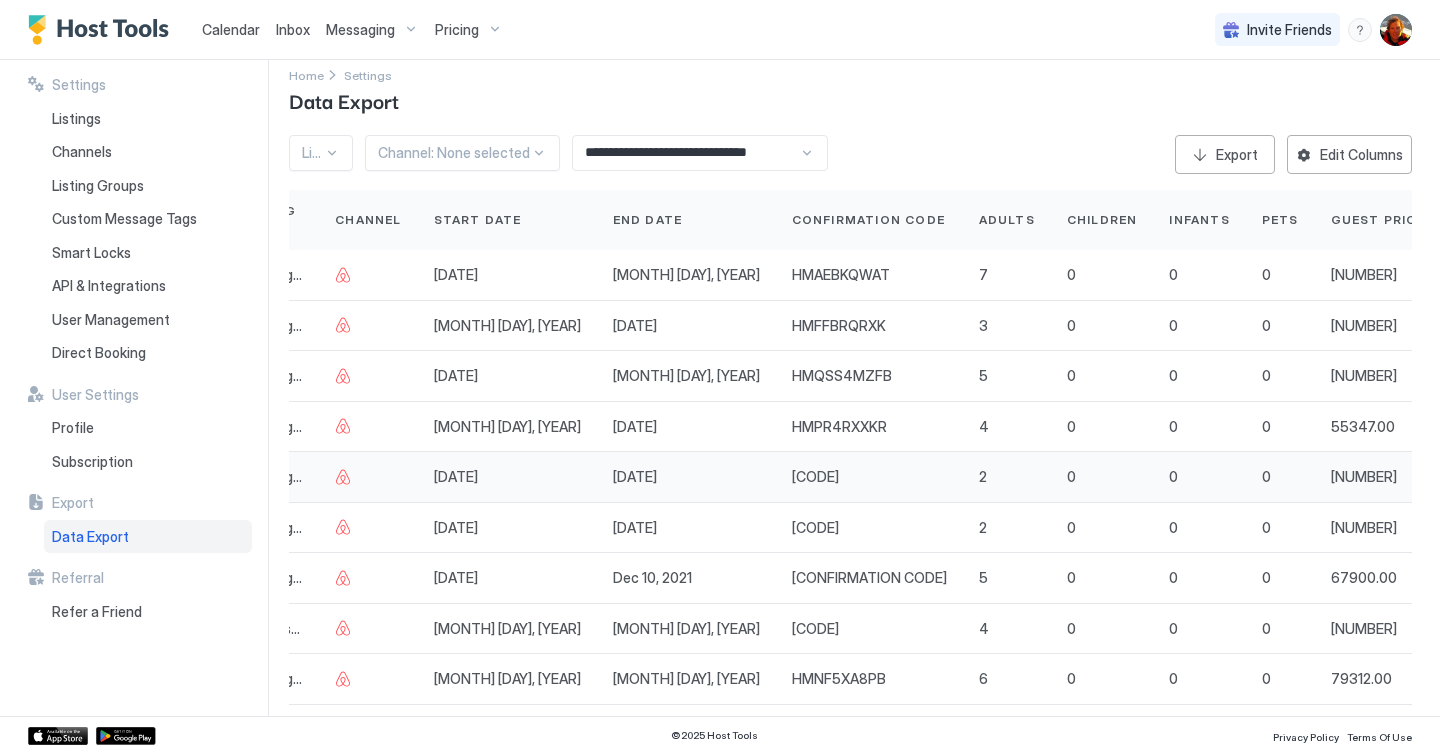 scroll, scrollTop: 27, scrollLeft: 0, axis: vertical 